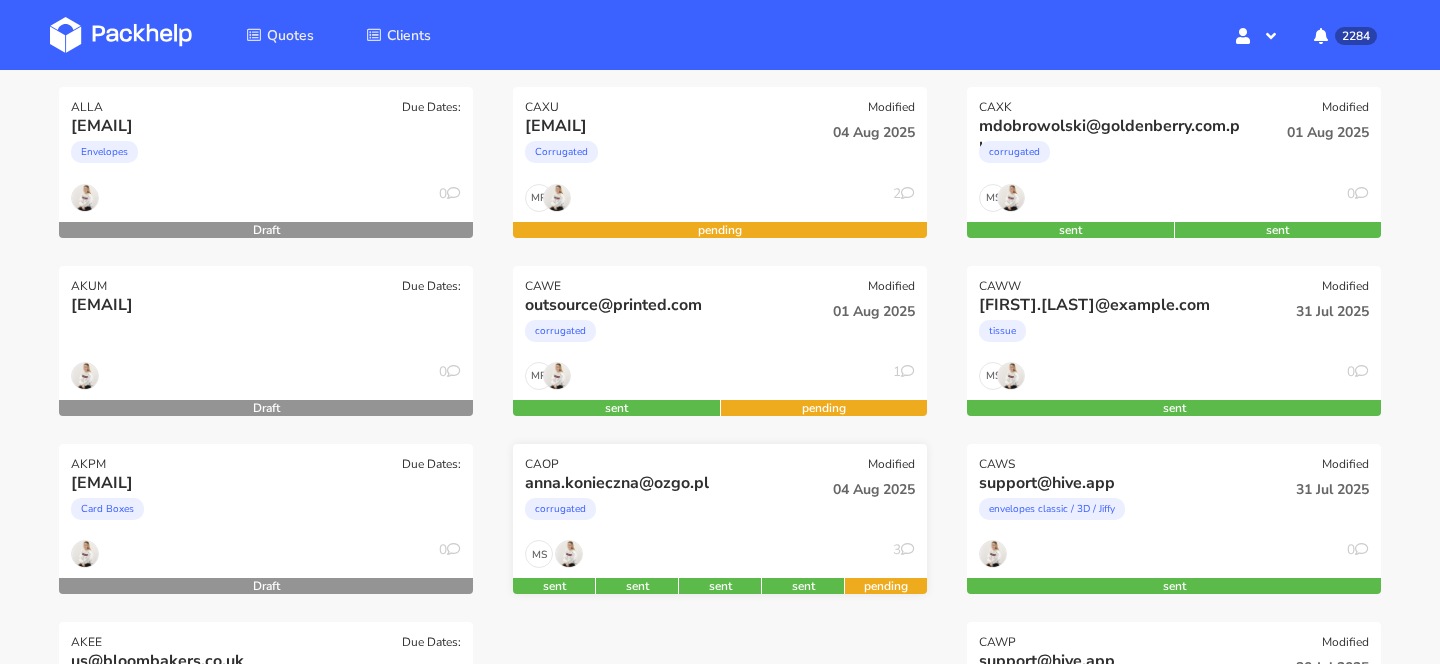 scroll, scrollTop: 243, scrollLeft: 0, axis: vertical 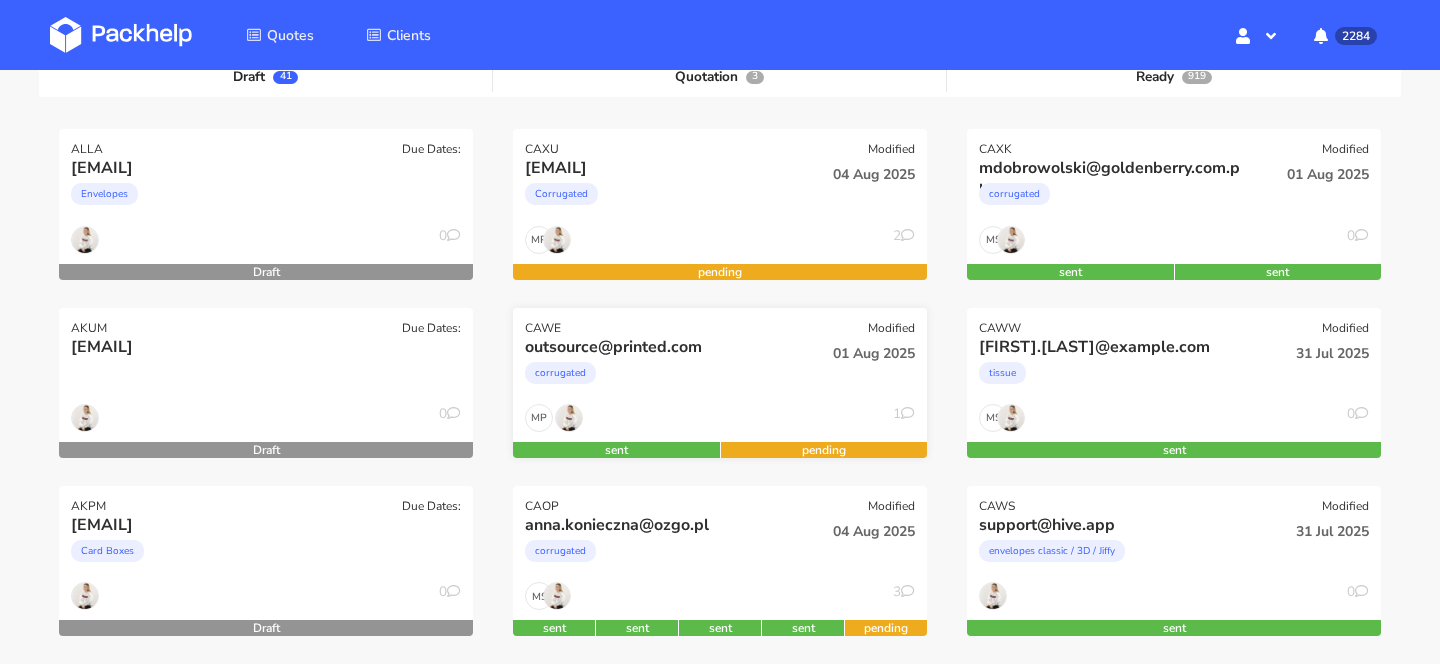 click on "outsource@printed.com" at bounding box center (657, 347) 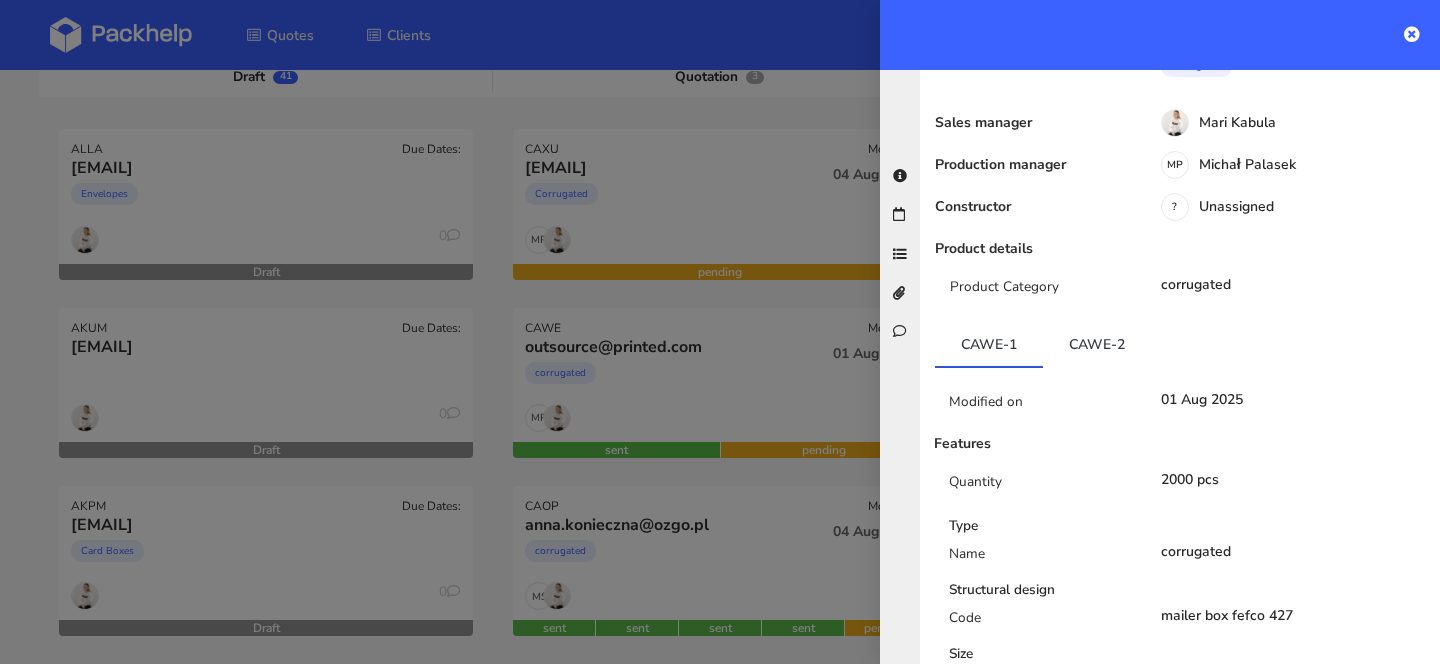 scroll, scrollTop: 0, scrollLeft: 0, axis: both 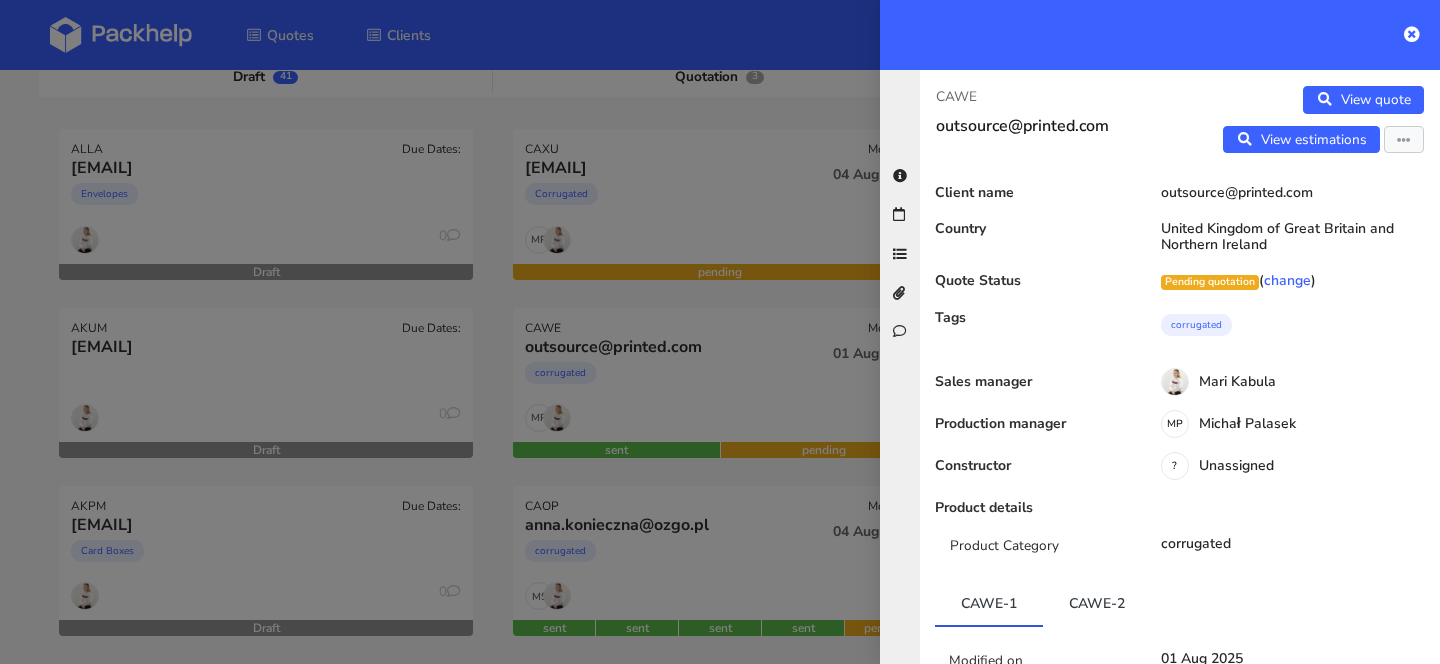 click on "CAWE" at bounding box center [1050, 97] 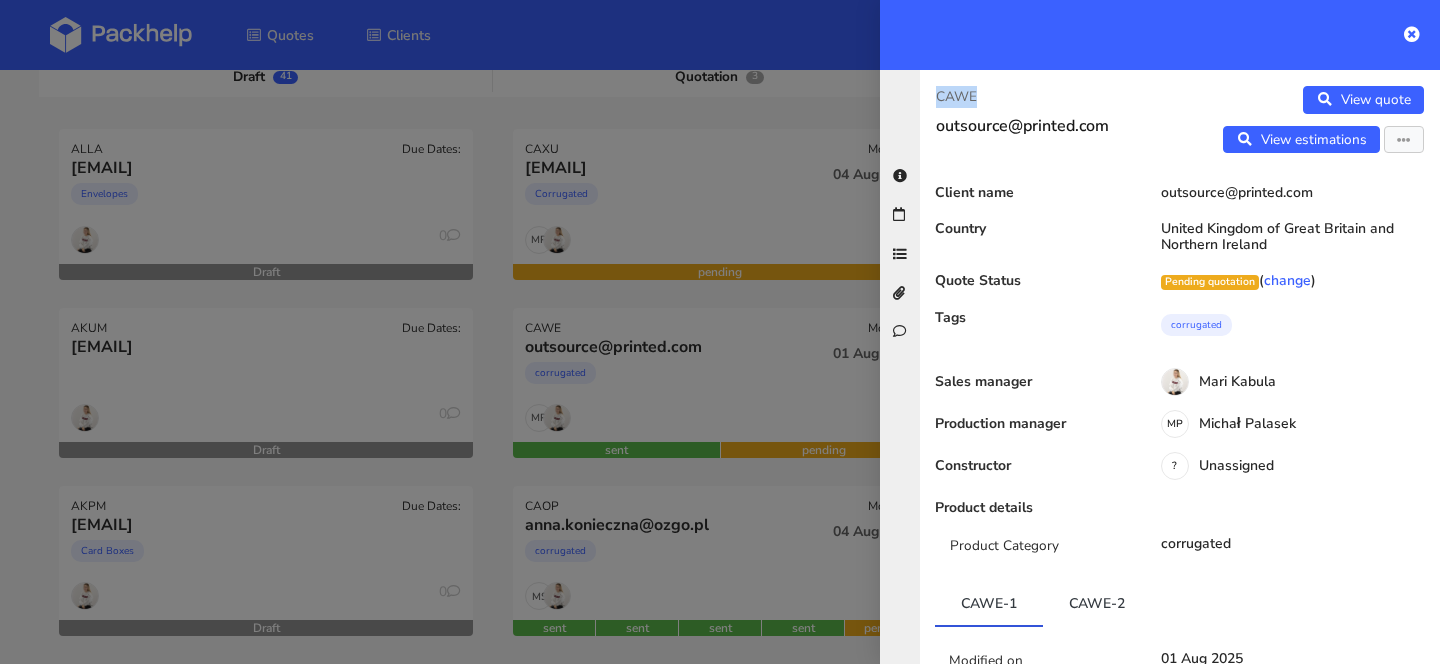 click on "CAWE" at bounding box center [1050, 97] 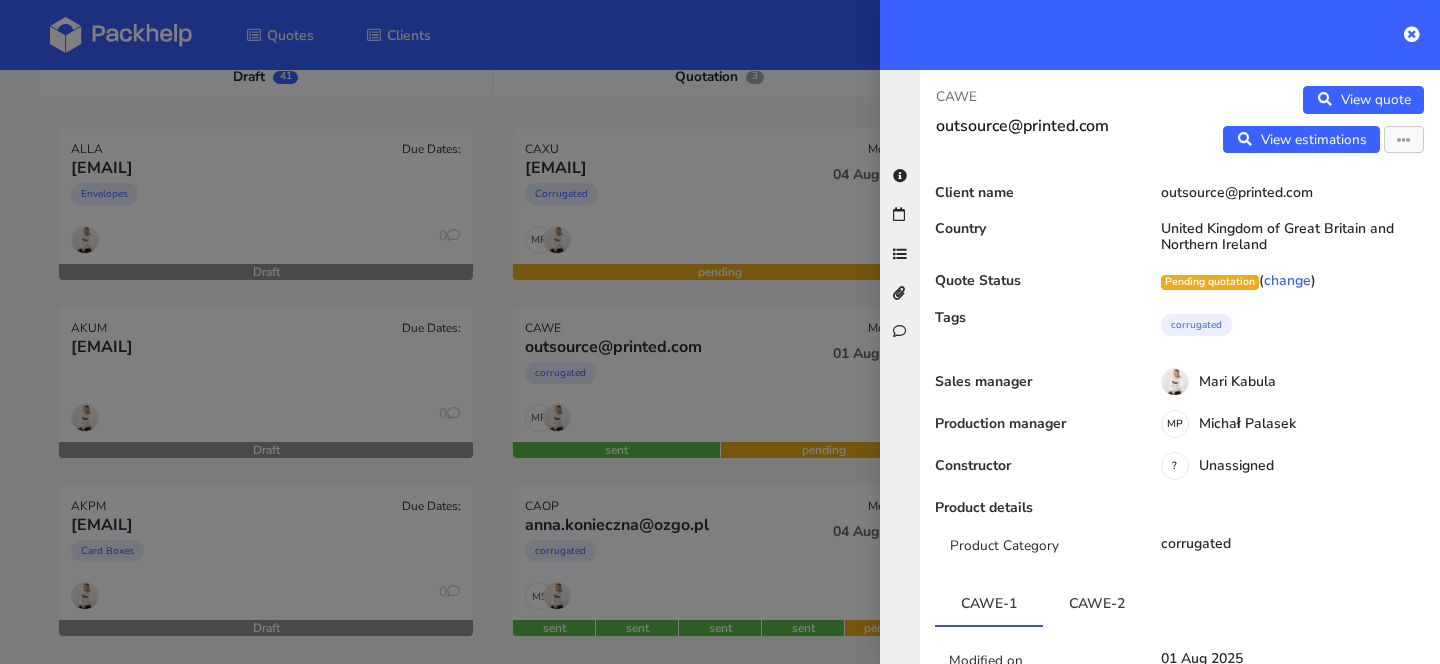 click at bounding box center (720, 332) 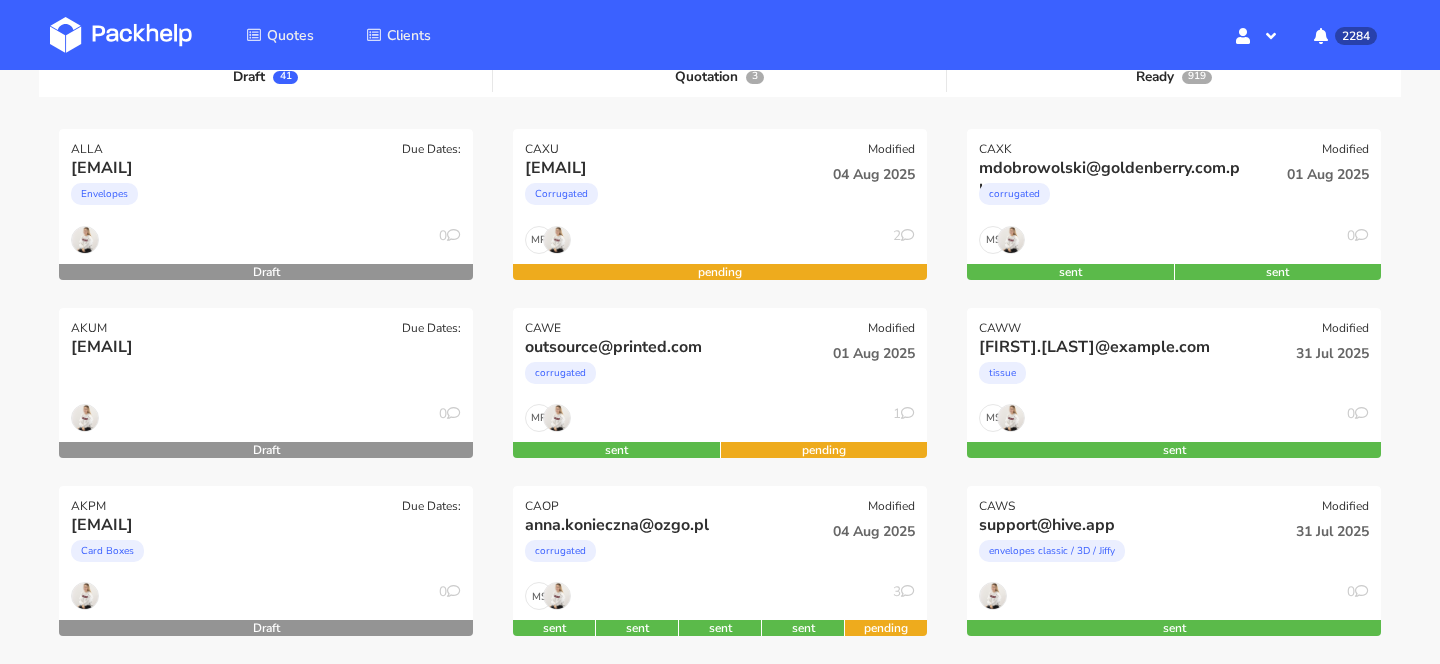 click on "CAXU     Modified   souvenirhall@gmail.com
Corrugated
04 Aug 2025         MP
2
pending
CAWE     Modified   outsource@printed.com
corrugated
01 Aug 2025         MP
1
sent
pending
CAOP     Modified   anna.konieczna@ozgo.pl
corrugated
04 Aug 2025         MS
3
sent
sent
sent
sent
pending" at bounding box center (720, 1021) 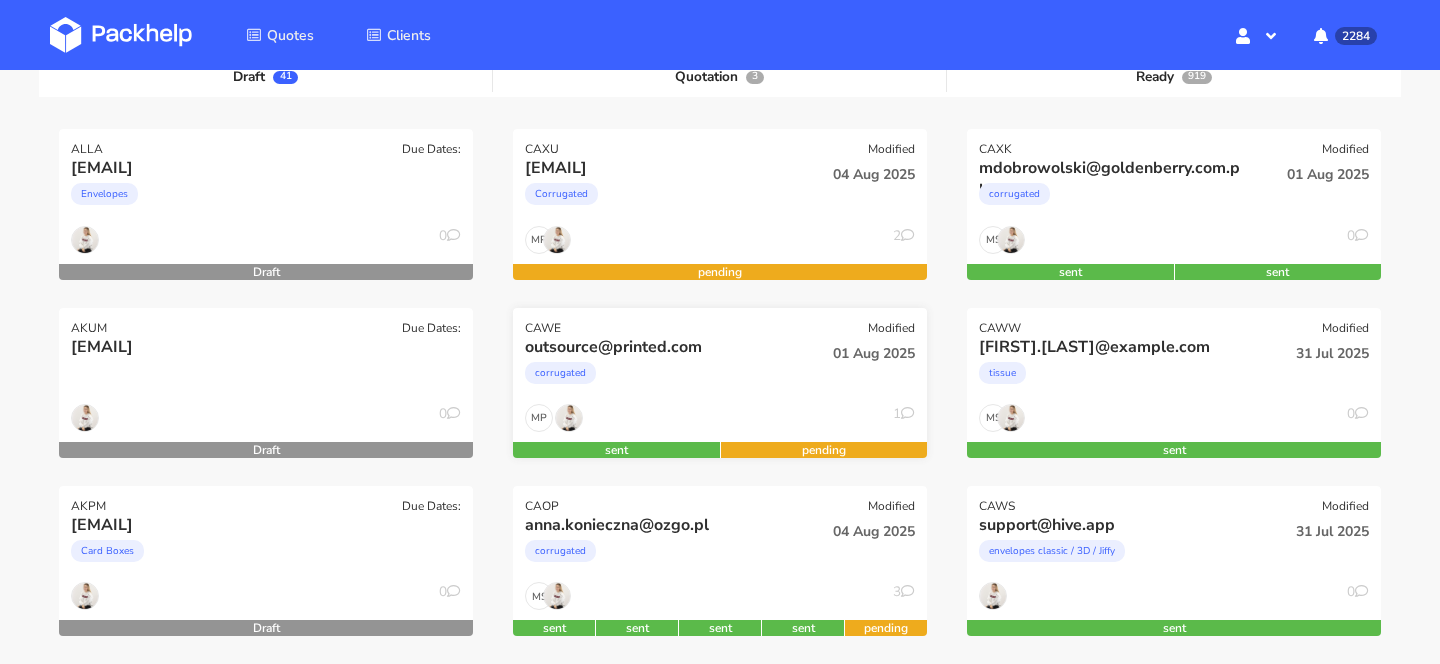 click on "corrugated" at bounding box center [657, 378] 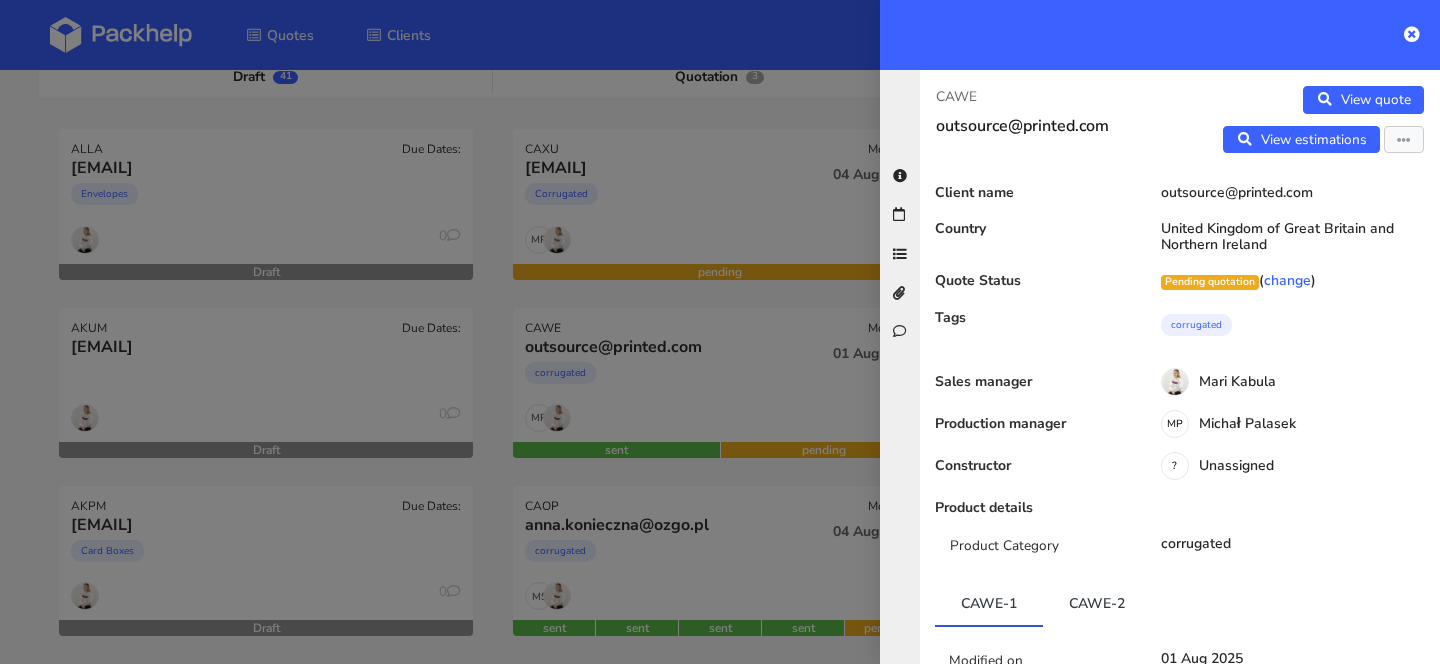 click on "CAWE" at bounding box center (1050, 97) 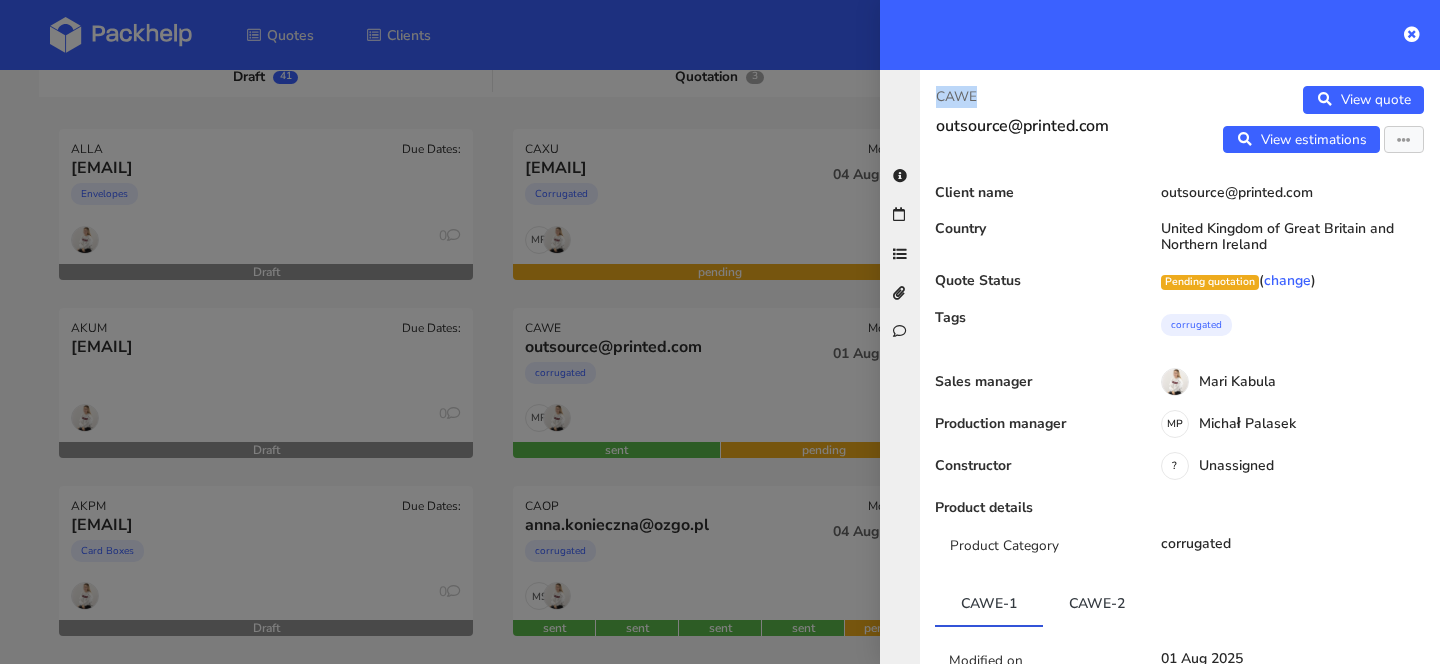 click on "CAWE" at bounding box center (1050, 97) 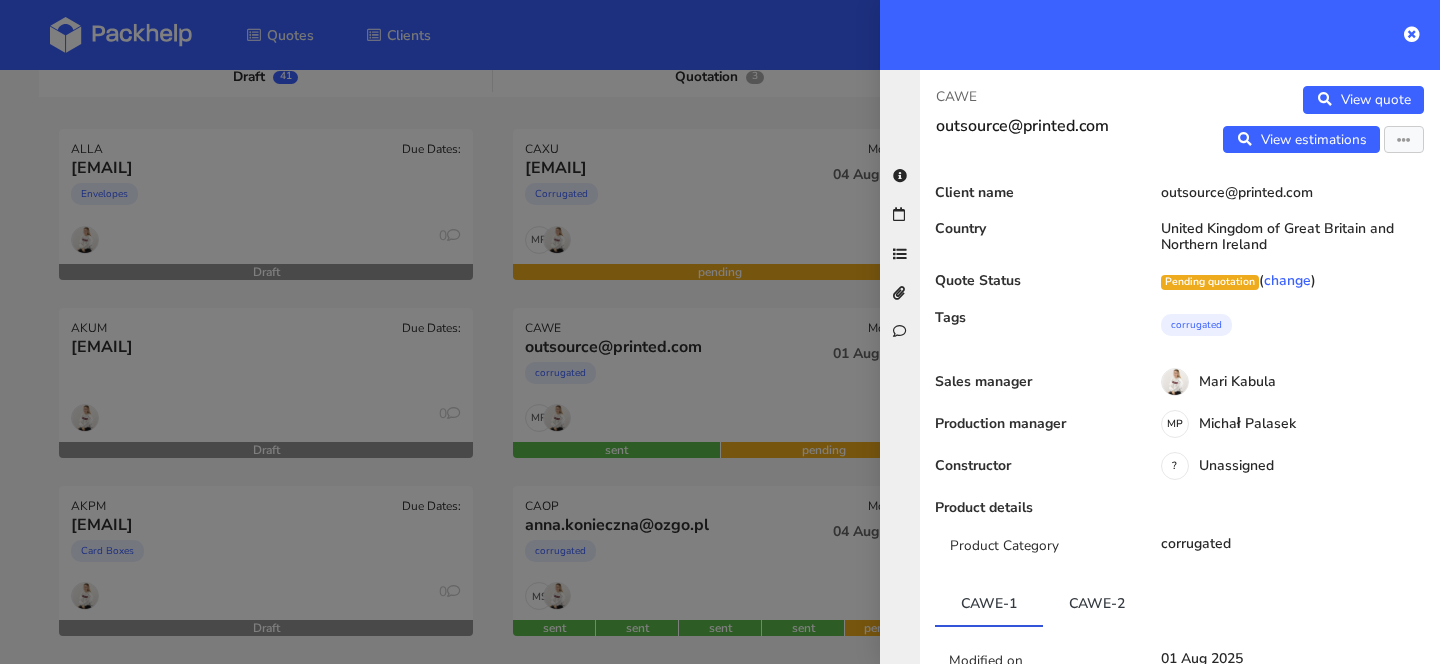 click at bounding box center (720, 332) 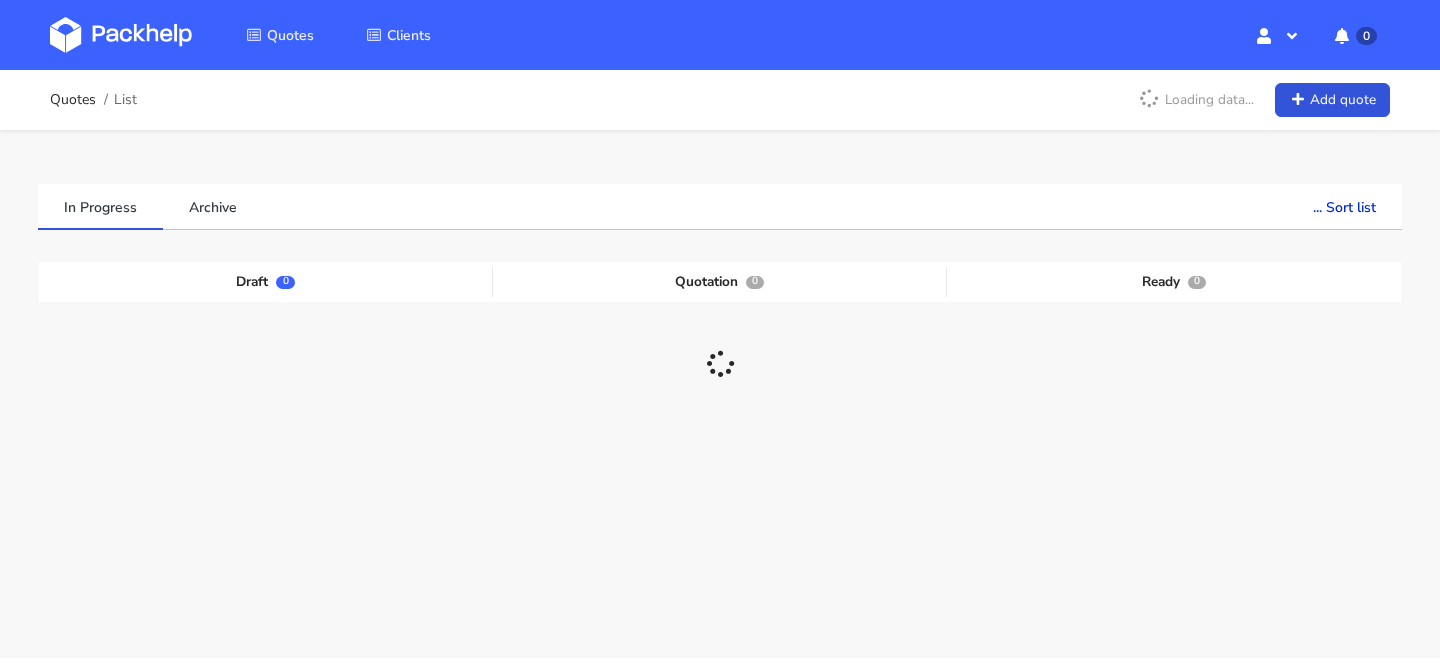 scroll, scrollTop: 0, scrollLeft: 0, axis: both 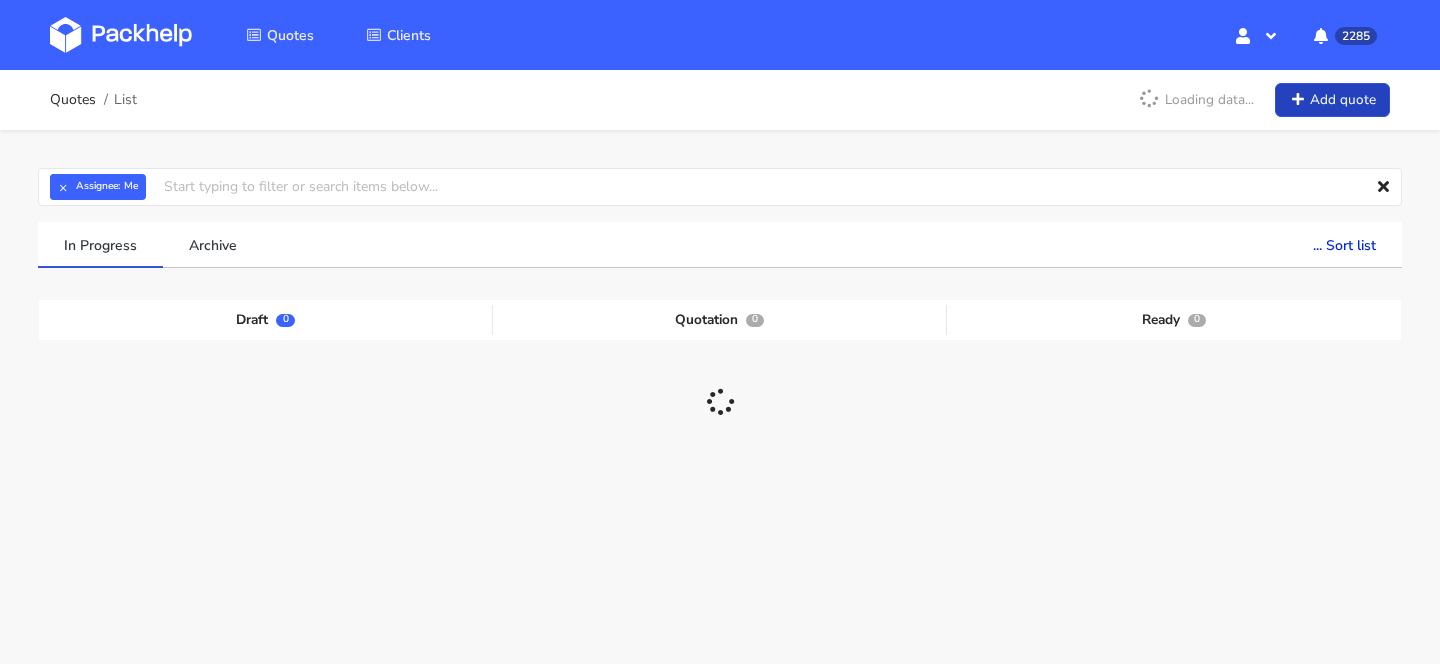 click on "Add quote" at bounding box center [1332, 100] 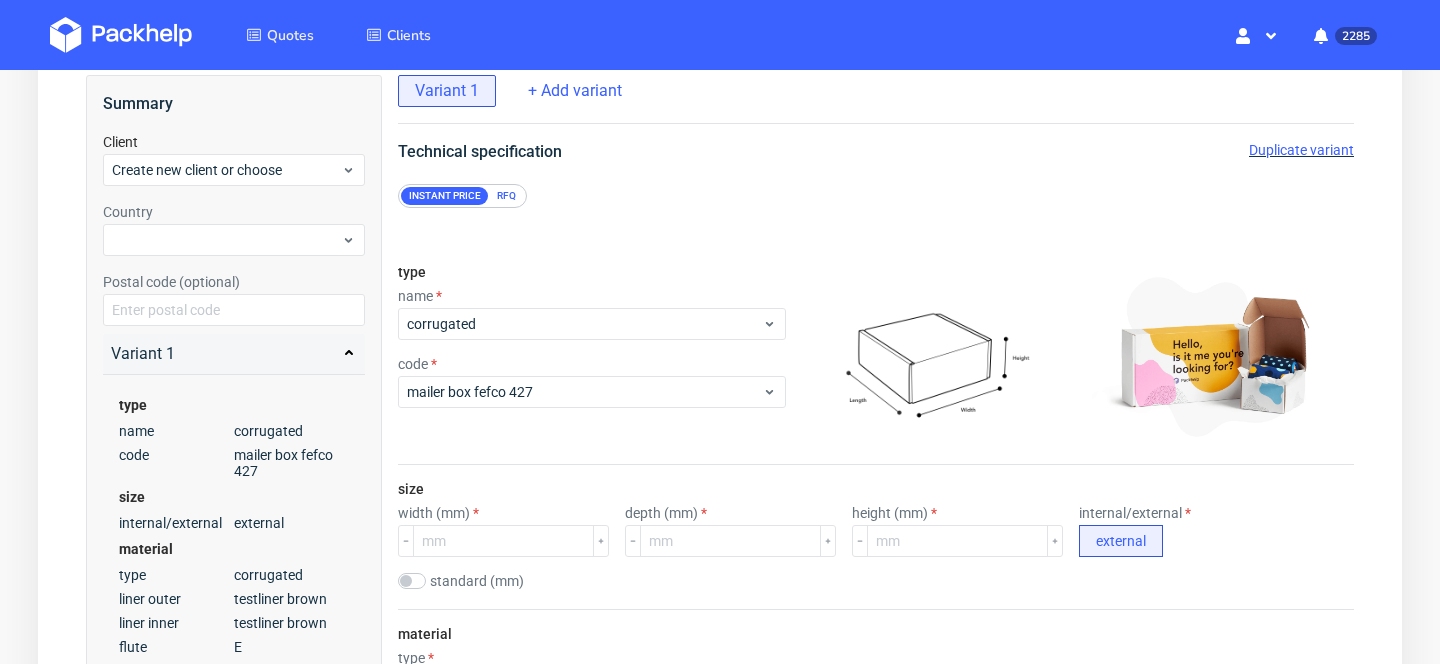 scroll, scrollTop: 126, scrollLeft: 0, axis: vertical 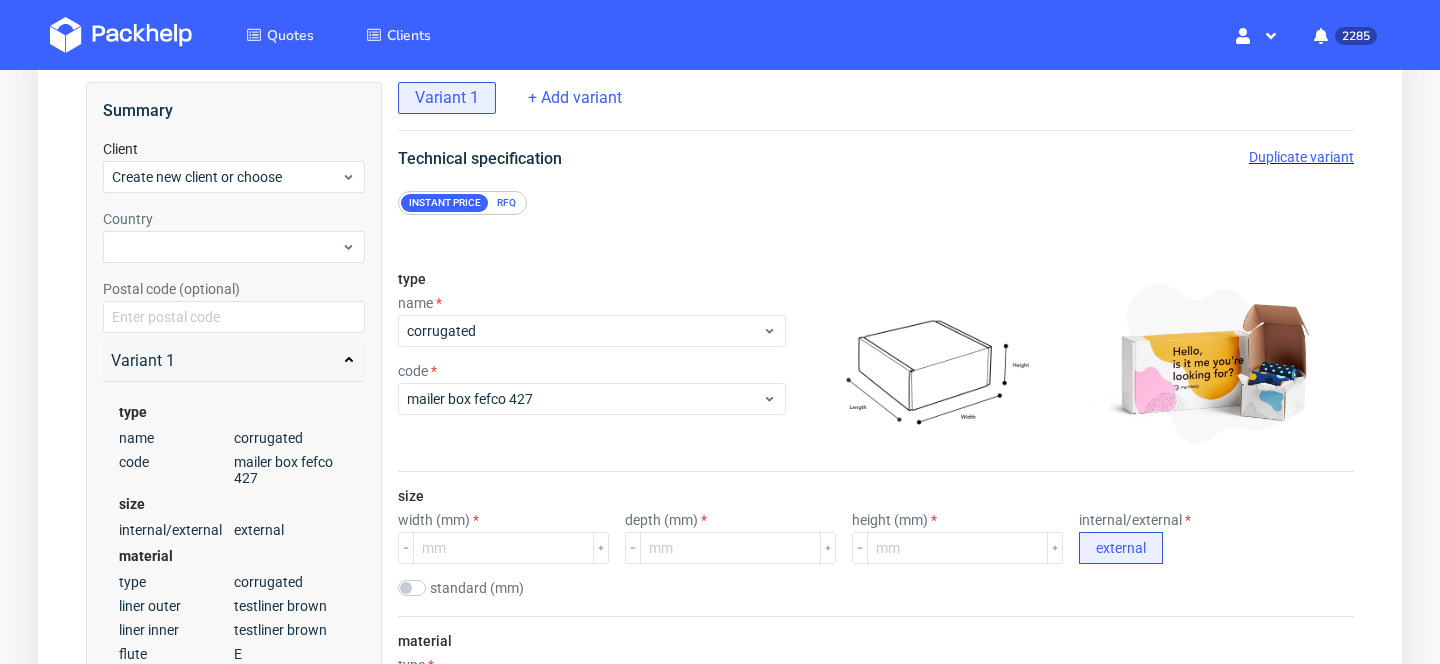click on "Instant price RFQ" at bounding box center [876, 203] 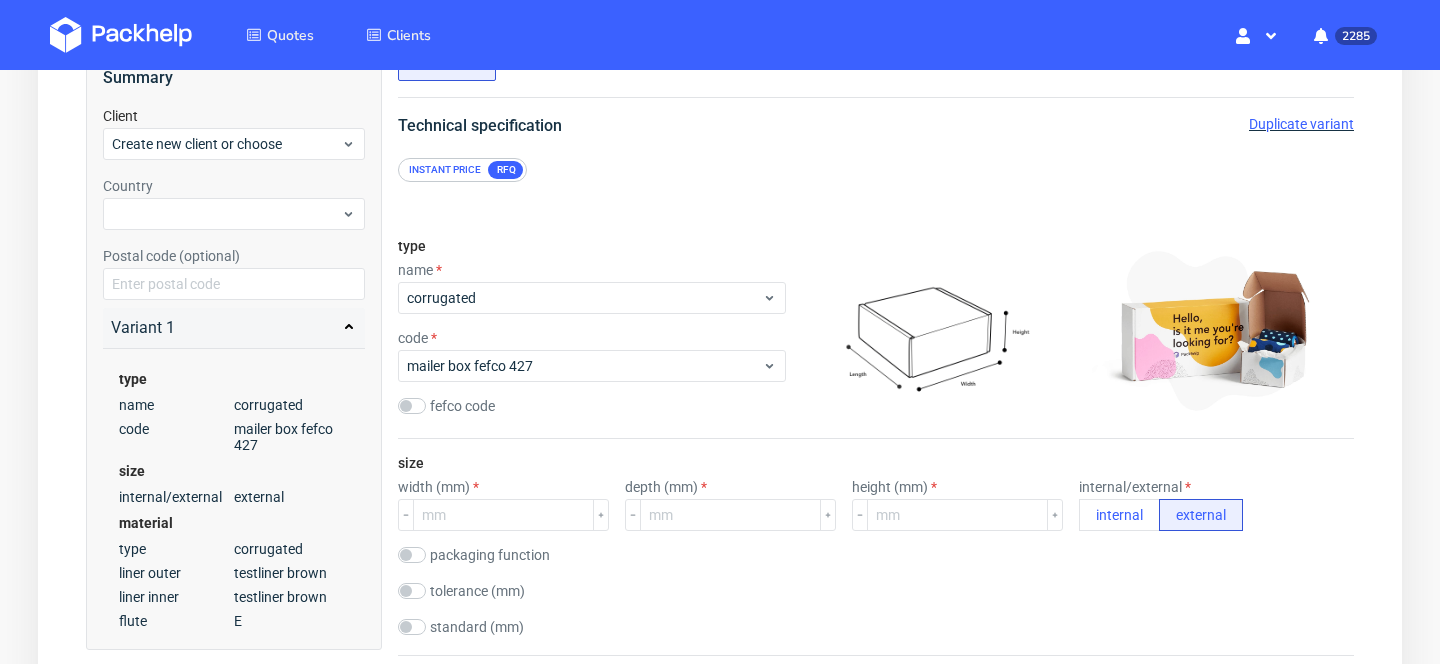 scroll, scrollTop: 181, scrollLeft: 0, axis: vertical 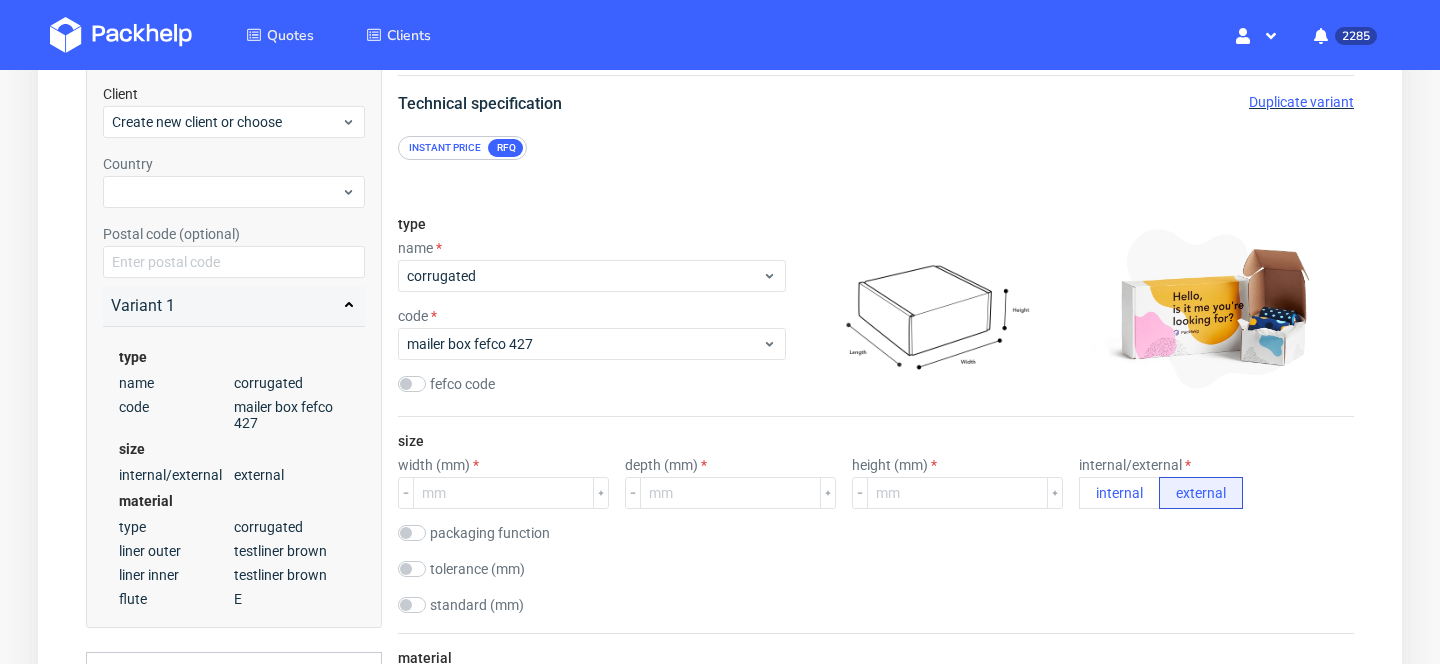 click on "type name corrugated code mailer box fefco 427 fefco code" at bounding box center [592, 308] 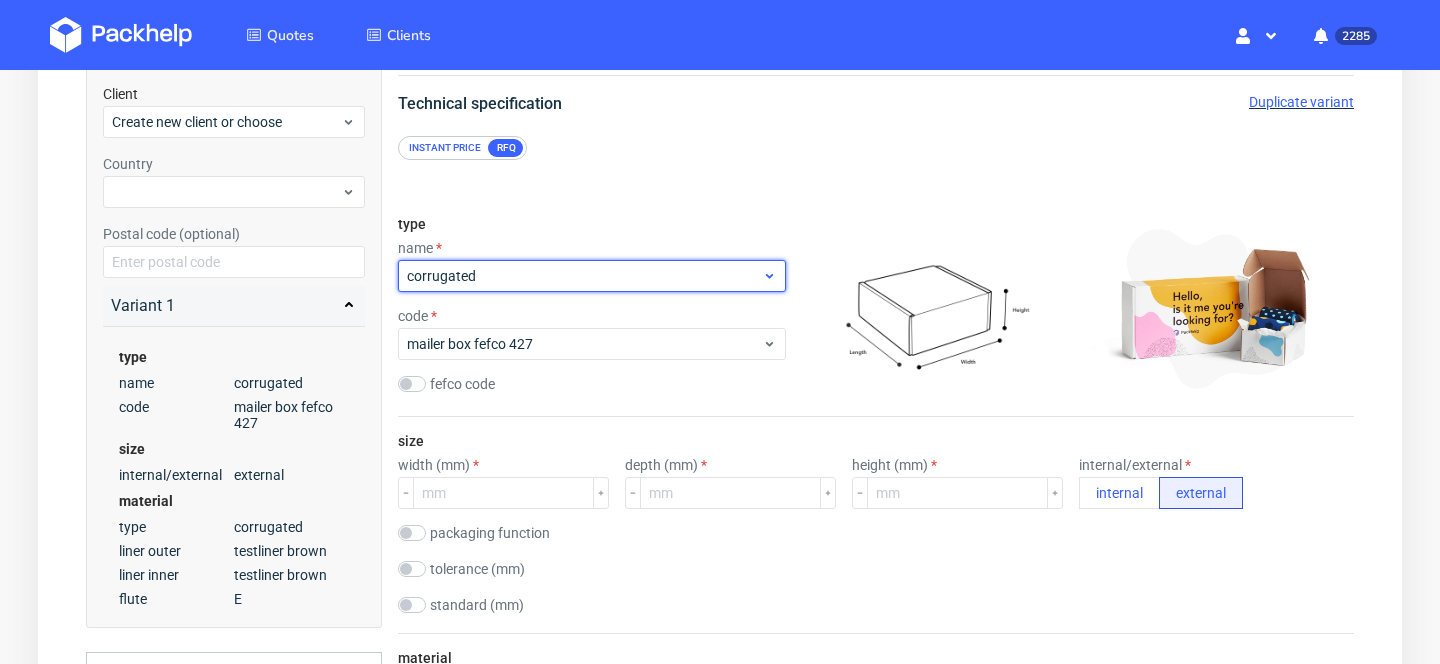 click on "corrugated" at bounding box center (592, 276) 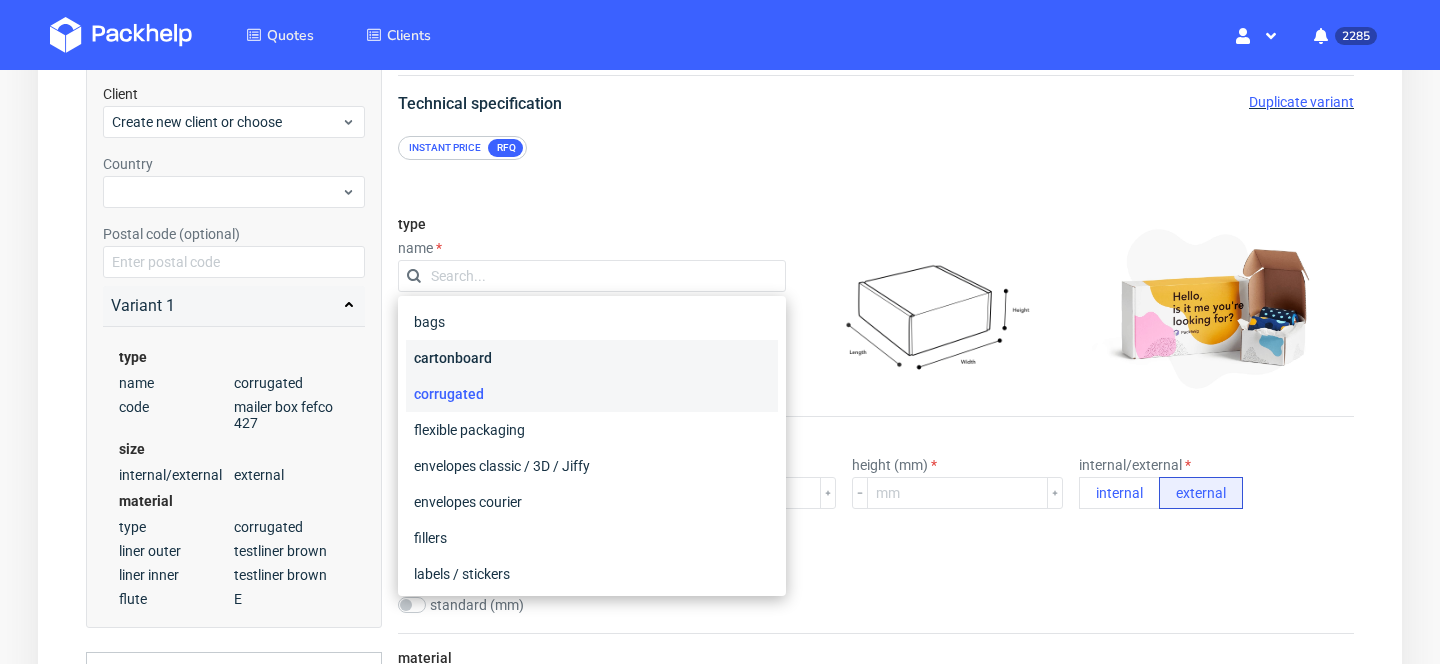 click on "cartonboard" at bounding box center (592, 358) 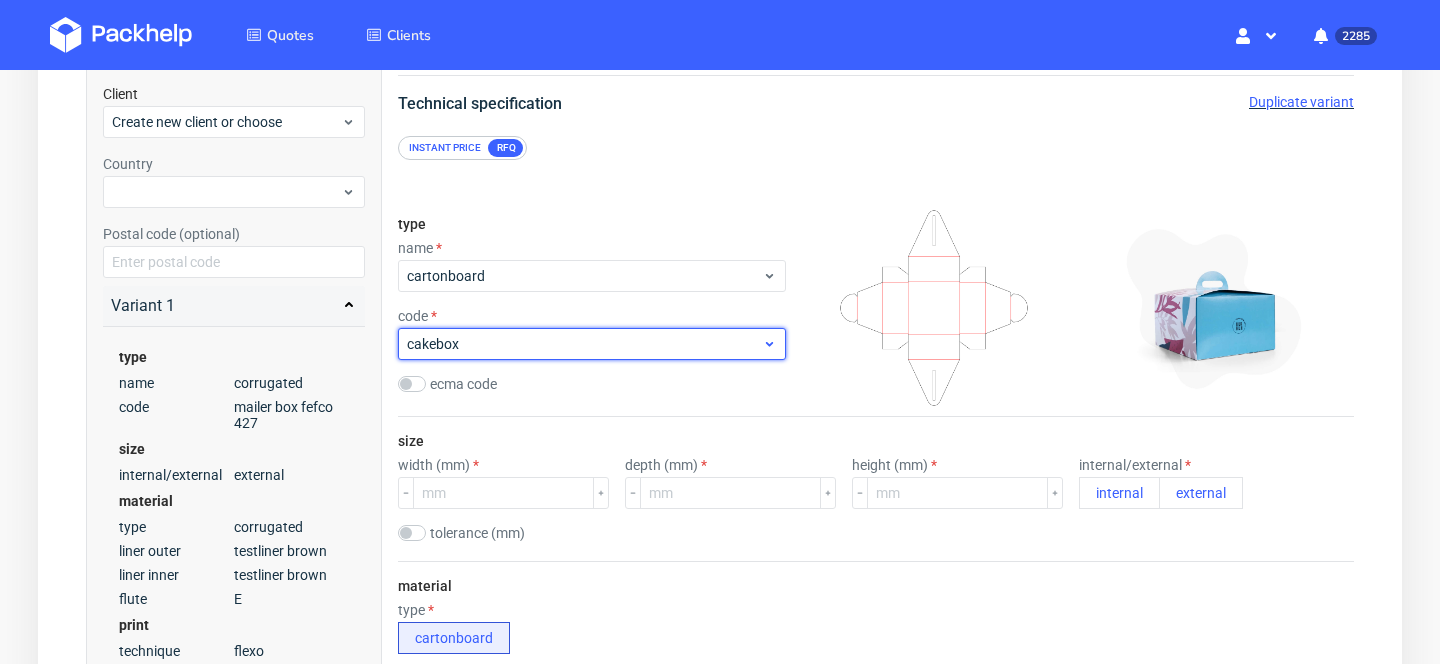 click on "cakebox" at bounding box center [584, 344] 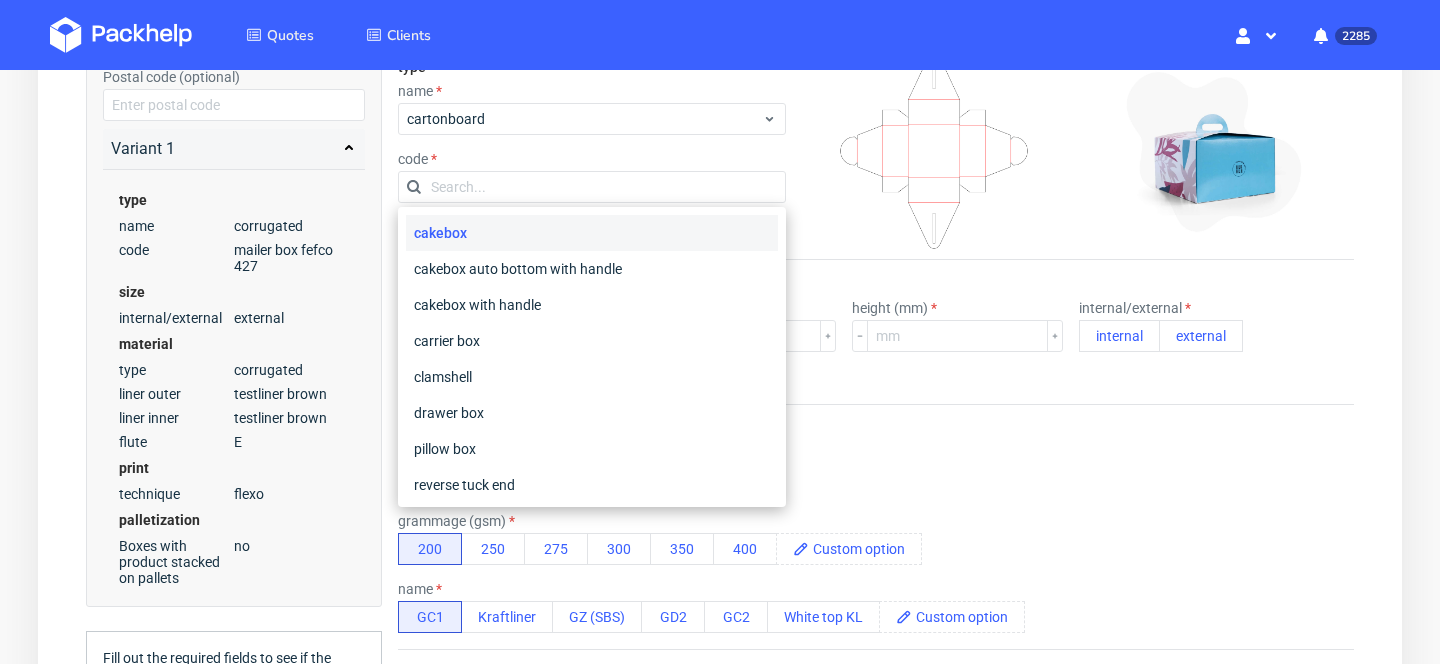 scroll, scrollTop: 354, scrollLeft: 0, axis: vertical 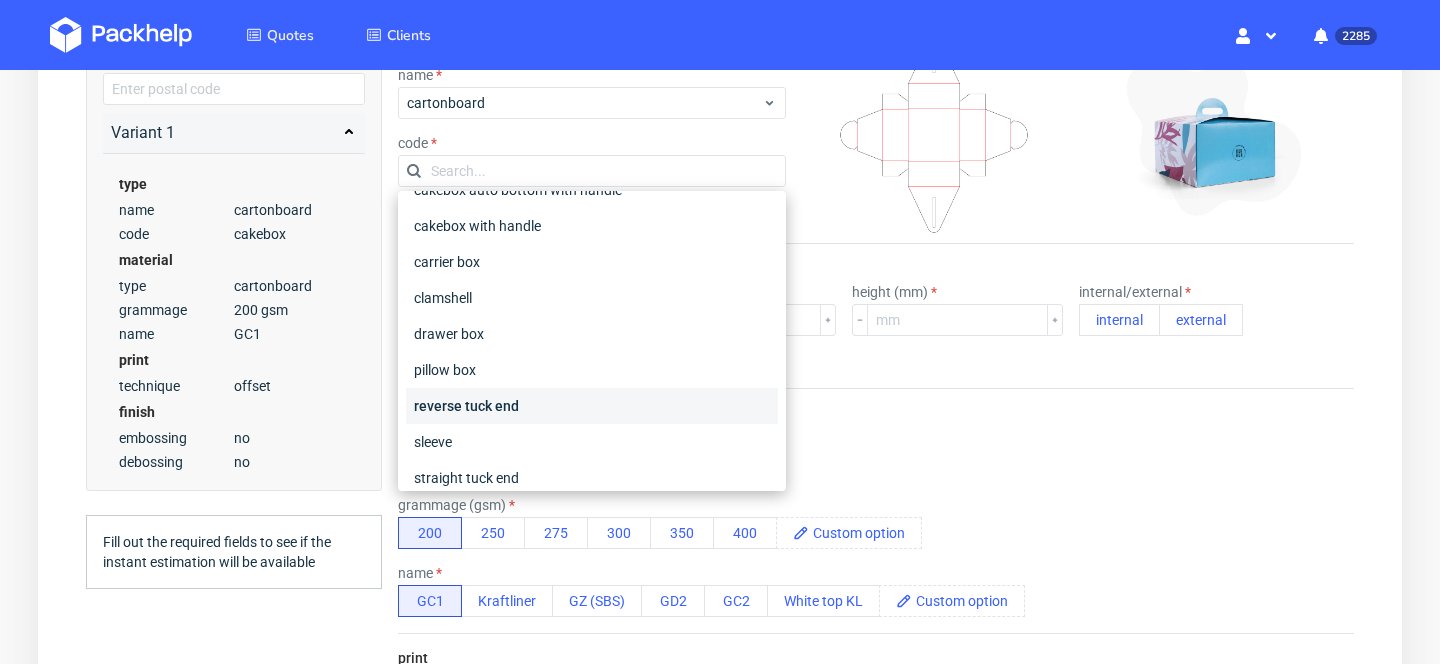 click on "reverse tuck end" at bounding box center (592, 406) 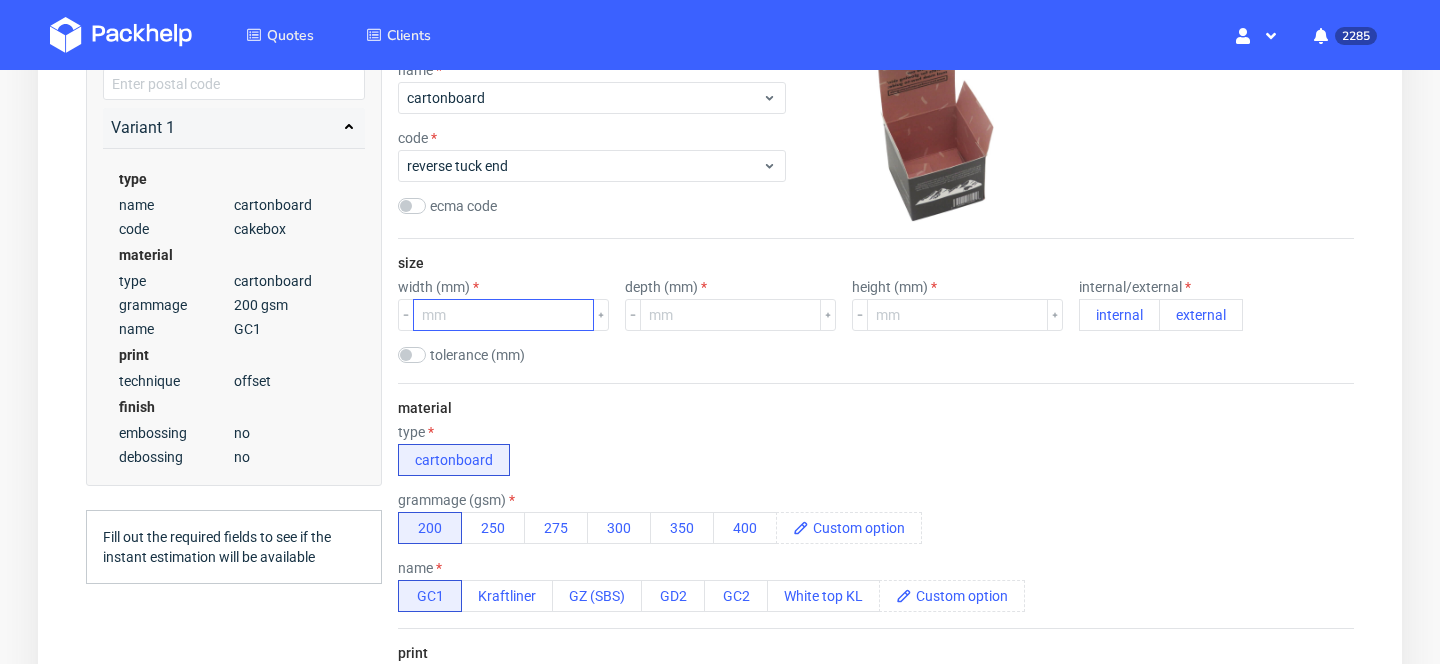 scroll, scrollTop: 397, scrollLeft: 0, axis: vertical 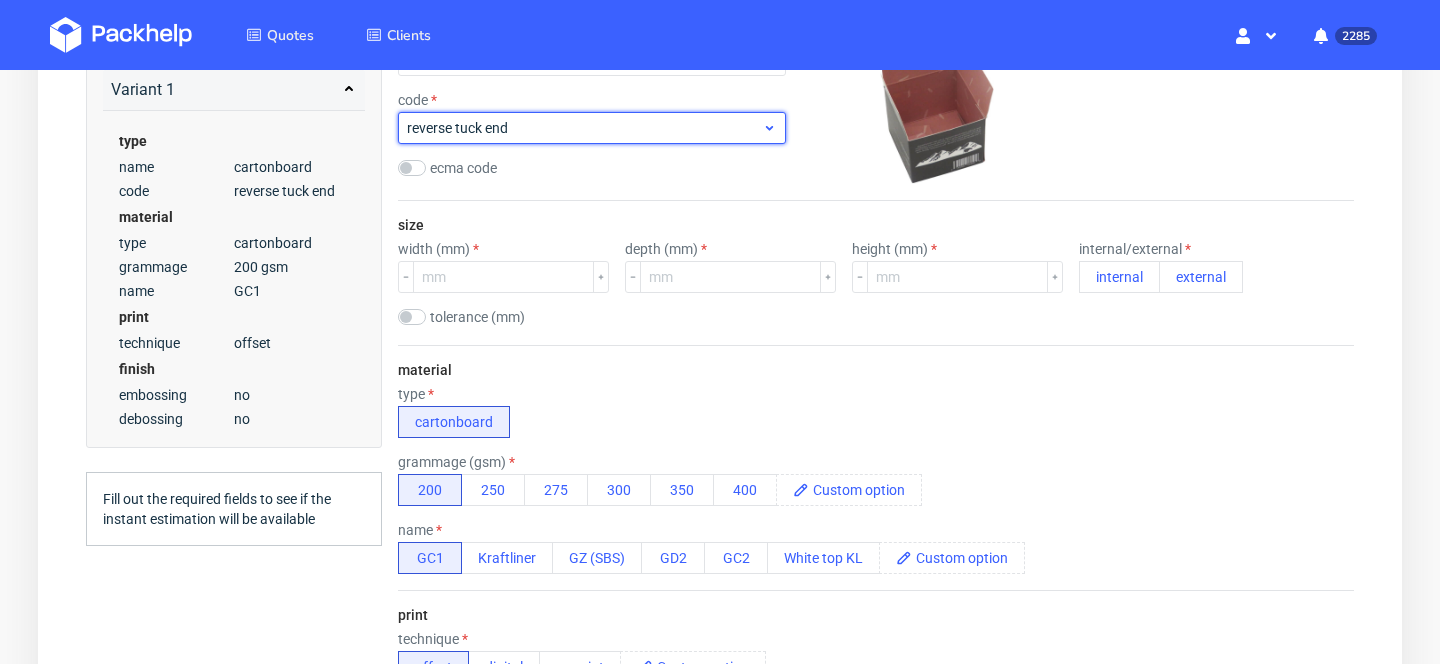 click on "reverse tuck end" at bounding box center [584, 128] 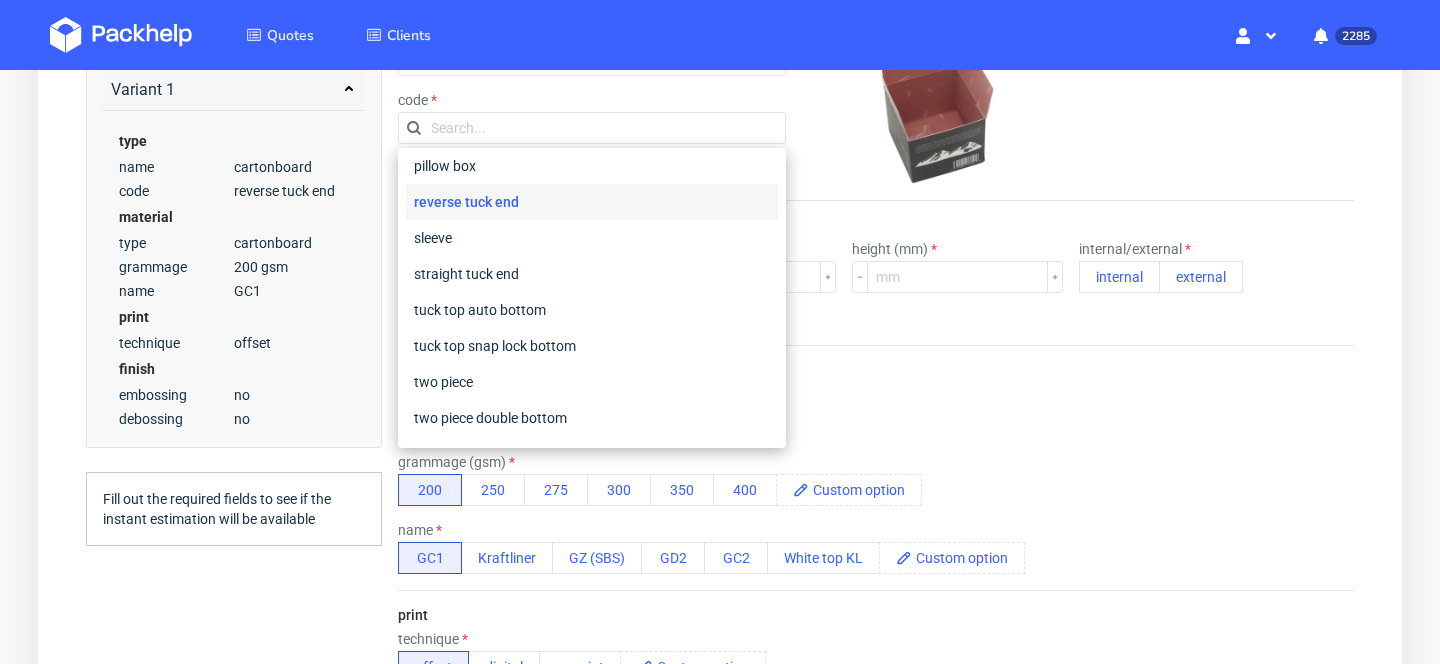 scroll, scrollTop: 228, scrollLeft: 0, axis: vertical 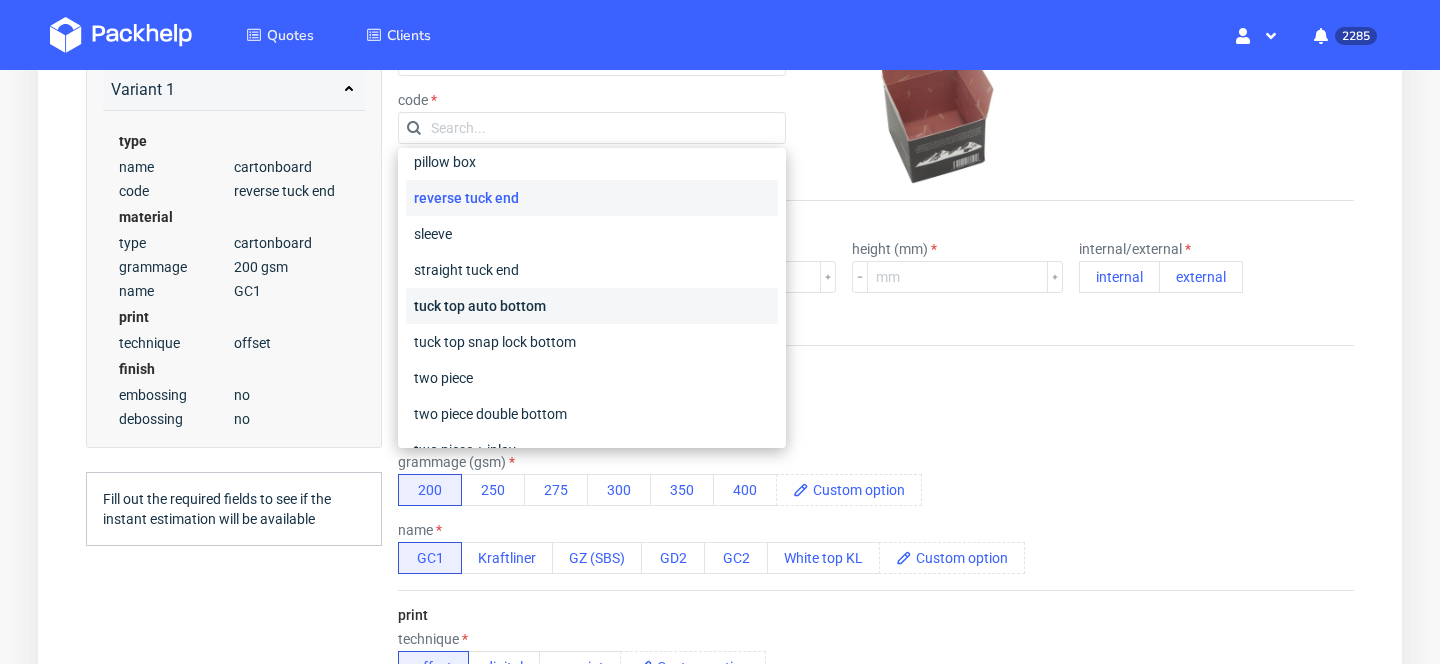 click on "tuck top auto bottom" at bounding box center (592, 306) 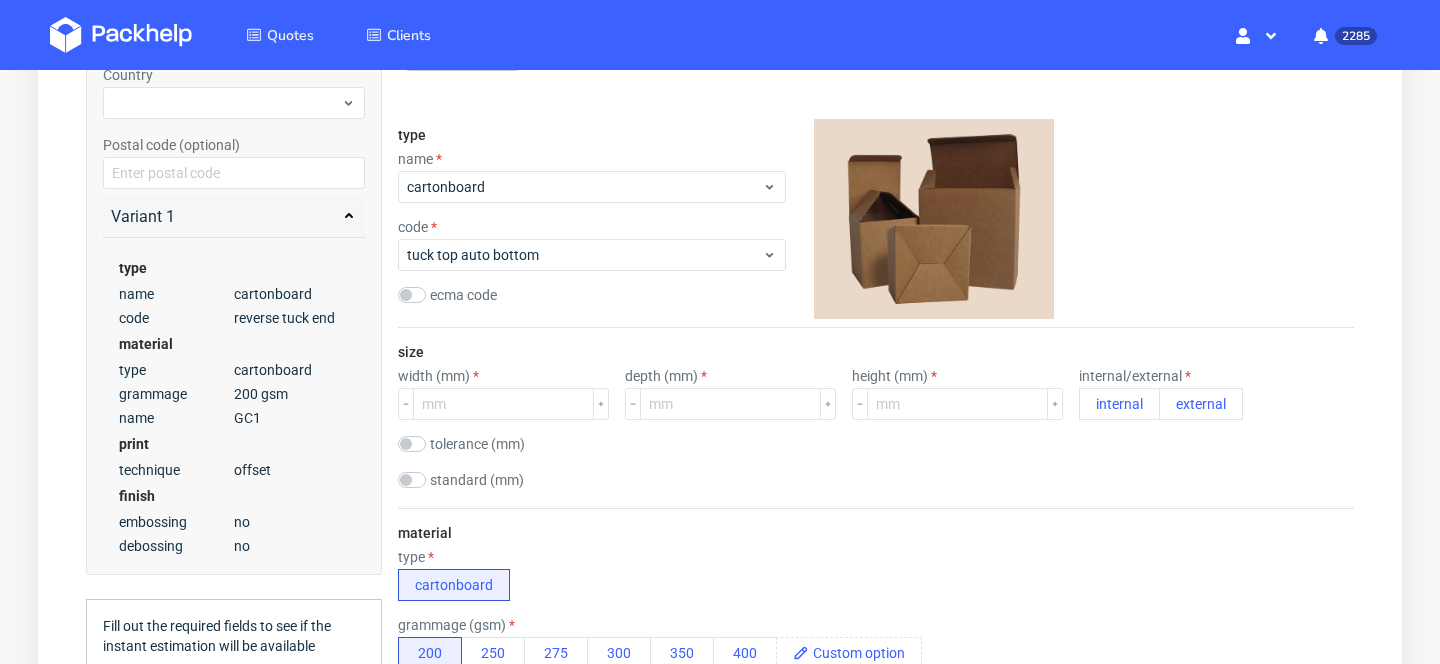 scroll, scrollTop: 269, scrollLeft: 0, axis: vertical 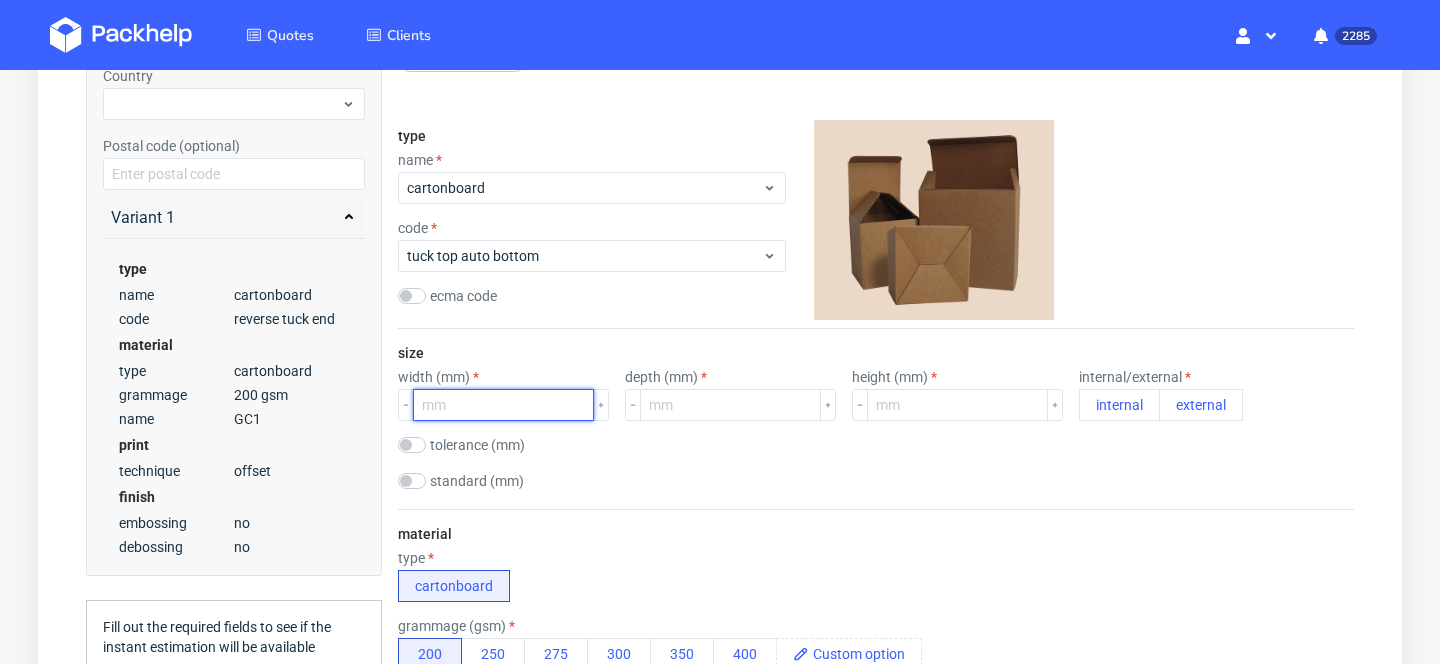 click at bounding box center [503, 405] 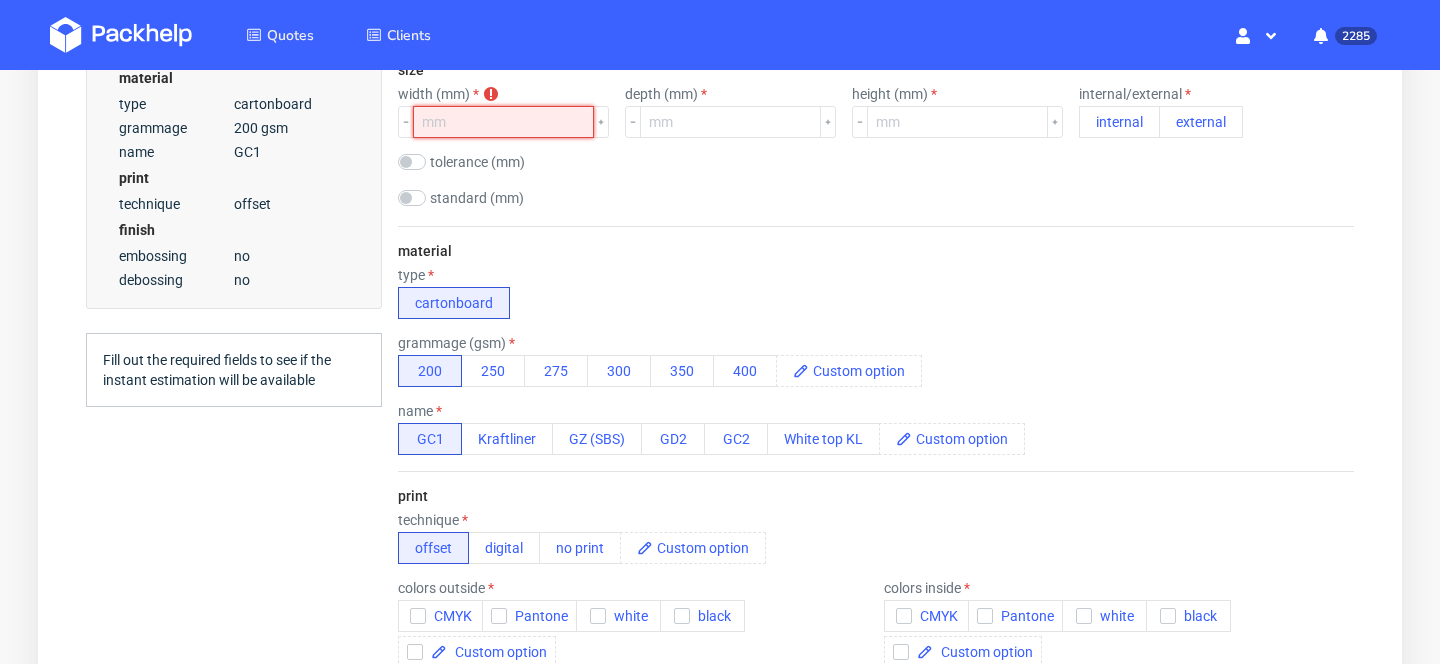scroll, scrollTop: 564, scrollLeft: 0, axis: vertical 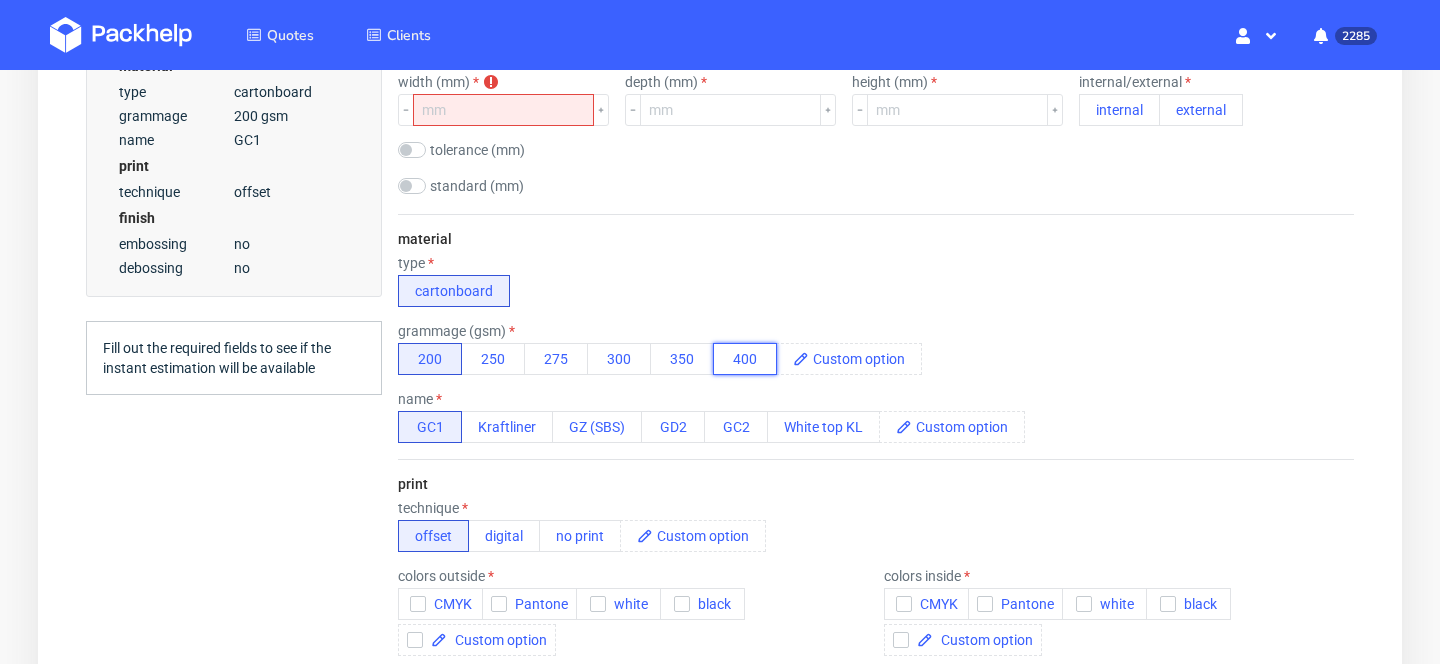click on "400" at bounding box center [745, 359] 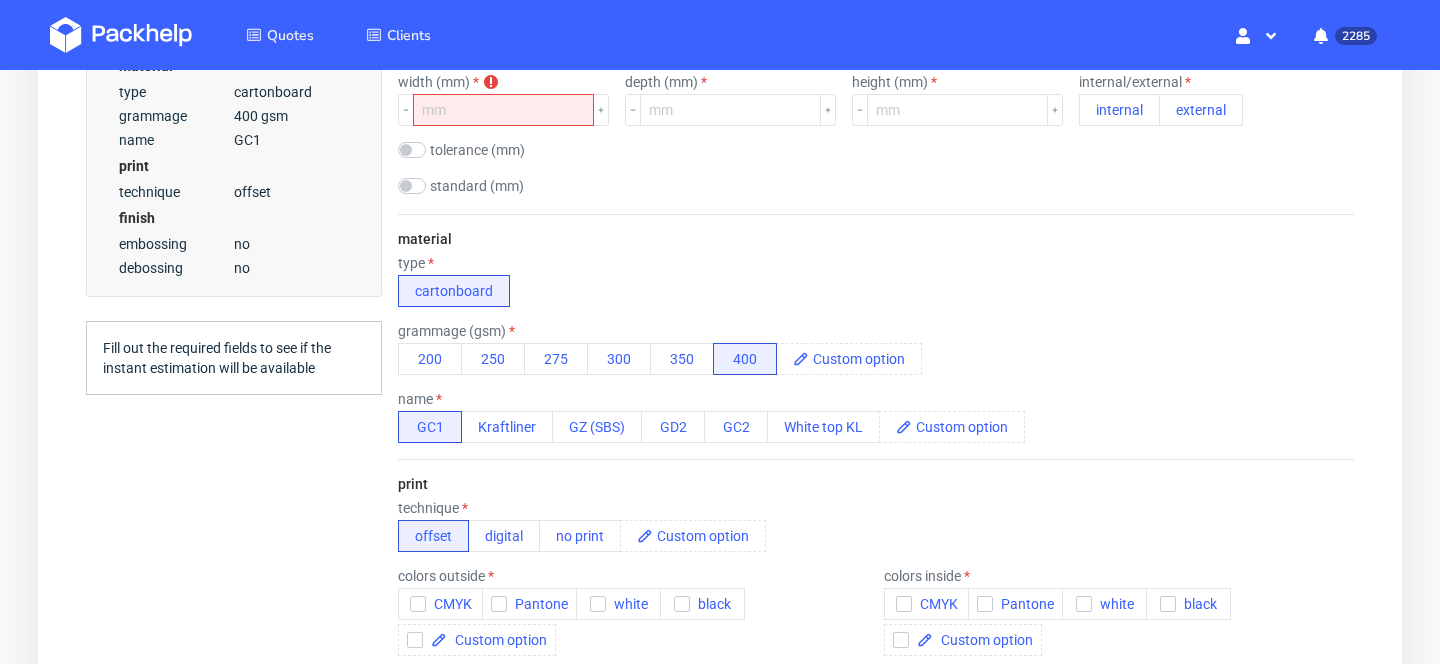 click on "print technique offset digital no print colors outside CMYK Pantone white black colors inside CMYK Pantone white black artwork drop" at bounding box center [876, 583] 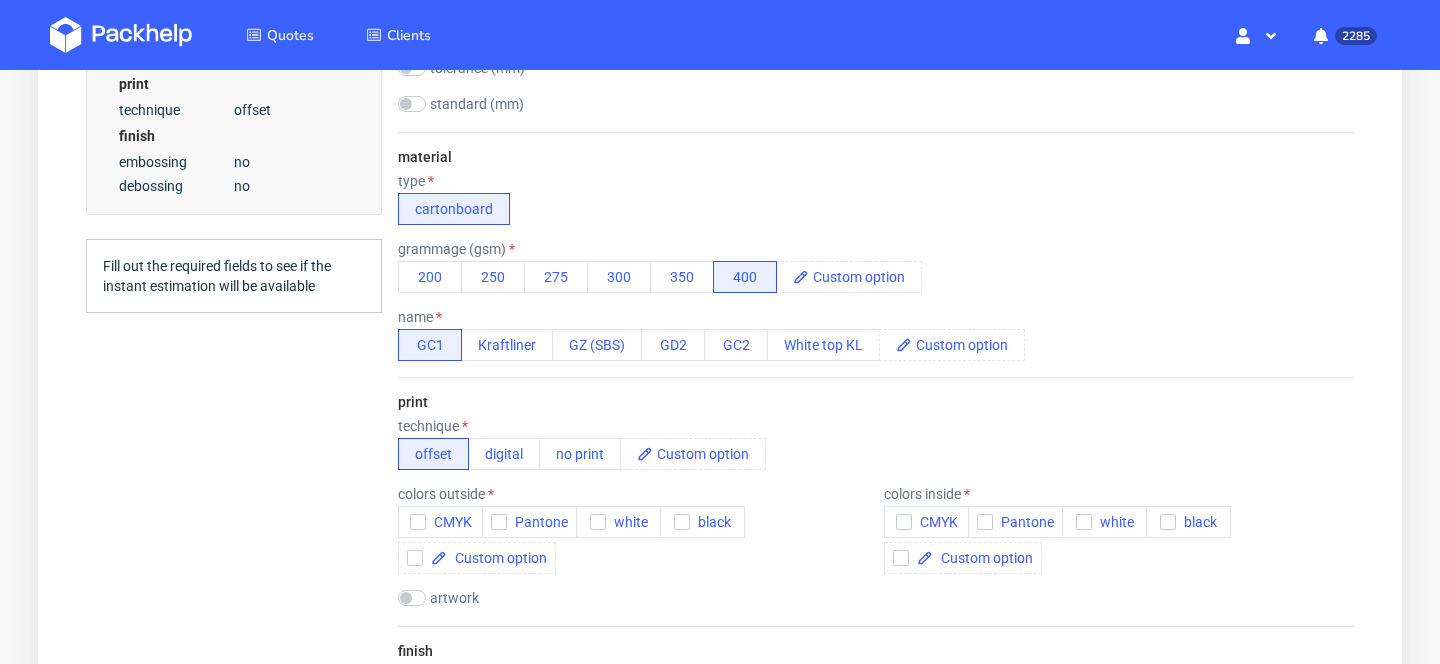 scroll, scrollTop: 656, scrollLeft: 0, axis: vertical 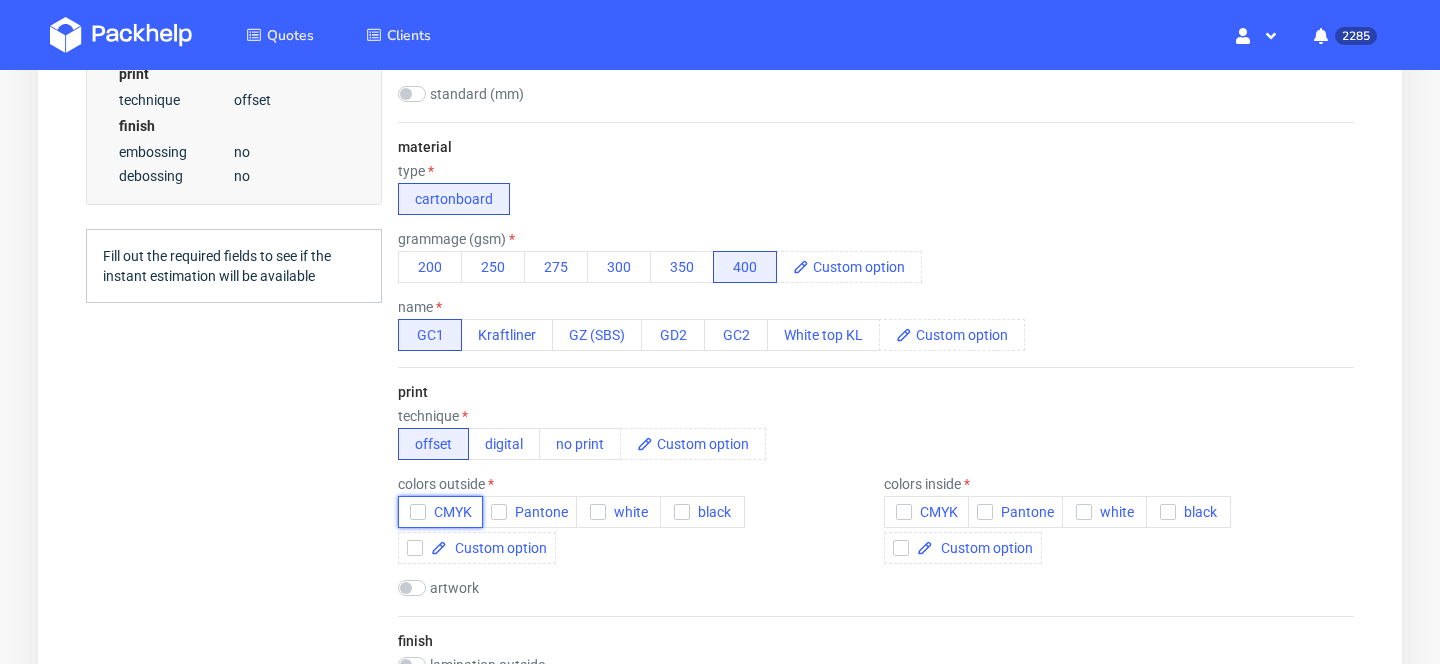 click on "CMYK" at bounding box center (449, 512) 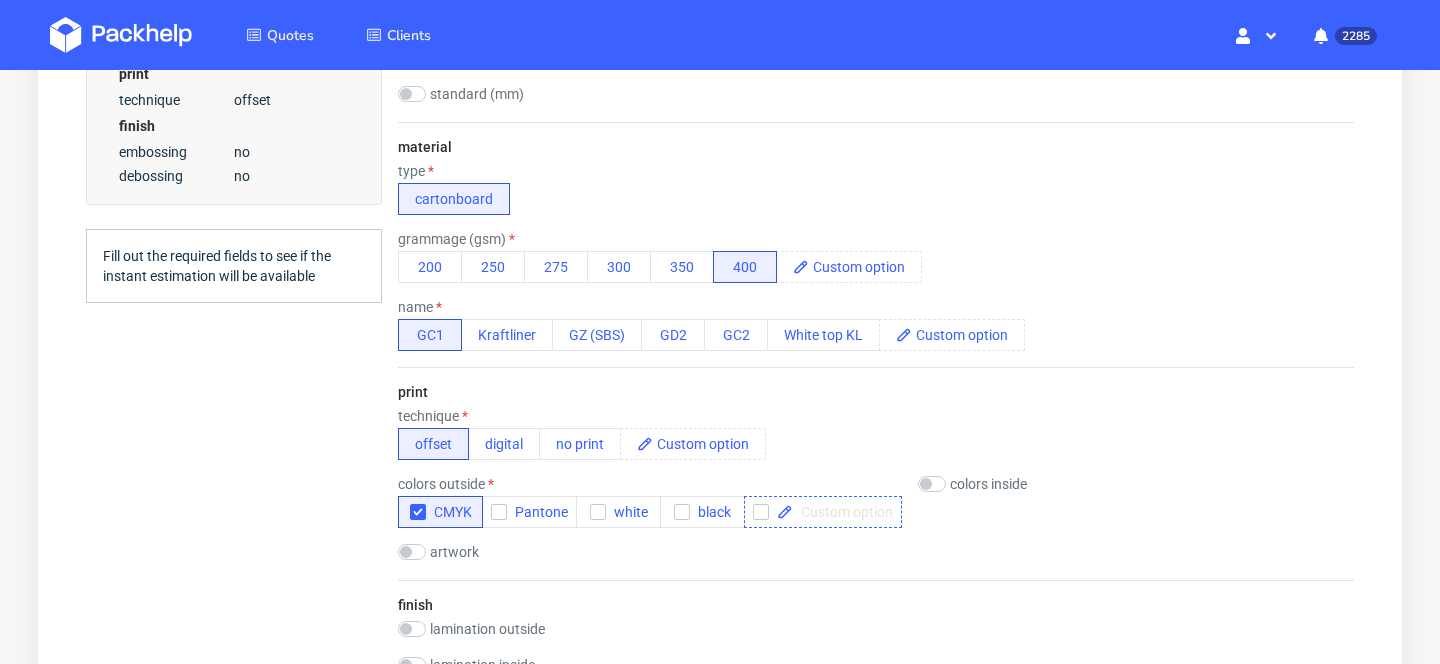 click at bounding box center (823, 512) 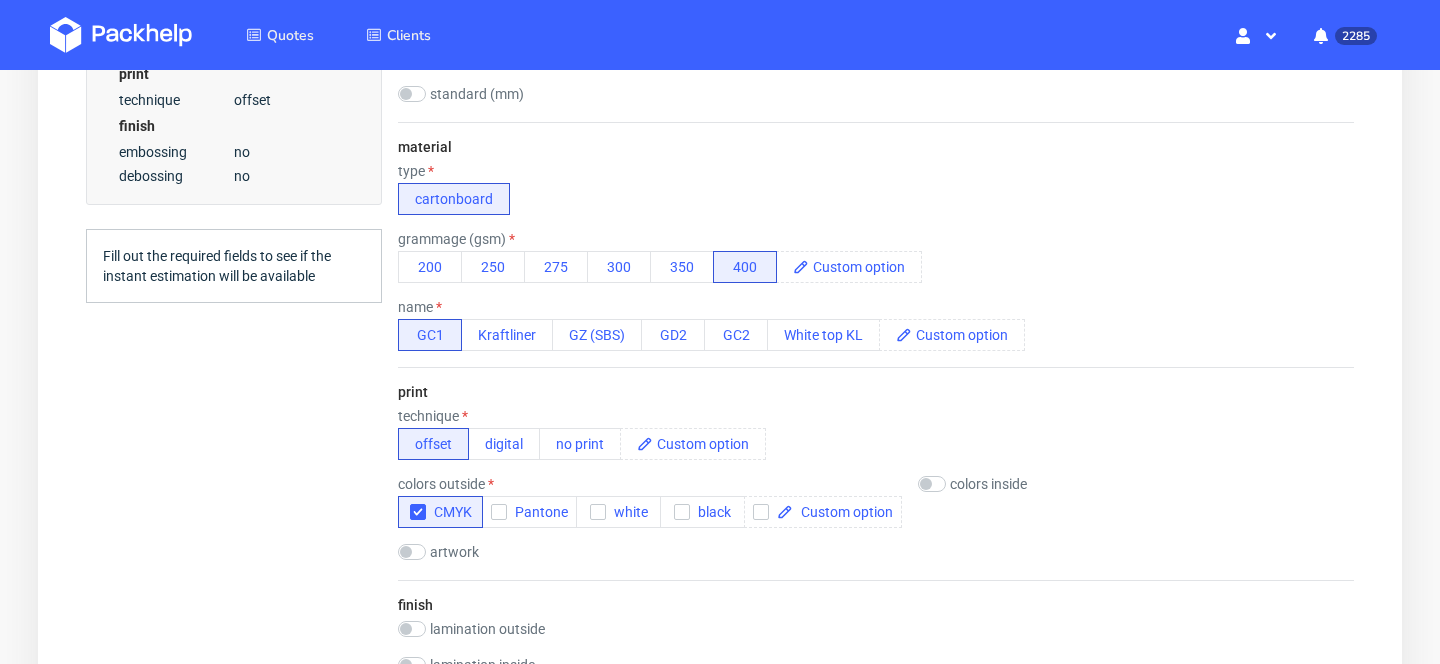 click on "colors inside" at bounding box center [988, 484] 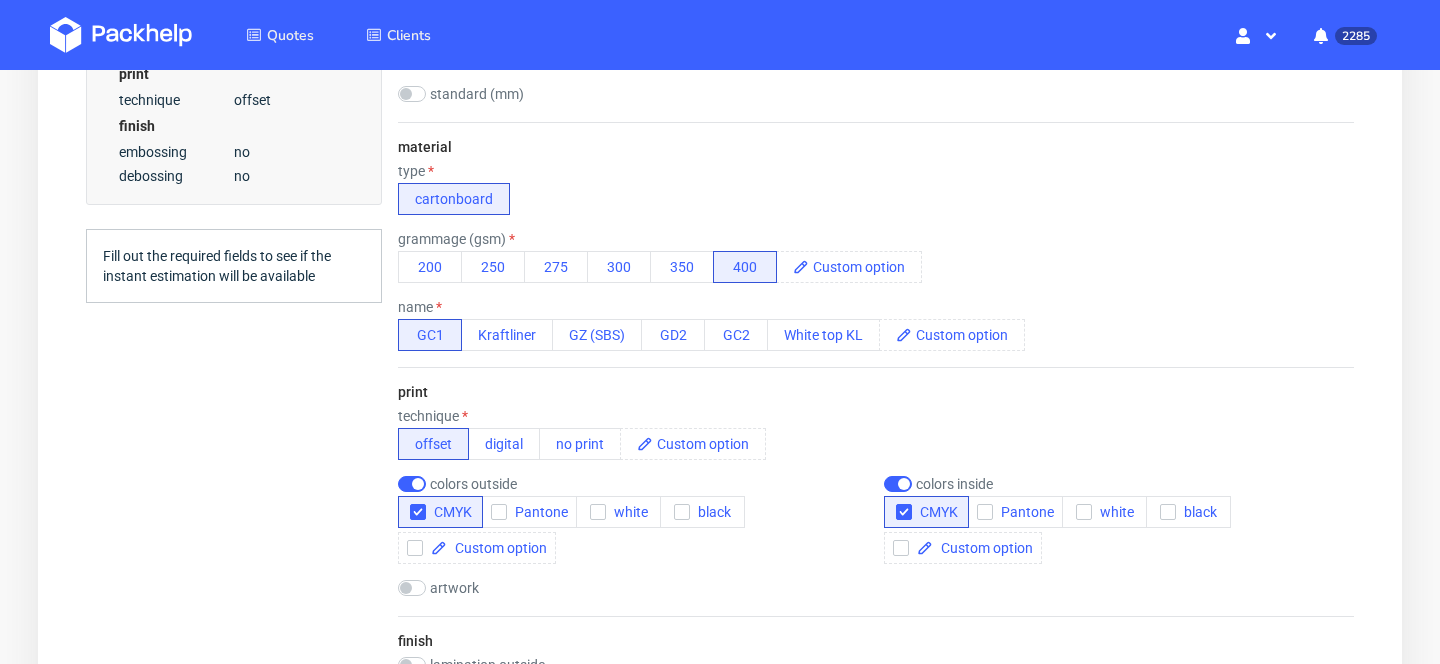 click on "print technique offset digital no print colors outside CMYK Pantone white black colors inside CMYK Pantone white black artwork drop" at bounding box center [876, 491] 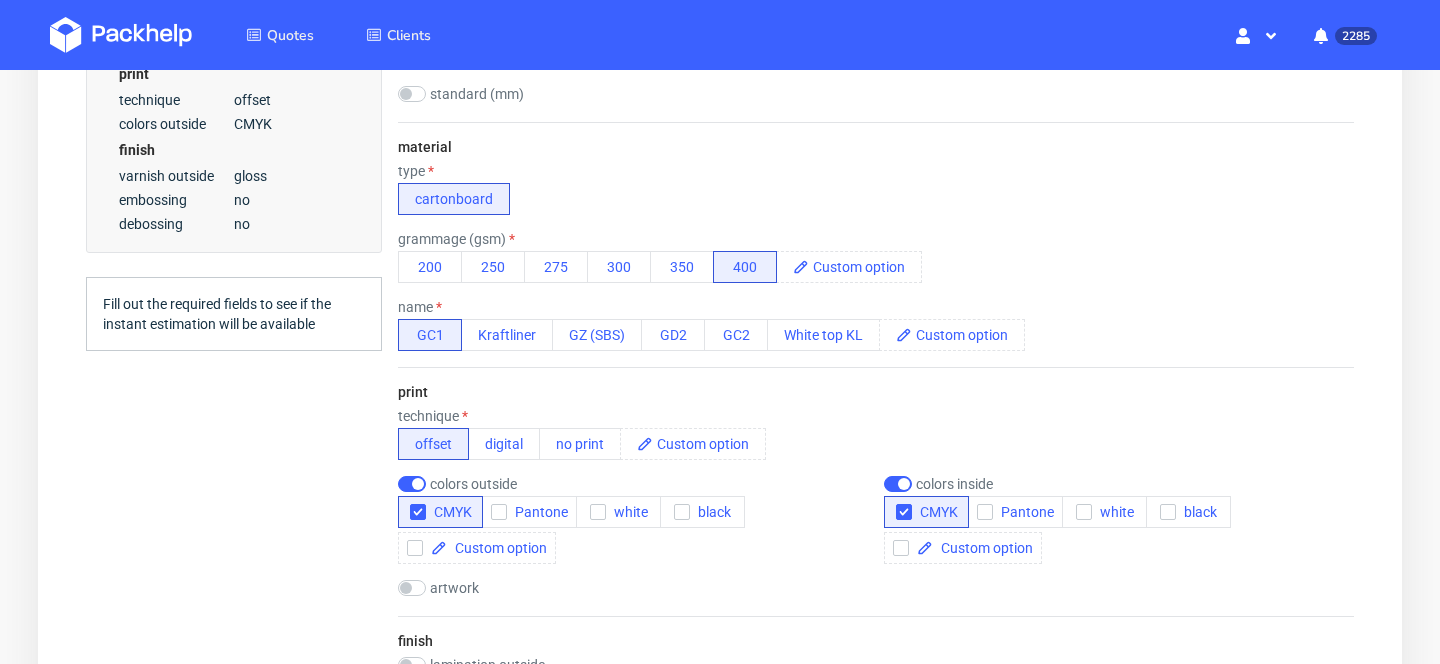 click on "colors inside" at bounding box center [954, 484] 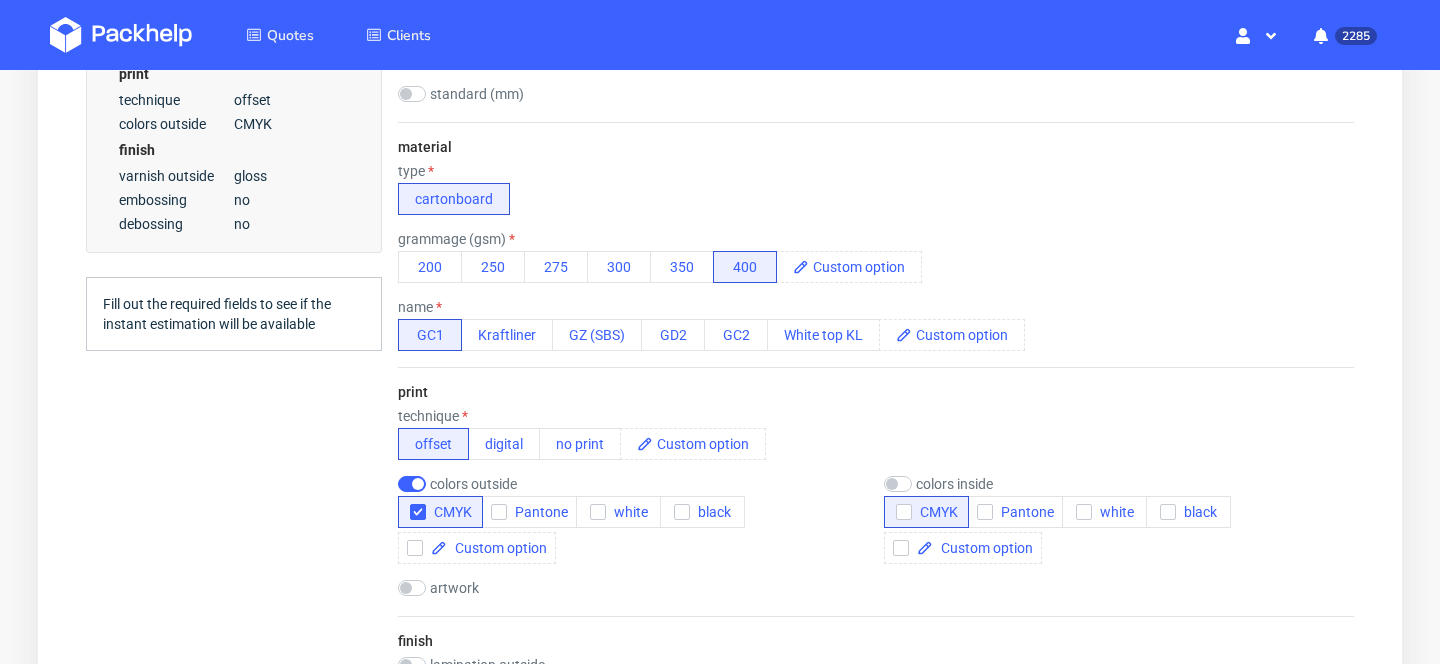 checkbox on "false" 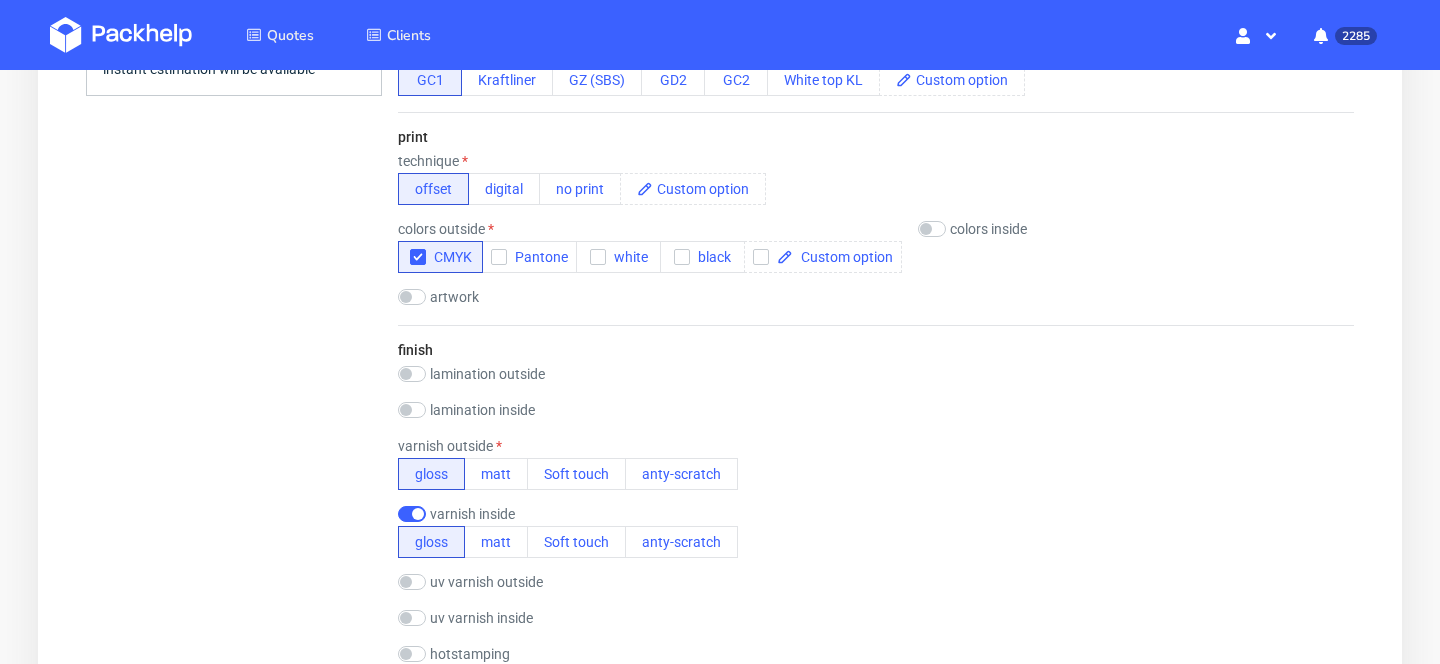 scroll, scrollTop: 1018, scrollLeft: 0, axis: vertical 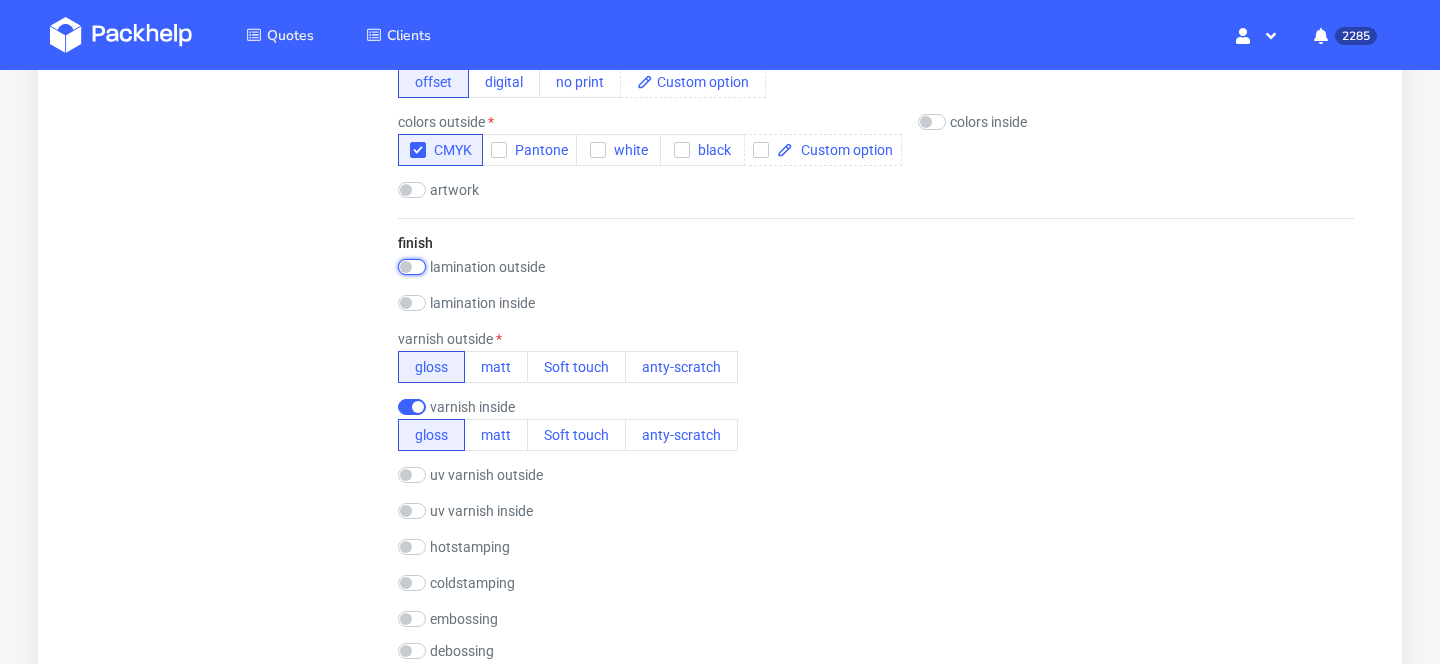 click at bounding box center (412, 267) 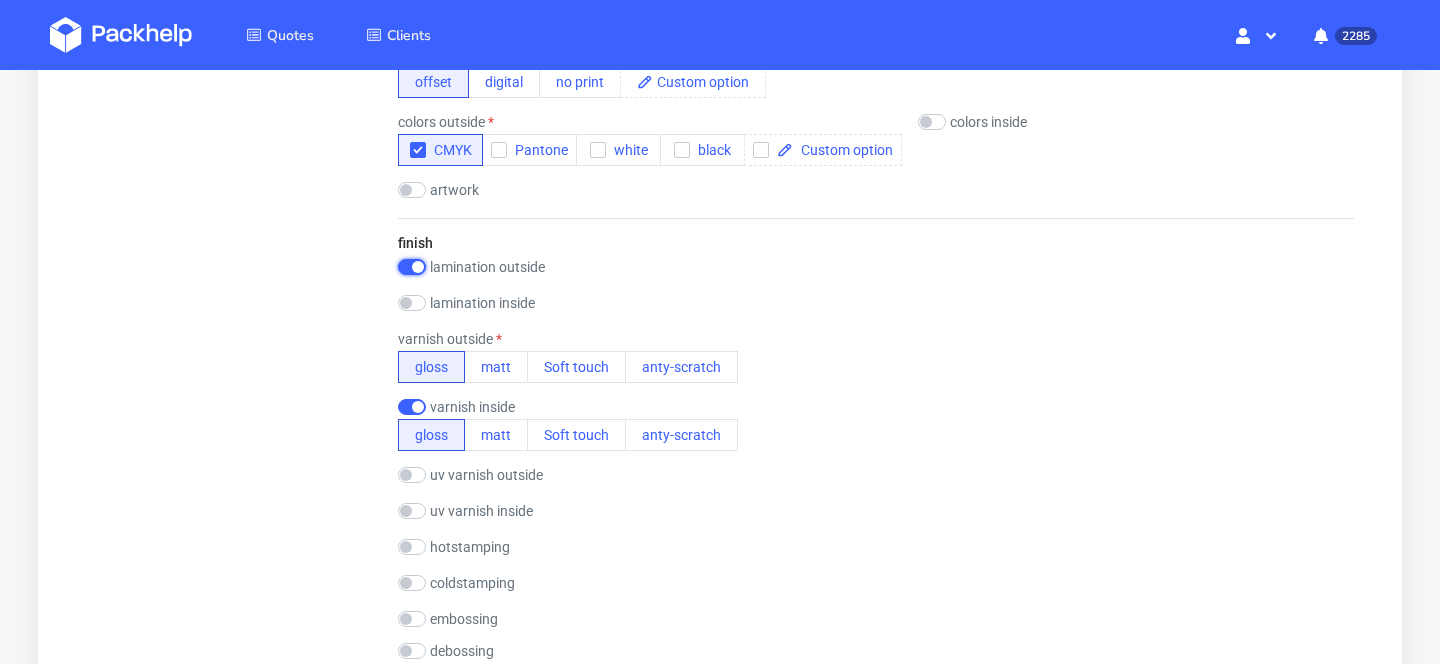 checkbox on "true" 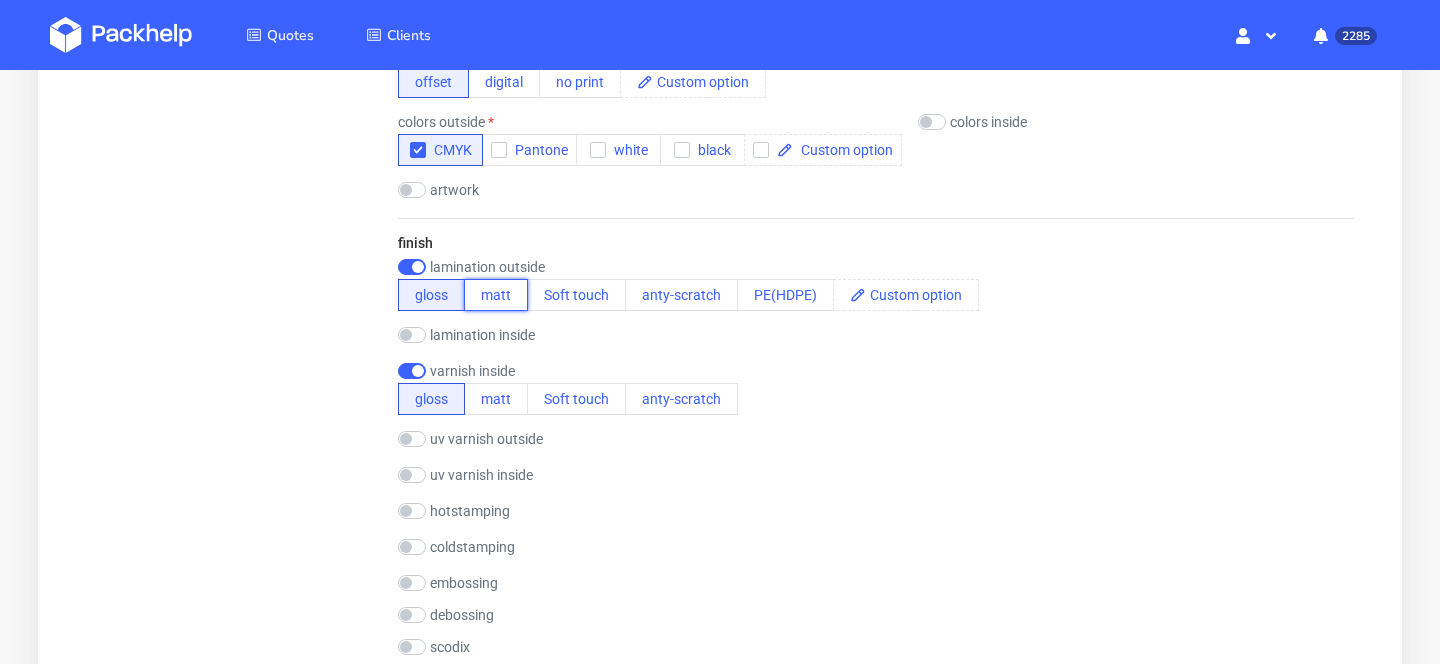 click on "matt" at bounding box center (496, 295) 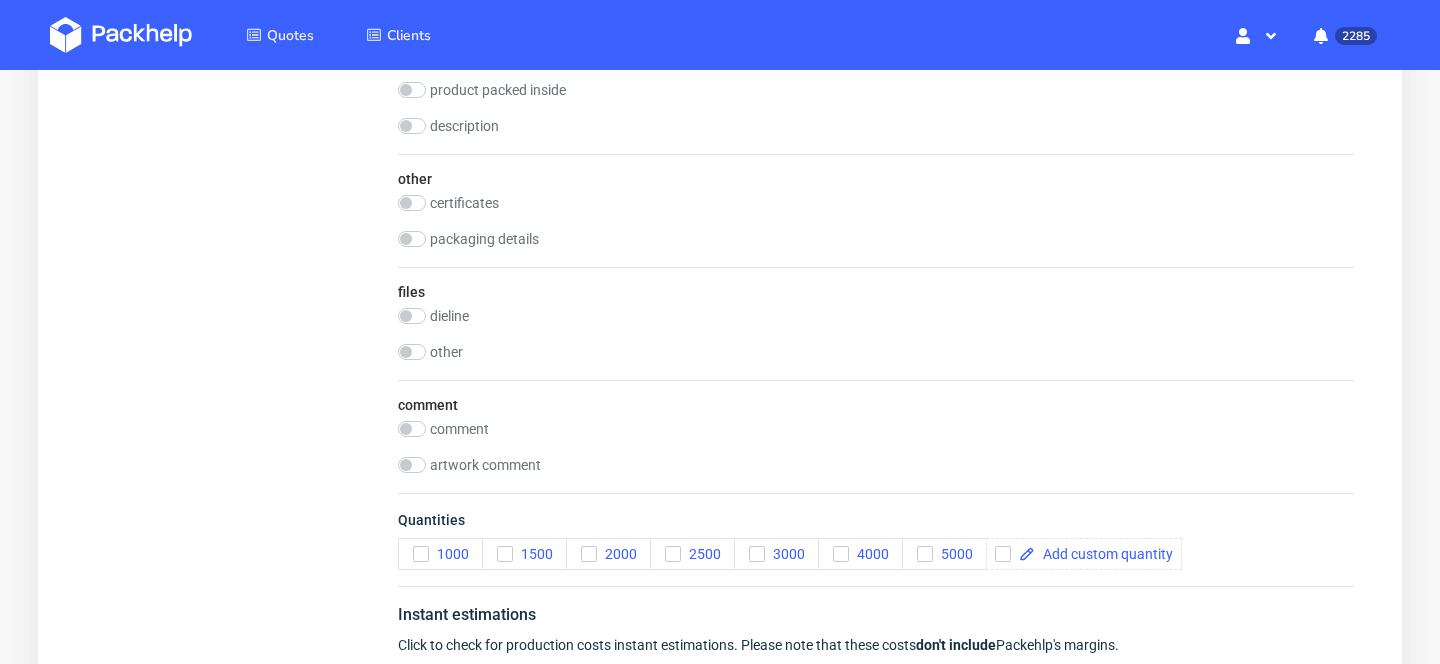 scroll, scrollTop: 1972, scrollLeft: 0, axis: vertical 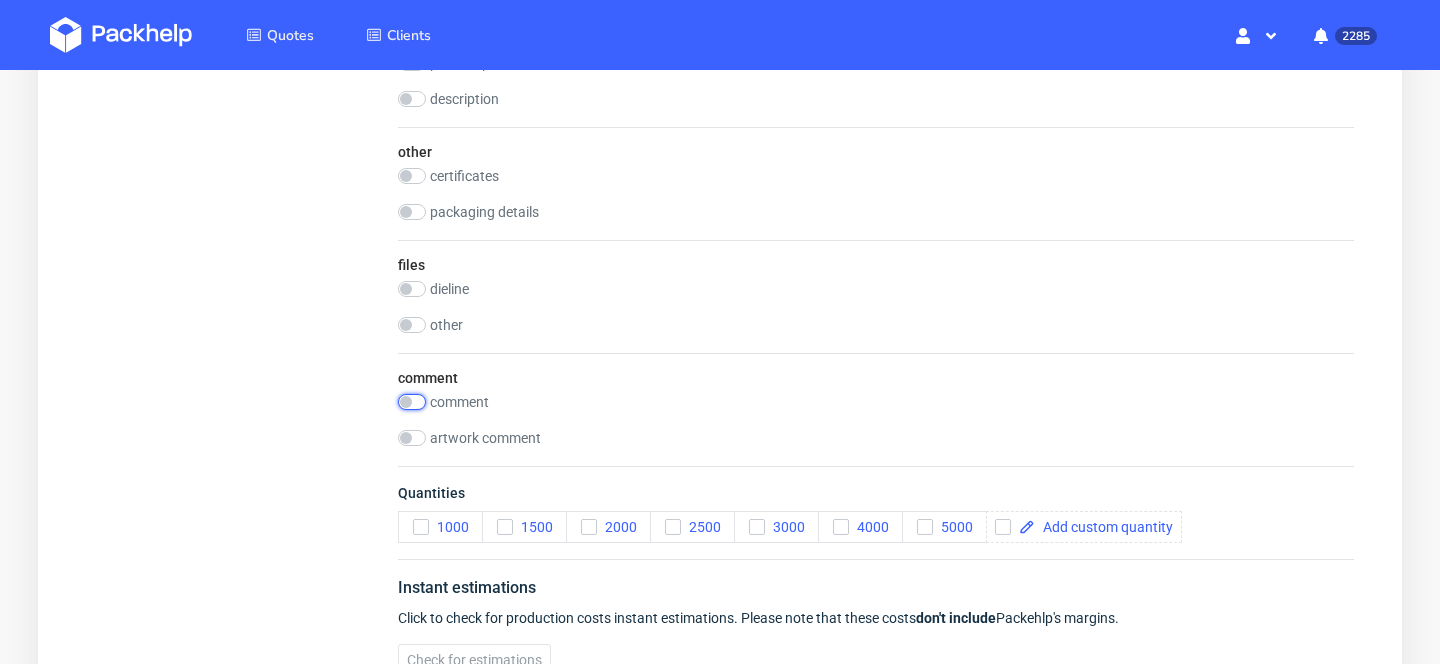 click at bounding box center [412, 402] 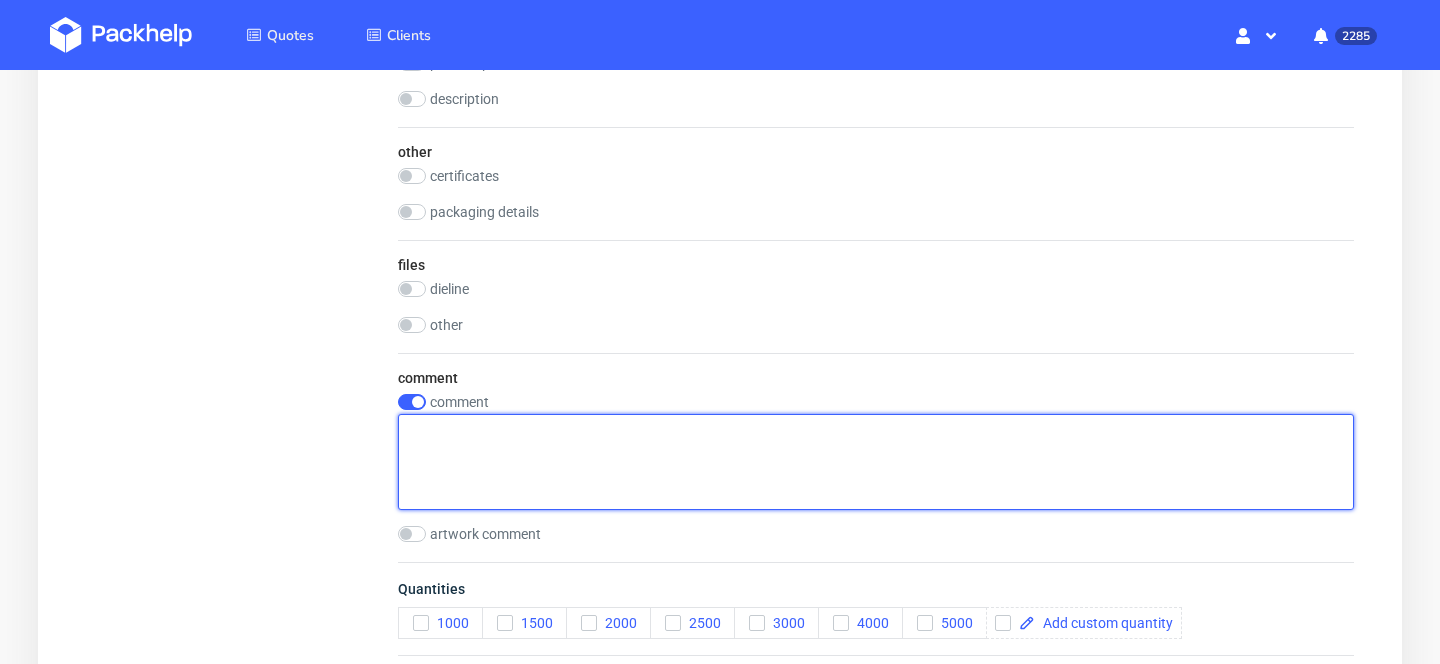 click at bounding box center (876, 462) 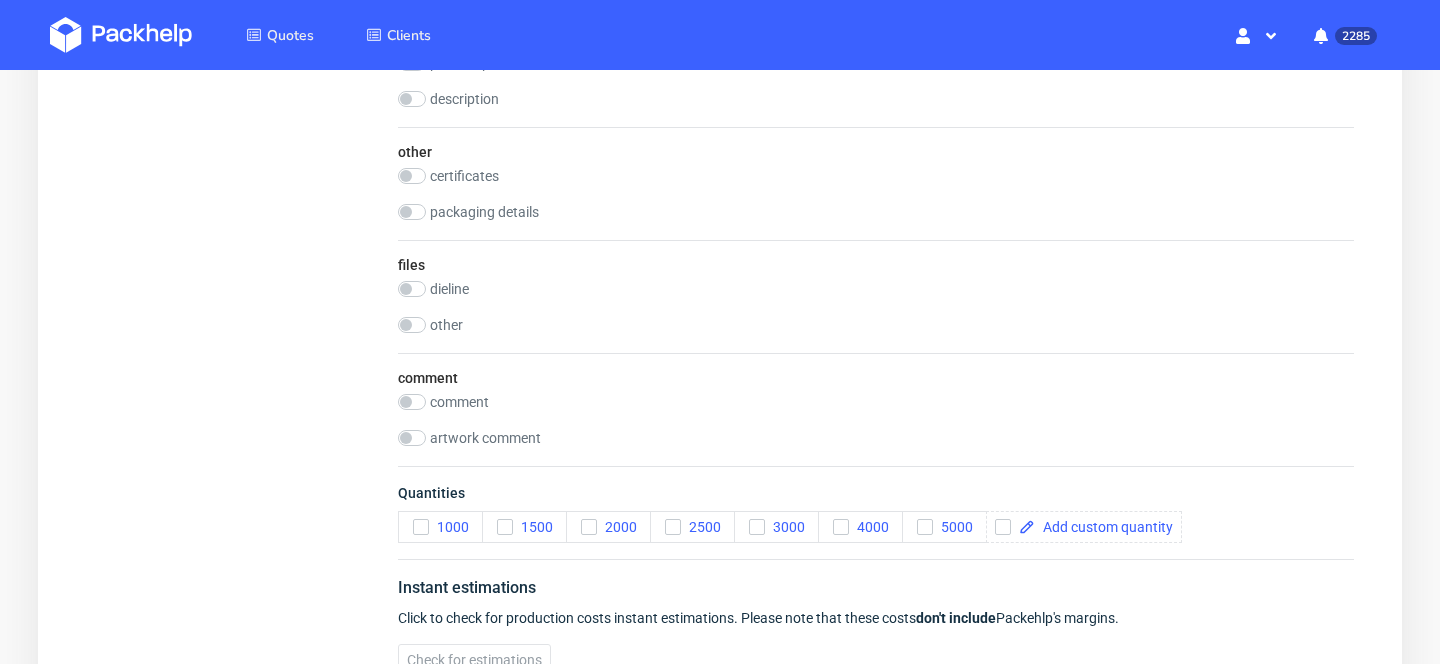 click on "comment" at bounding box center [876, 402] 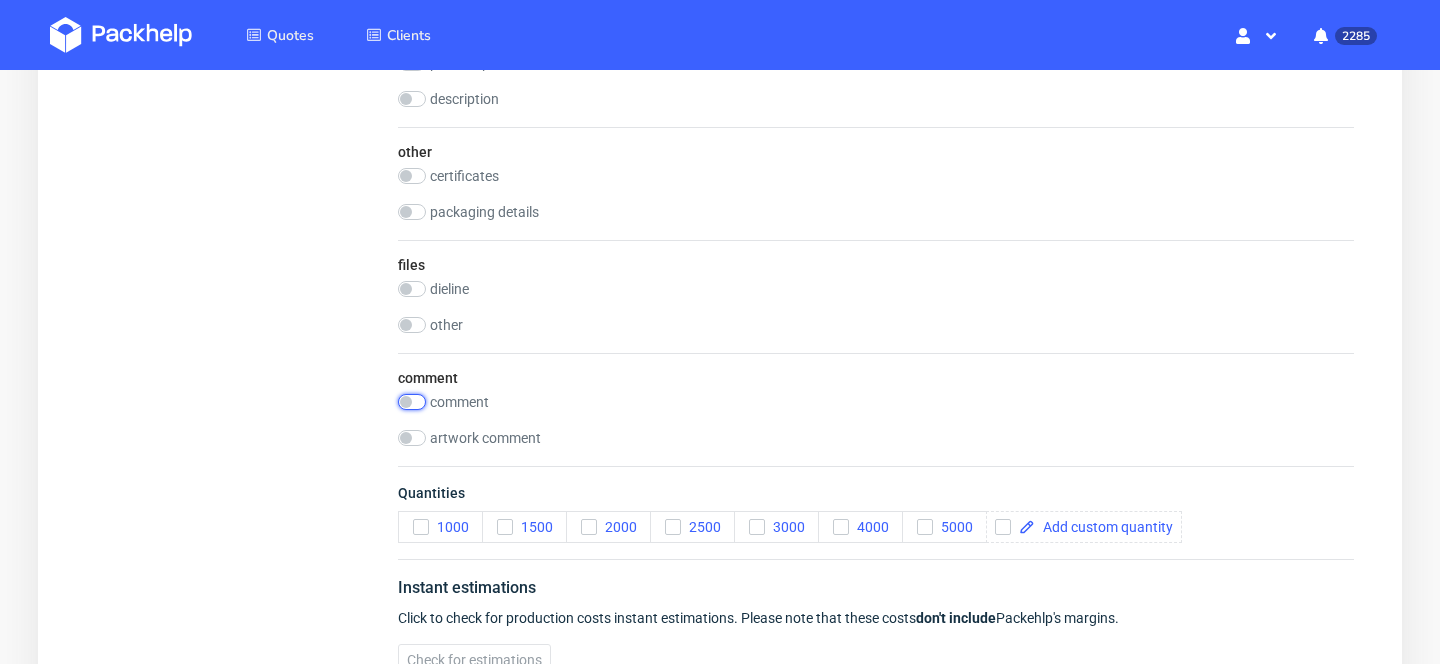 click at bounding box center [412, 402] 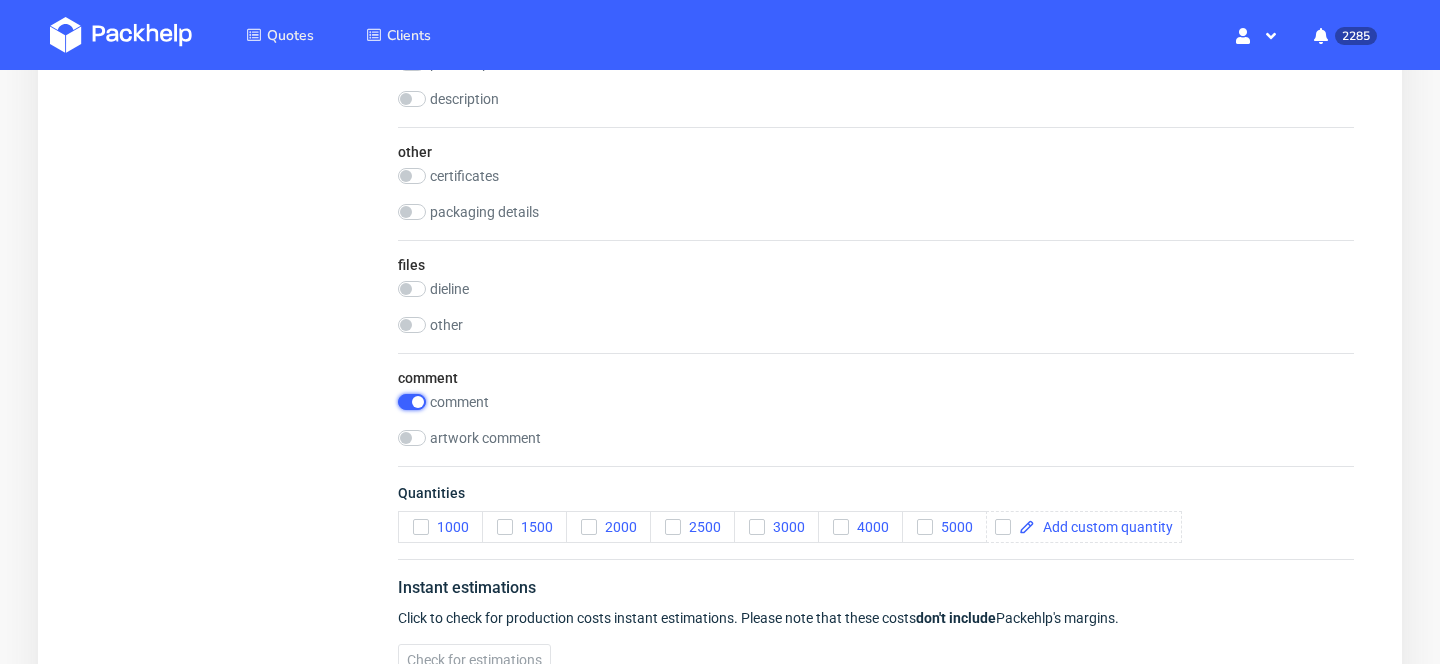 checkbox on "true" 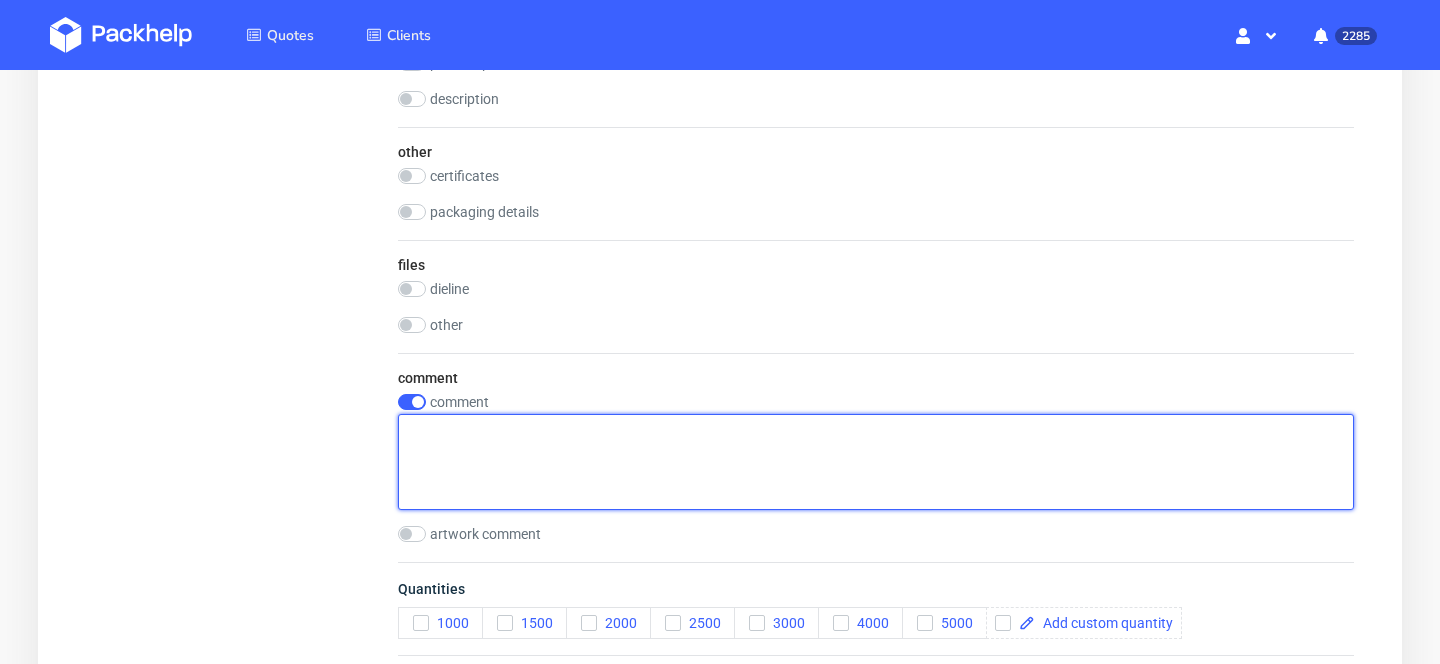 click at bounding box center [876, 462] 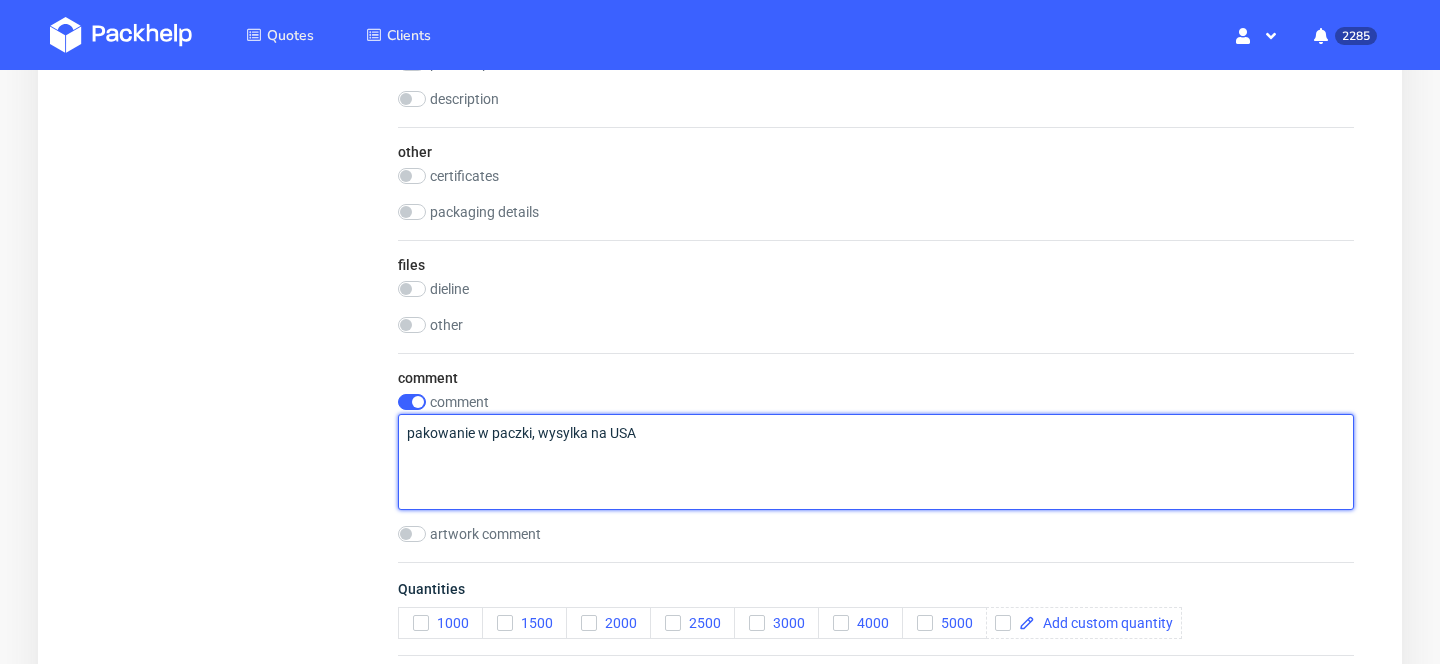 paste on "Pyro Purchasing Partners
c/o Reece Rice
20595 Highway 104 S
Lexington, TN 38351
United States" 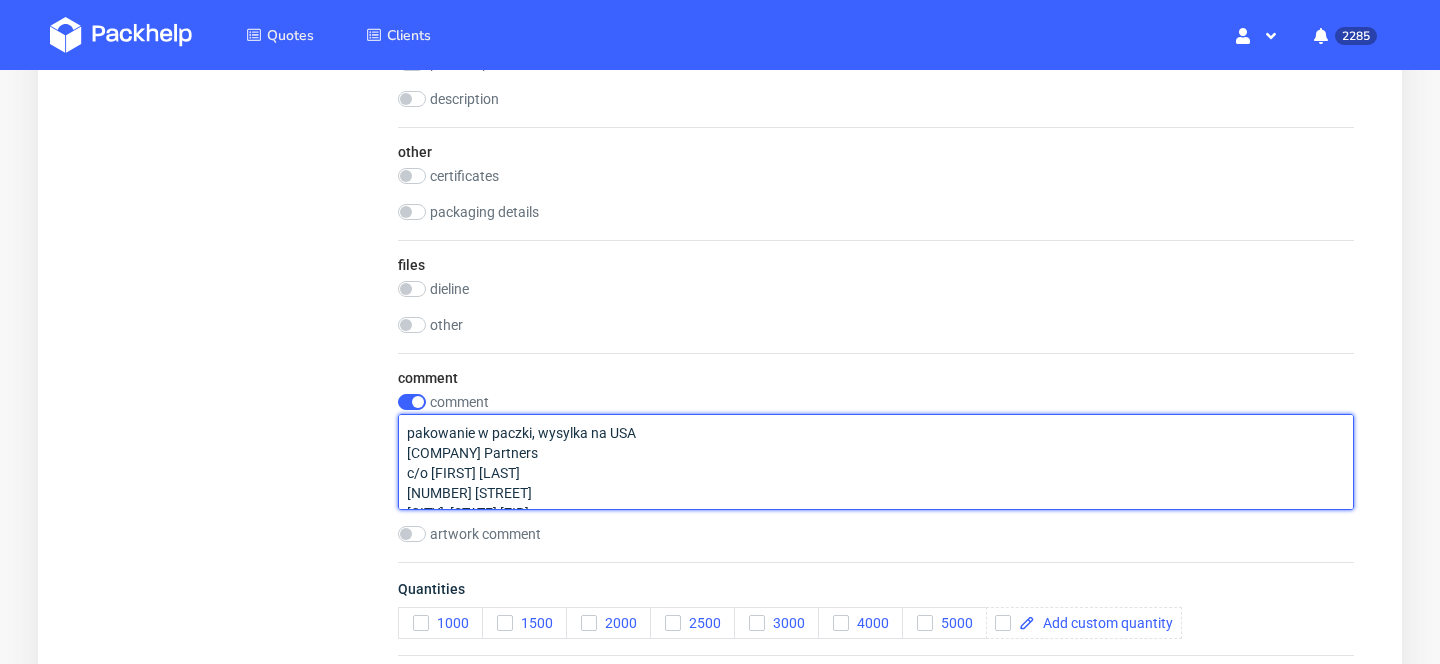 scroll, scrollTop: 32, scrollLeft: 0, axis: vertical 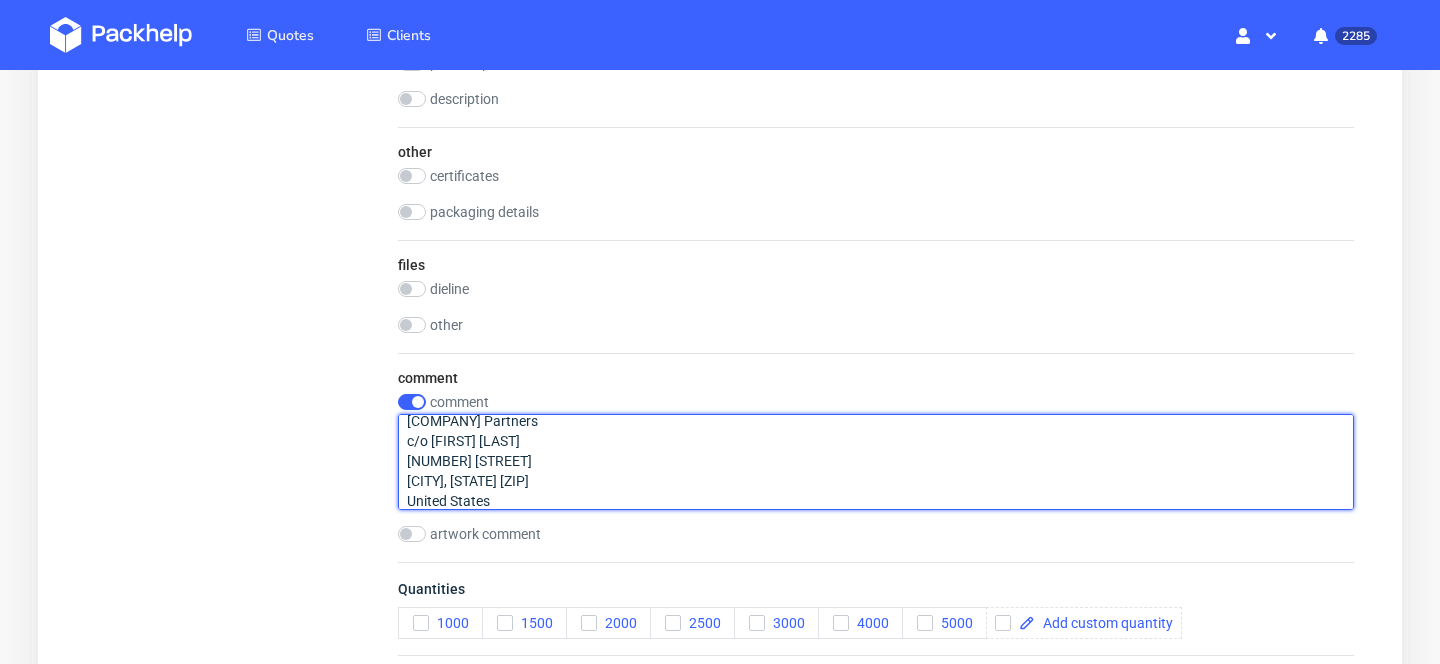 type on "pakowanie w paczki, wysylka na USA
Pyro Purchasing Partners
c/o Reece Rice
20595 Highway 104 S
Lexington, TN 38351
United States" 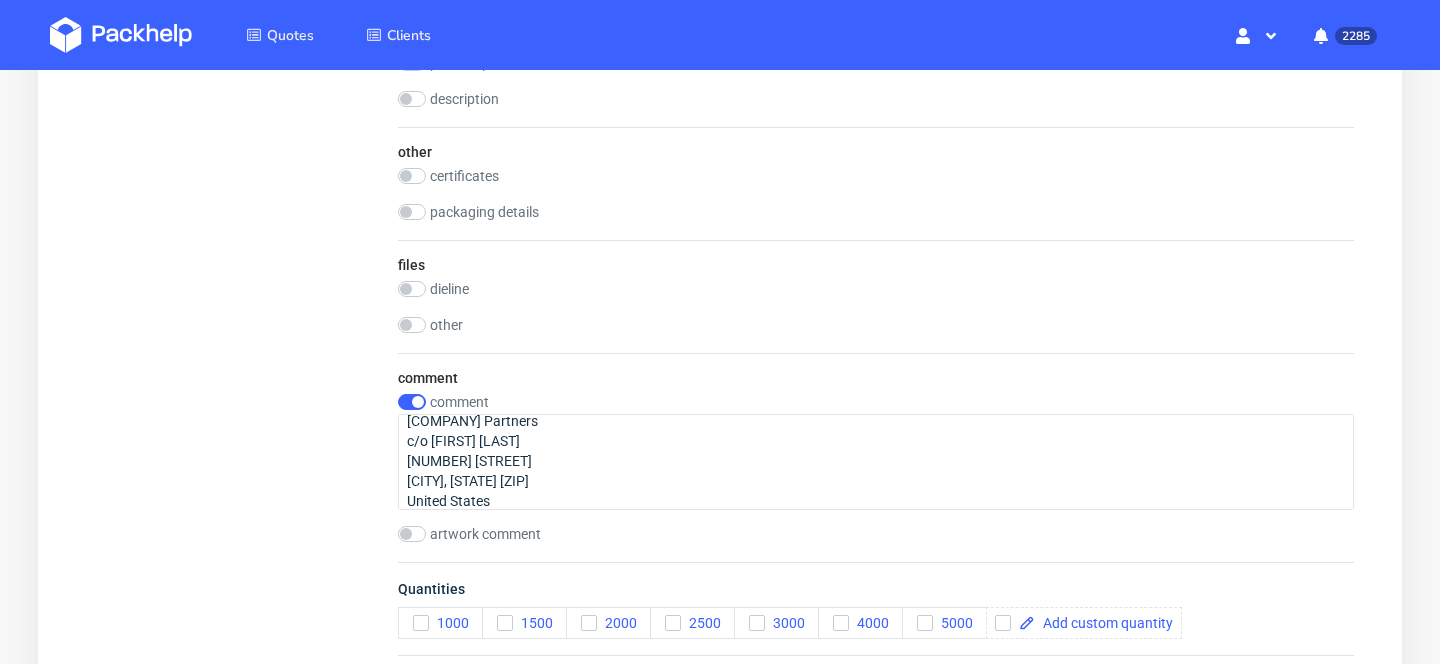 click on "Summary Client Create new client or choose Country Postal code (optional) Variant 1 type name cartonboard code tuck top auto bottom material type cartonboard grammage 400 gsm name GC1 print technique offset colors outside CMYK finish lamination outside matt varnish inside gloss embossing no debossing no Fill out the required fields to see if the instant estimation will be available" at bounding box center [234, -488] 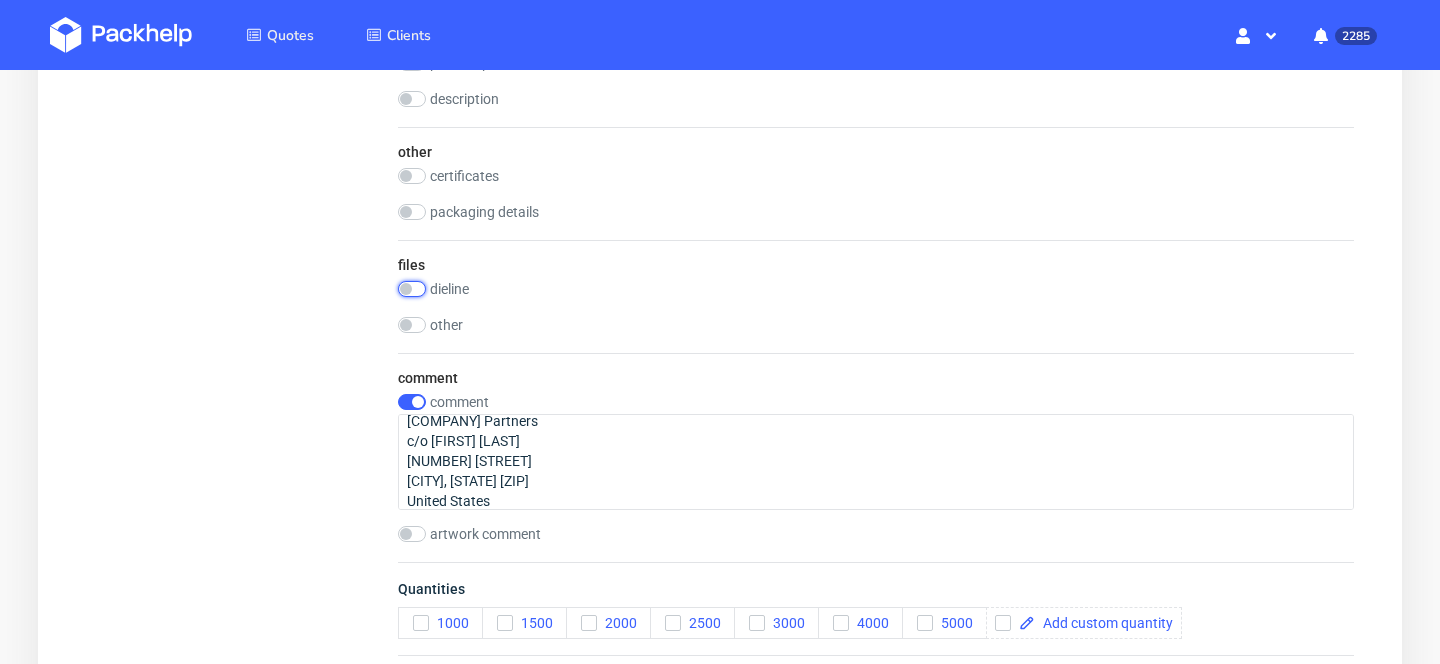 click at bounding box center (412, 289) 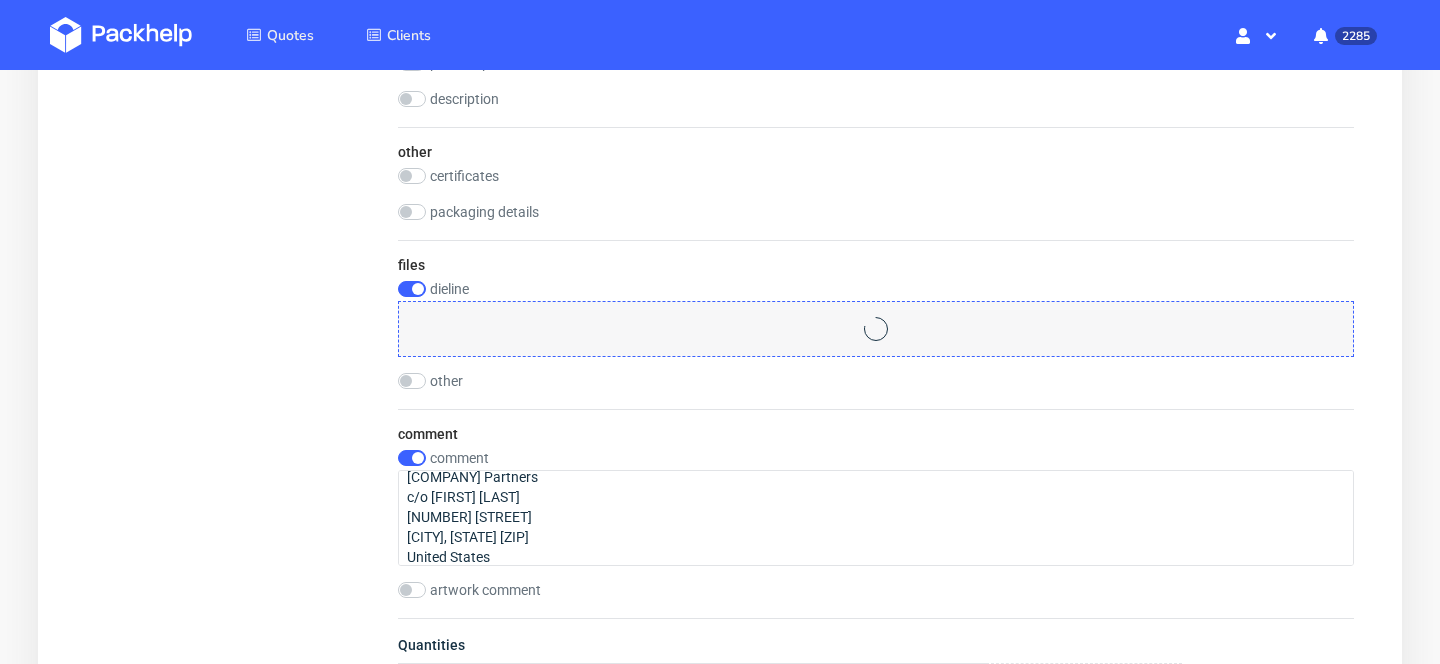 click on "Summary Client Create new client or choose Country Postal code (optional) Variant 1 type name cartonboard code tuck top auto bottom material type cartonboard grammage 400 gsm name GC1 print technique offset colors outside CMYK finish lamination outside matt varnish inside gloss embossing no debossing no comment comment pakowanie w paczki, wysylka na USA
Pyro Purchasing Partners
c/o Reece Rice
20595 Highway 104 S
Lexington, TN 38351
United States Fill out the required fields to see if the instant estimation will be available" at bounding box center [234, -460] 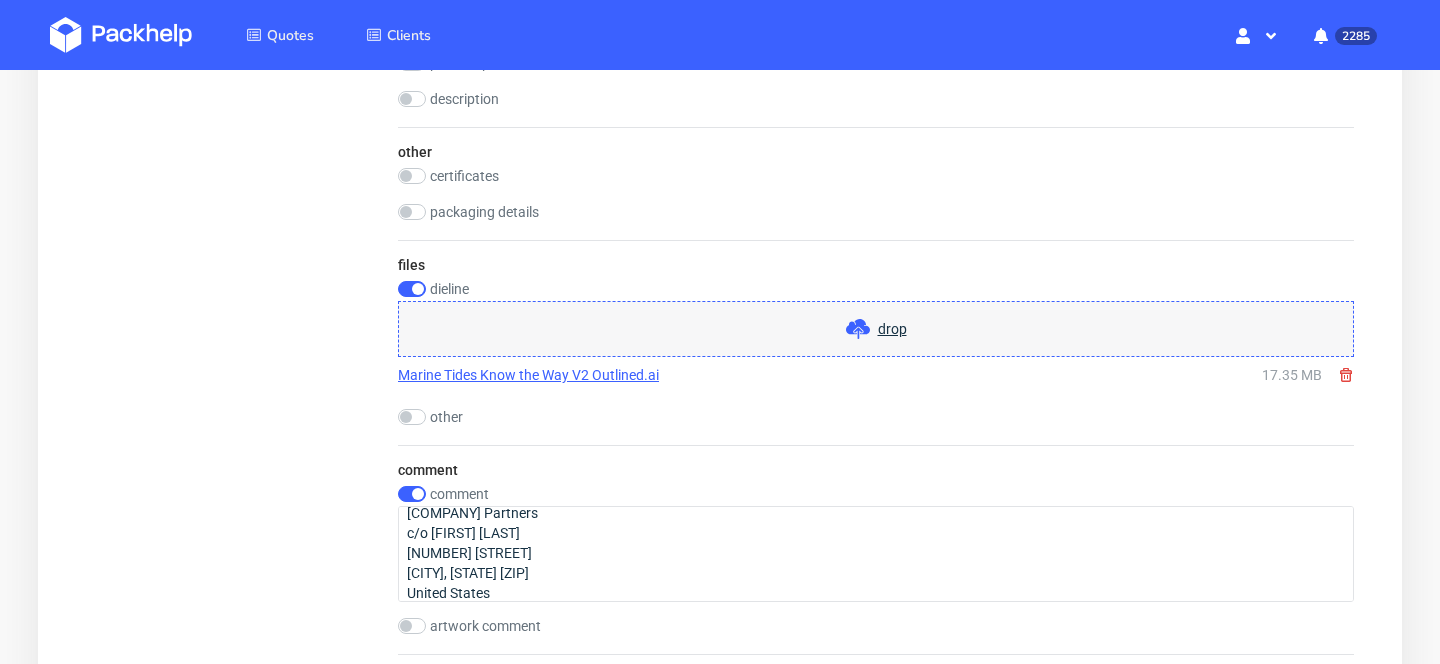 click on "Summary Client Create new client or choose Country Postal code (optional) Variant 1 type name cartonboard code tuck top auto bottom material type cartonboard grammage 400 gsm name GC1 print technique offset colors outside CMYK finish lamination outside matt varnish inside gloss embossing no debossing no comment comment pakowanie w paczki, wysylka na USA
Pyro Purchasing Partners
c/o Reece Rice
20595 Highway 104 S
Lexington, TN 38351
United States Fill out the required fields to see if the instant estimation will be available" at bounding box center (234, -442) 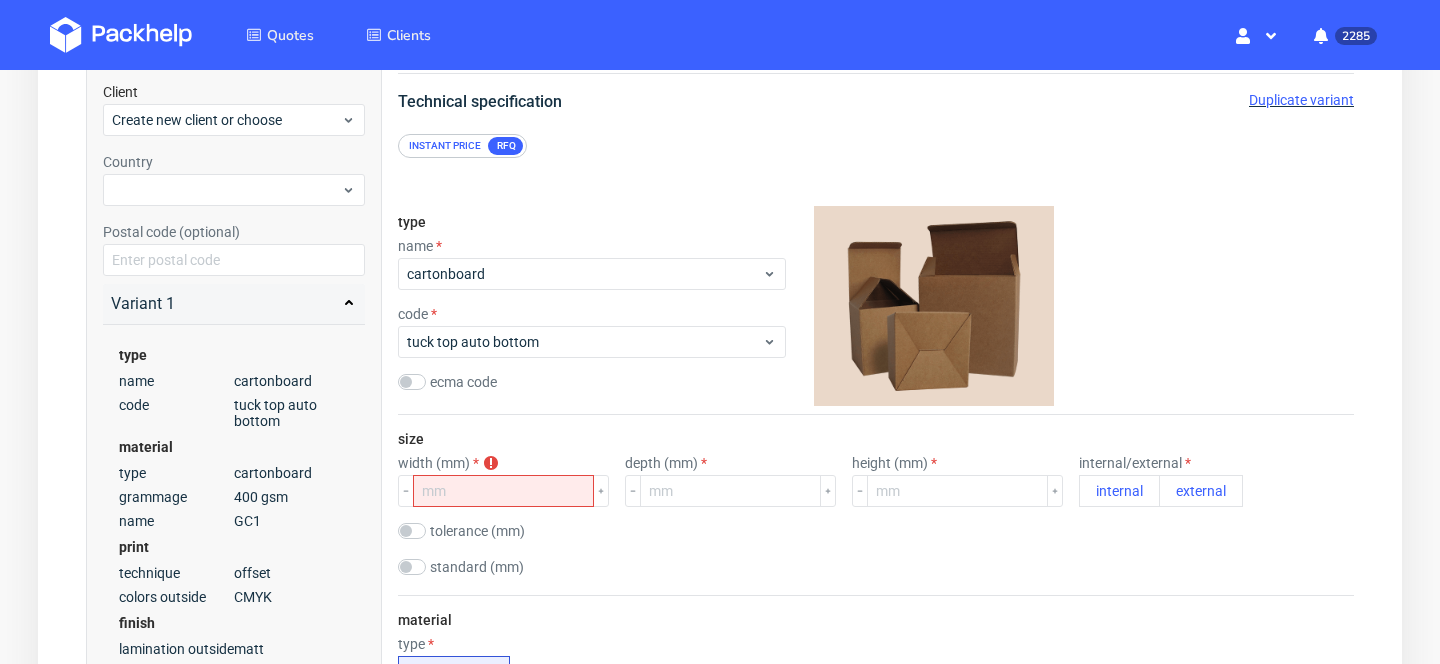 scroll, scrollTop: 178, scrollLeft: 0, axis: vertical 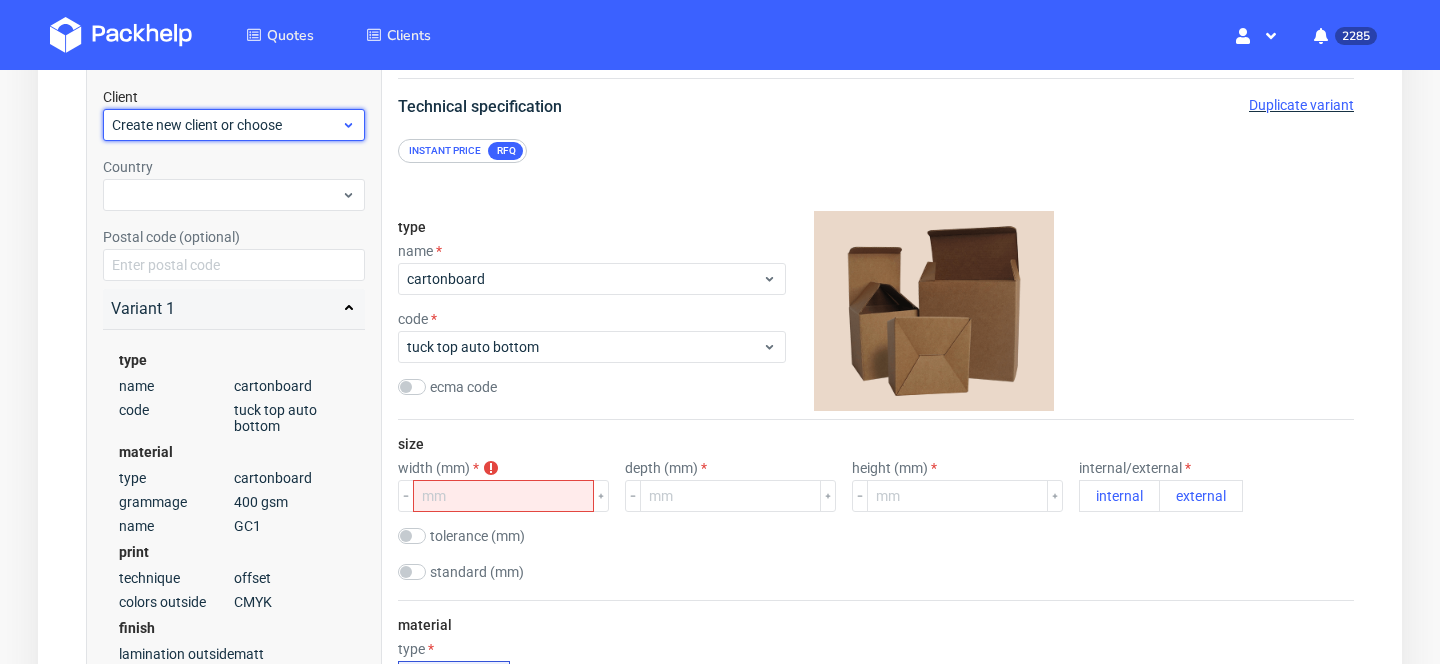 click on "Create new client or choose" at bounding box center [226, 125] 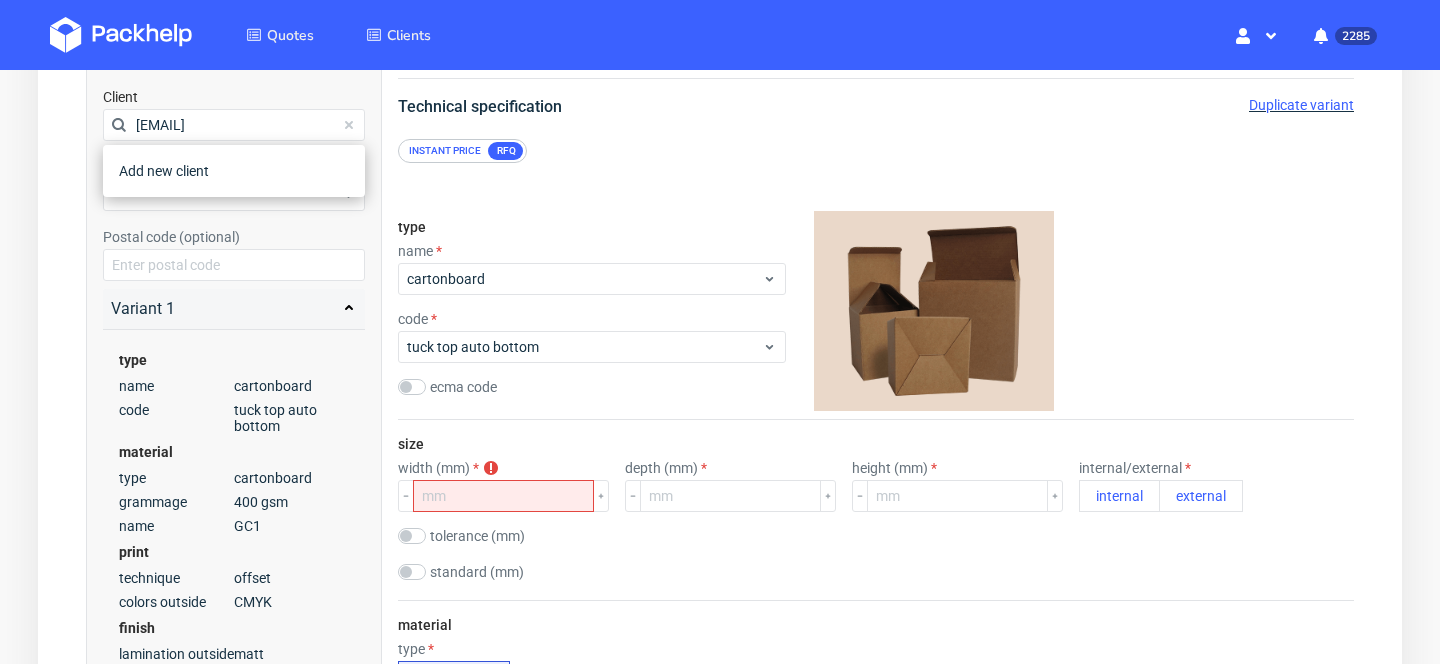 scroll, scrollTop: 0, scrollLeft: 65, axis: horizontal 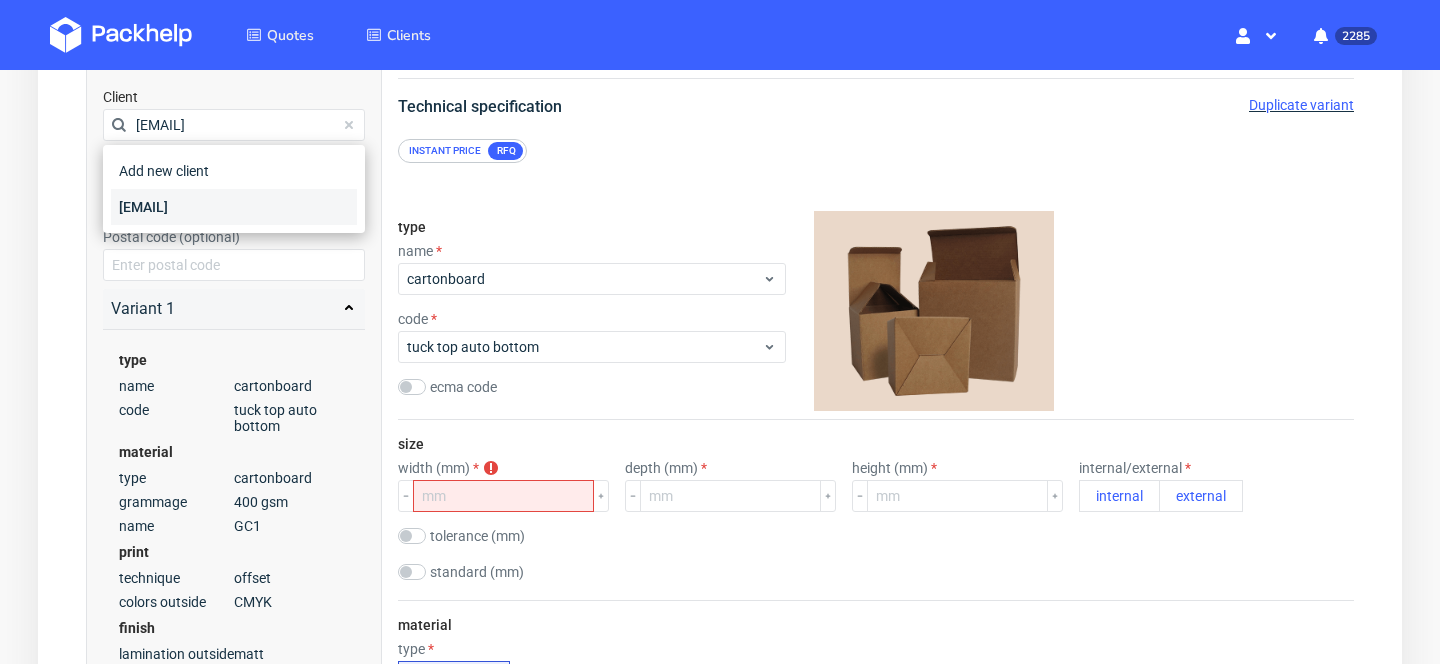 type on "[EMAIL]" 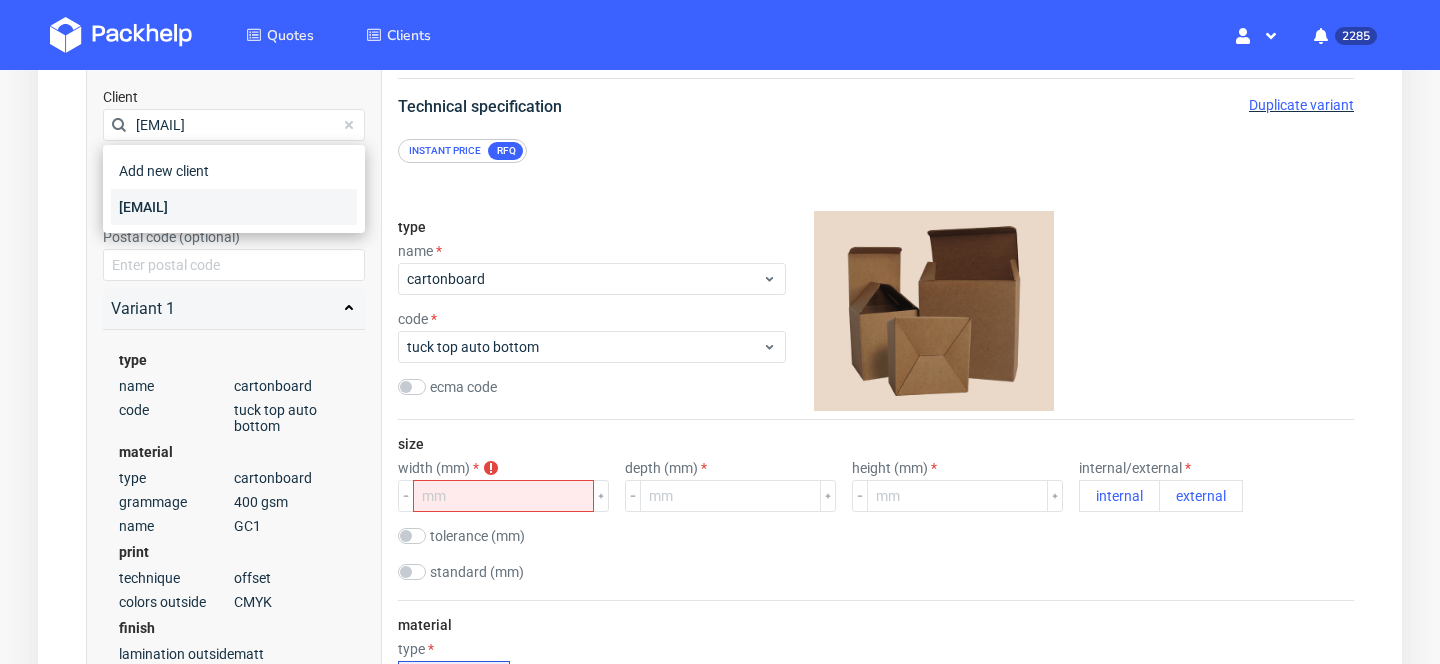 scroll, scrollTop: 0, scrollLeft: 0, axis: both 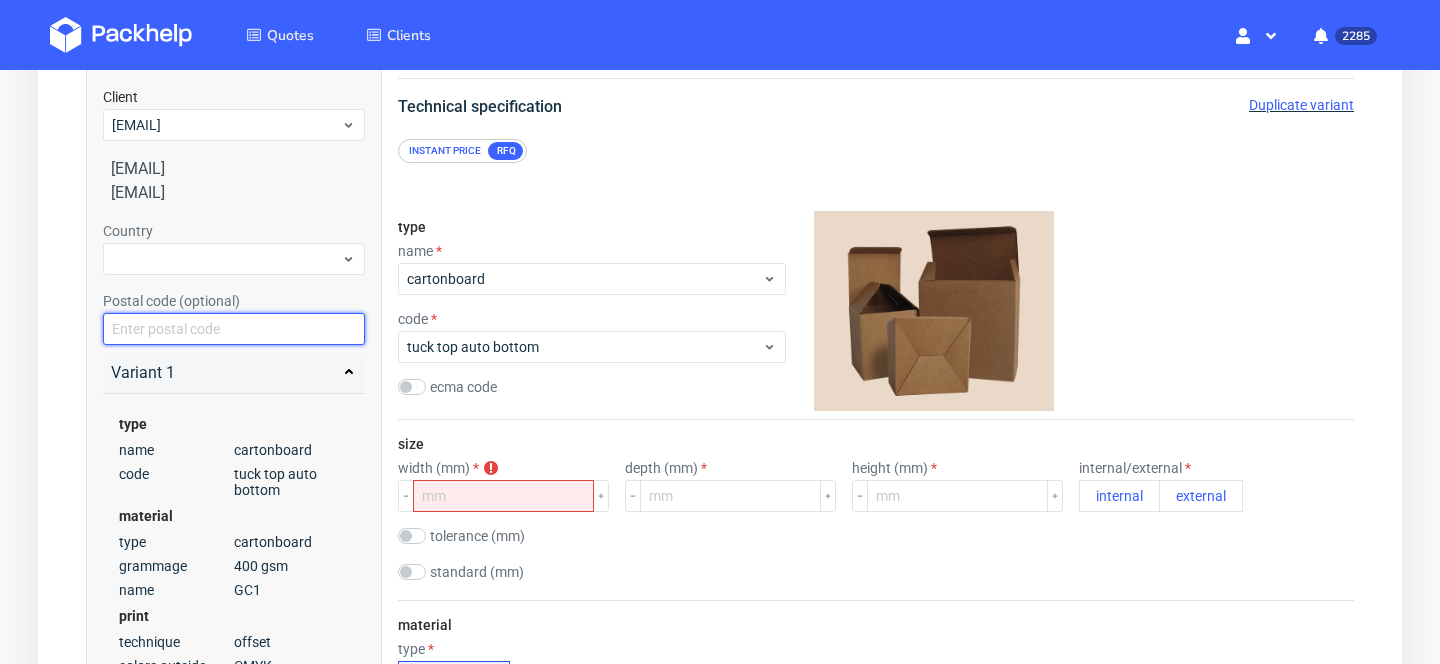click at bounding box center (234, 329) 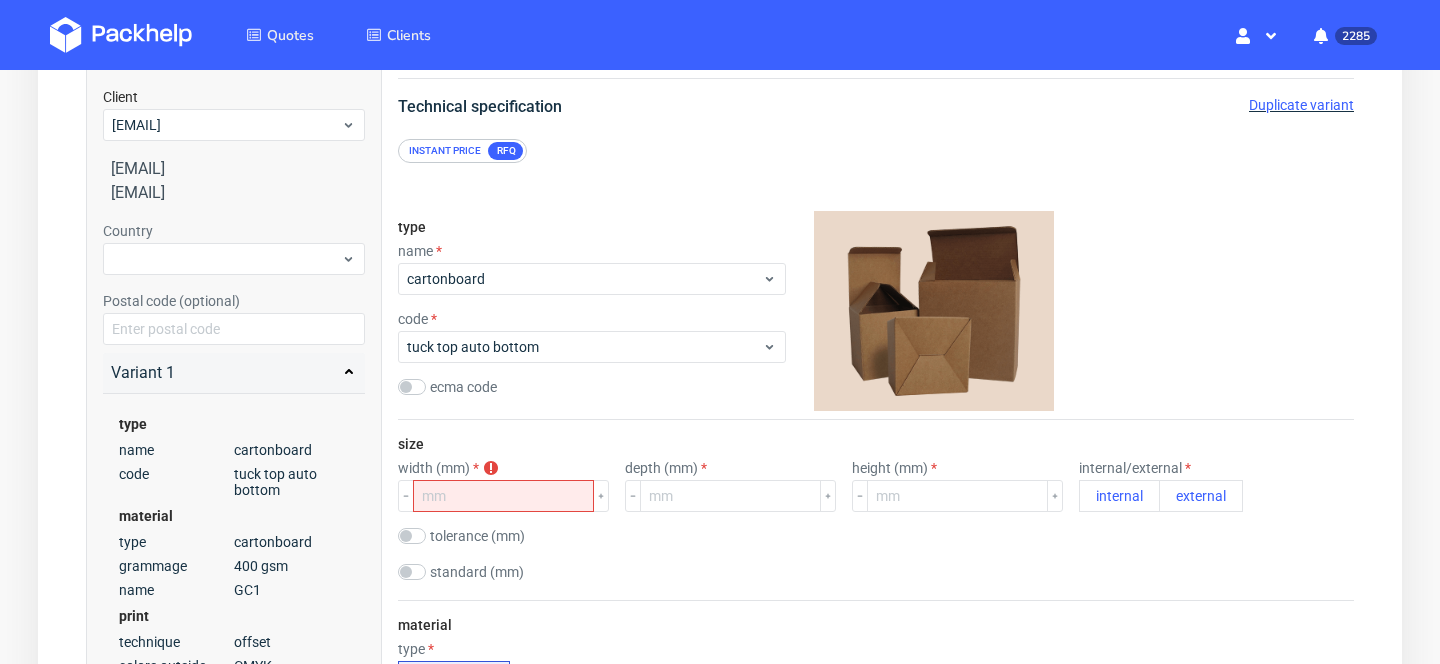 click on "Your browser does not support iframes." at bounding box center [720, 1422] 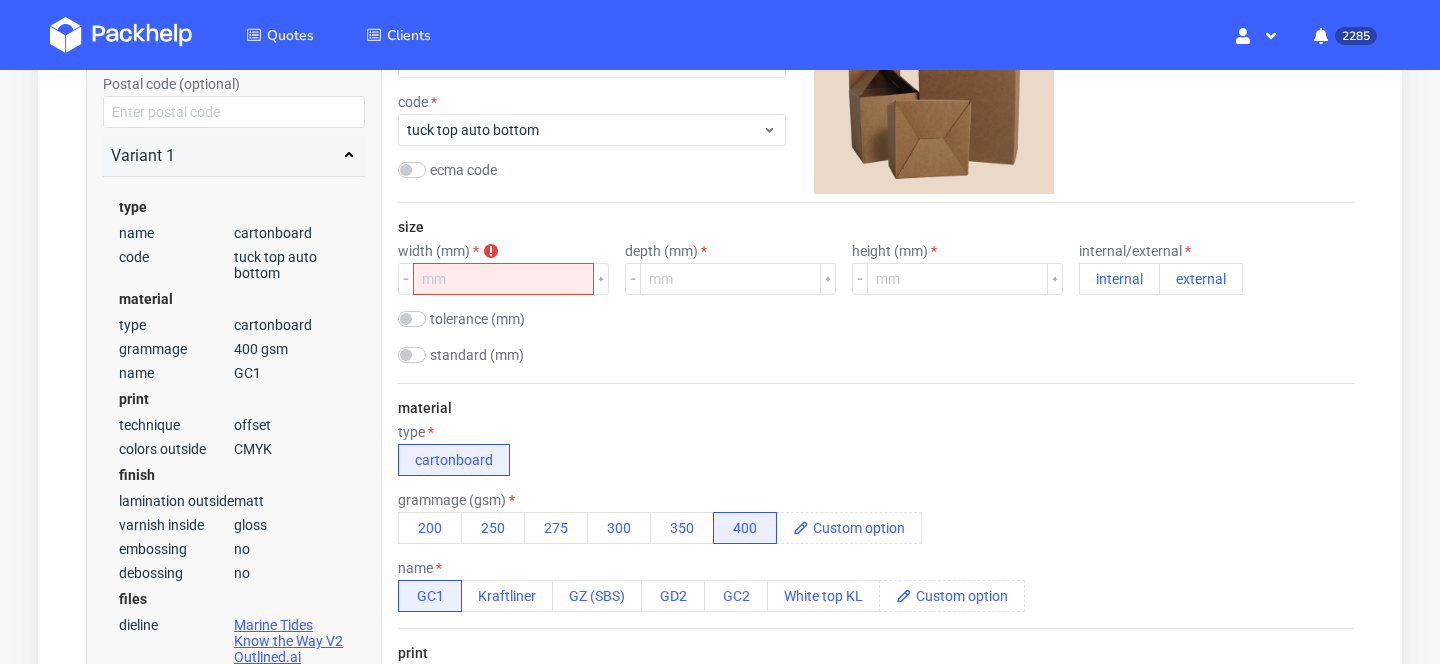 scroll, scrollTop: 144, scrollLeft: 0, axis: vertical 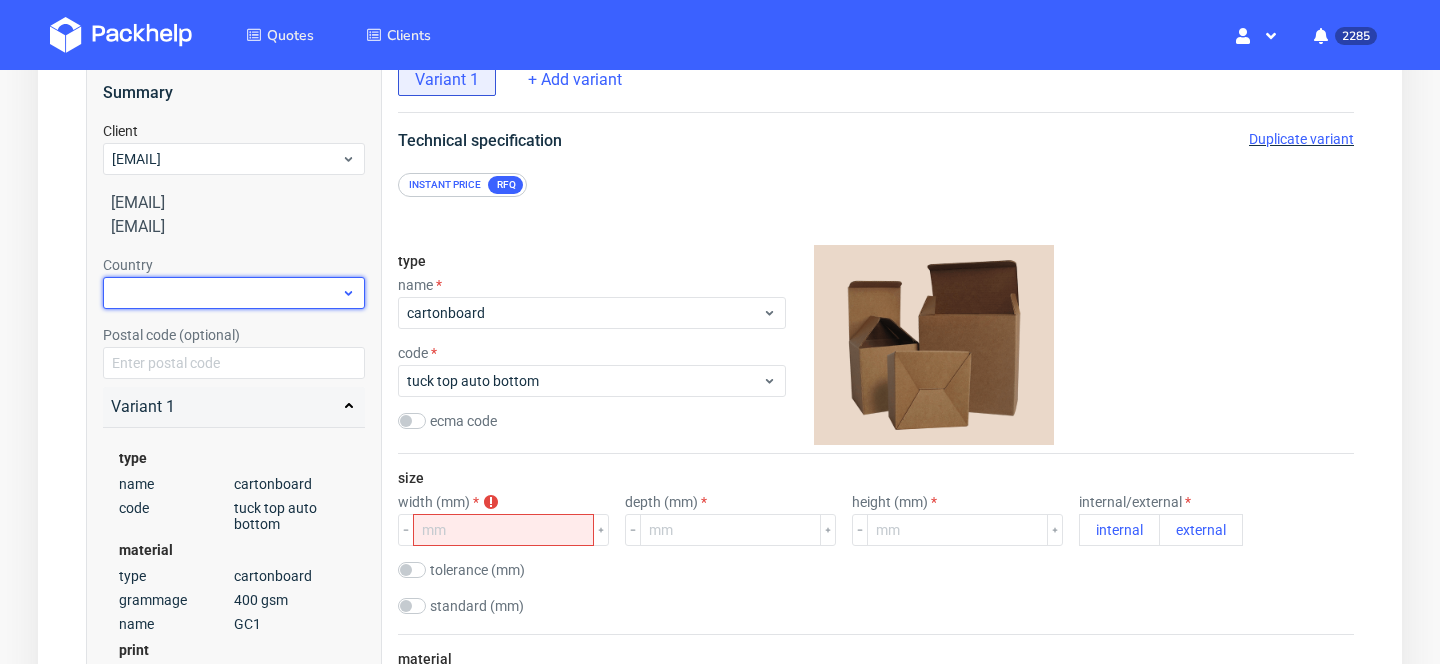 click at bounding box center [234, 293] 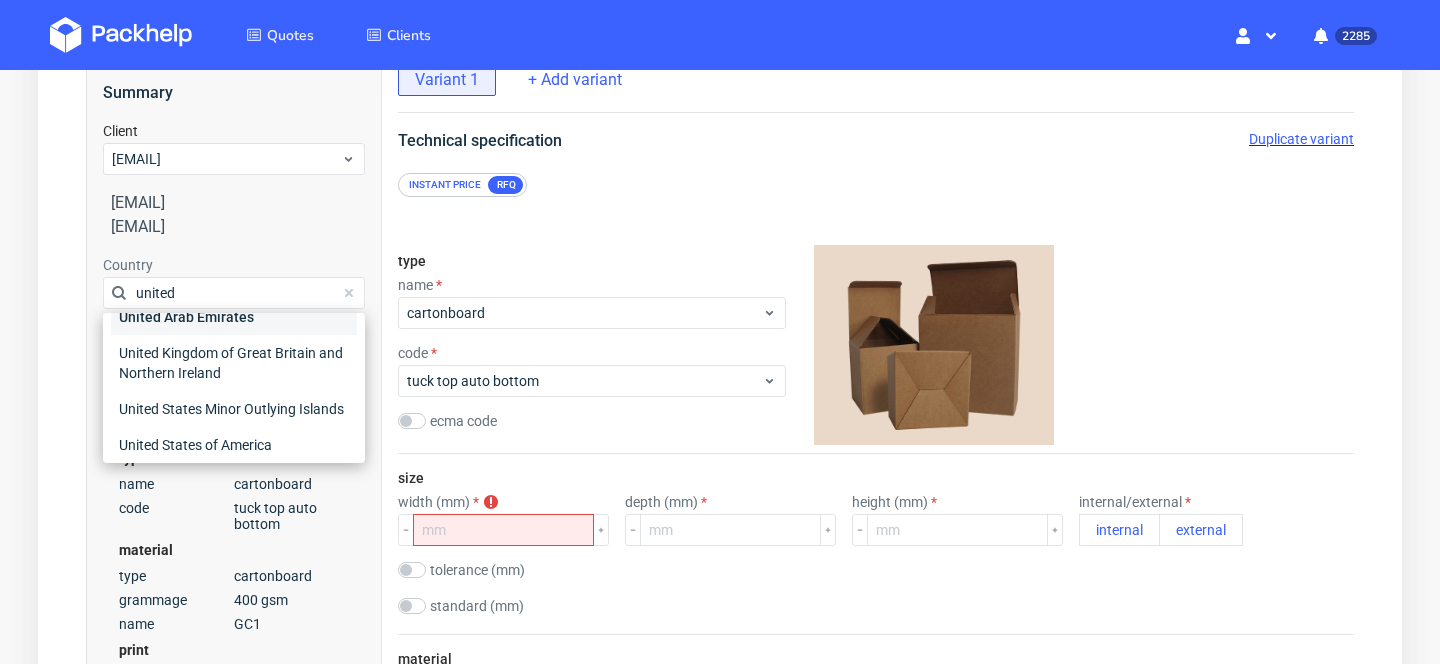 scroll, scrollTop: 66, scrollLeft: 0, axis: vertical 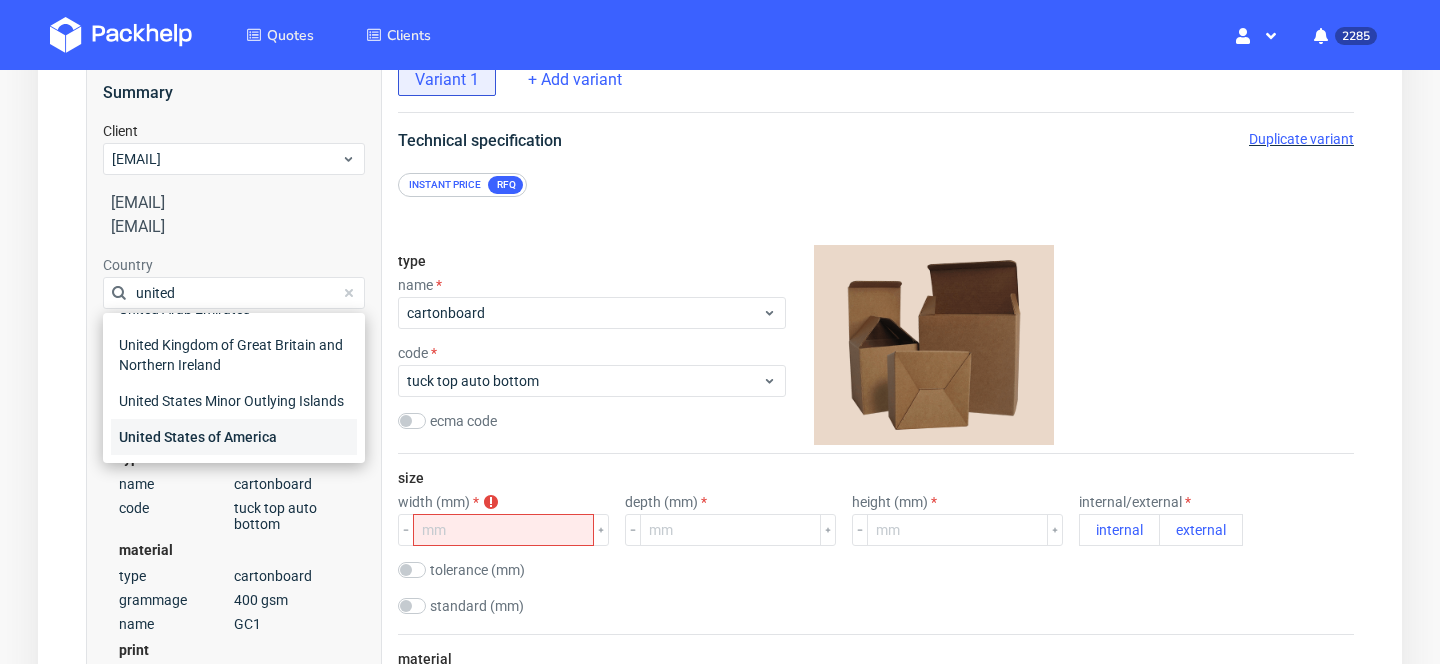 type on "united" 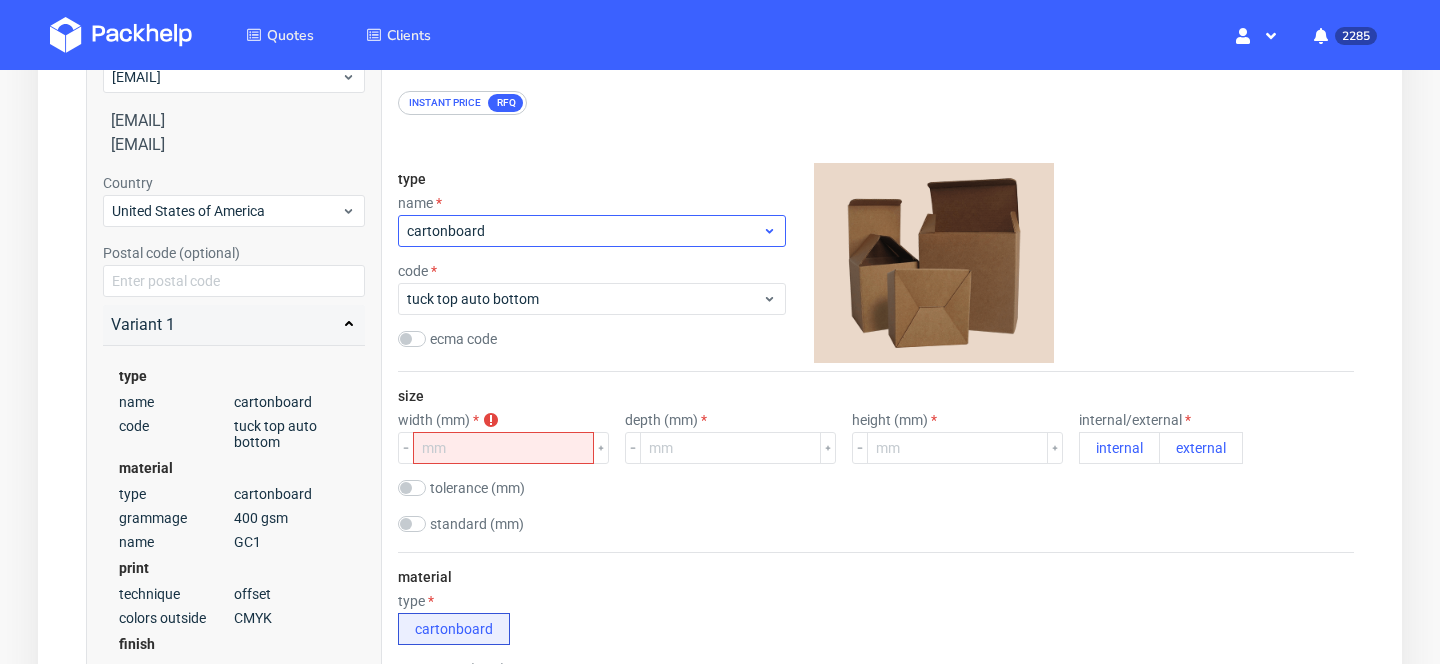 scroll, scrollTop: 248, scrollLeft: 0, axis: vertical 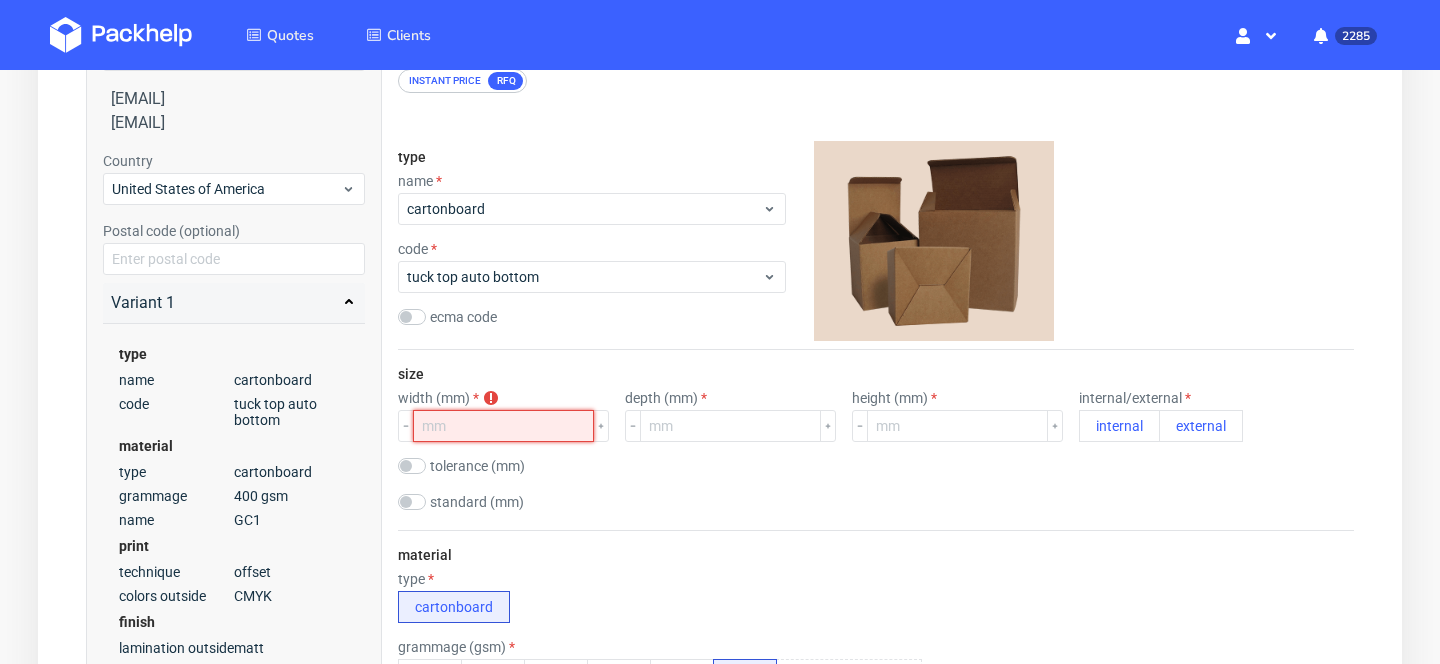 click at bounding box center (503, 426) 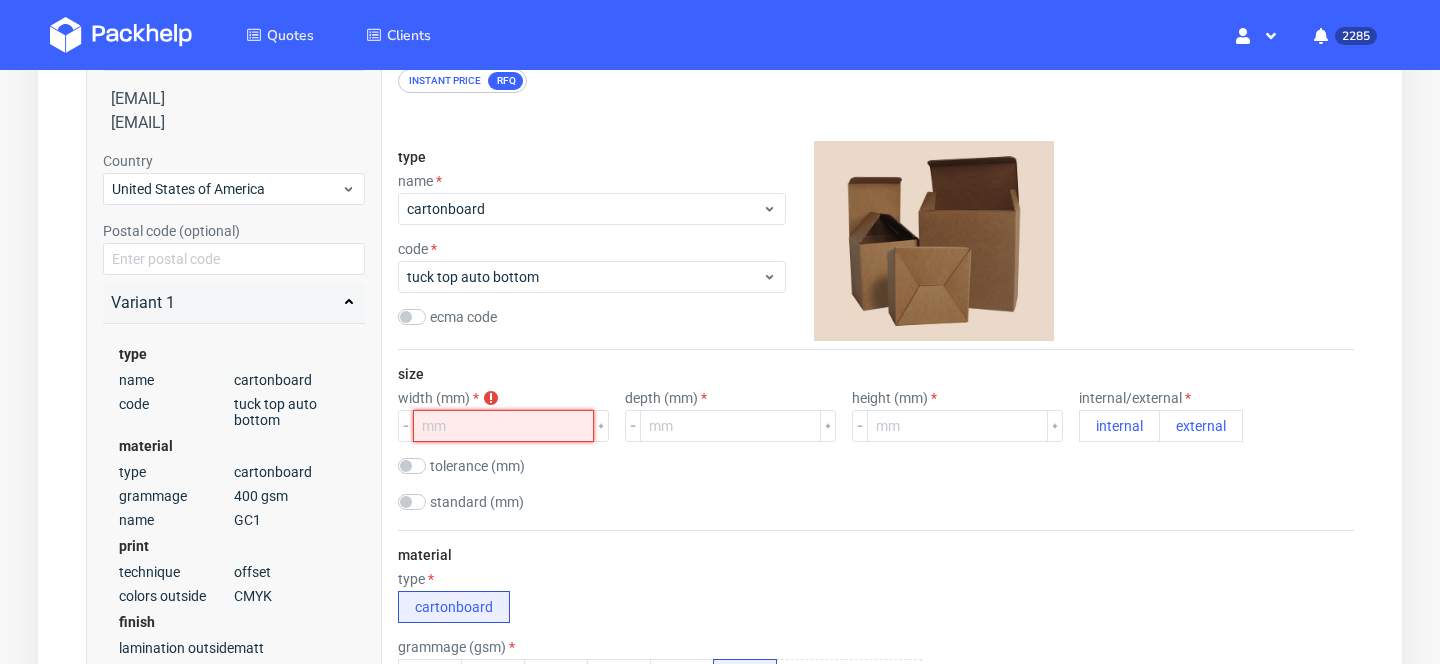click at bounding box center (503, 426) 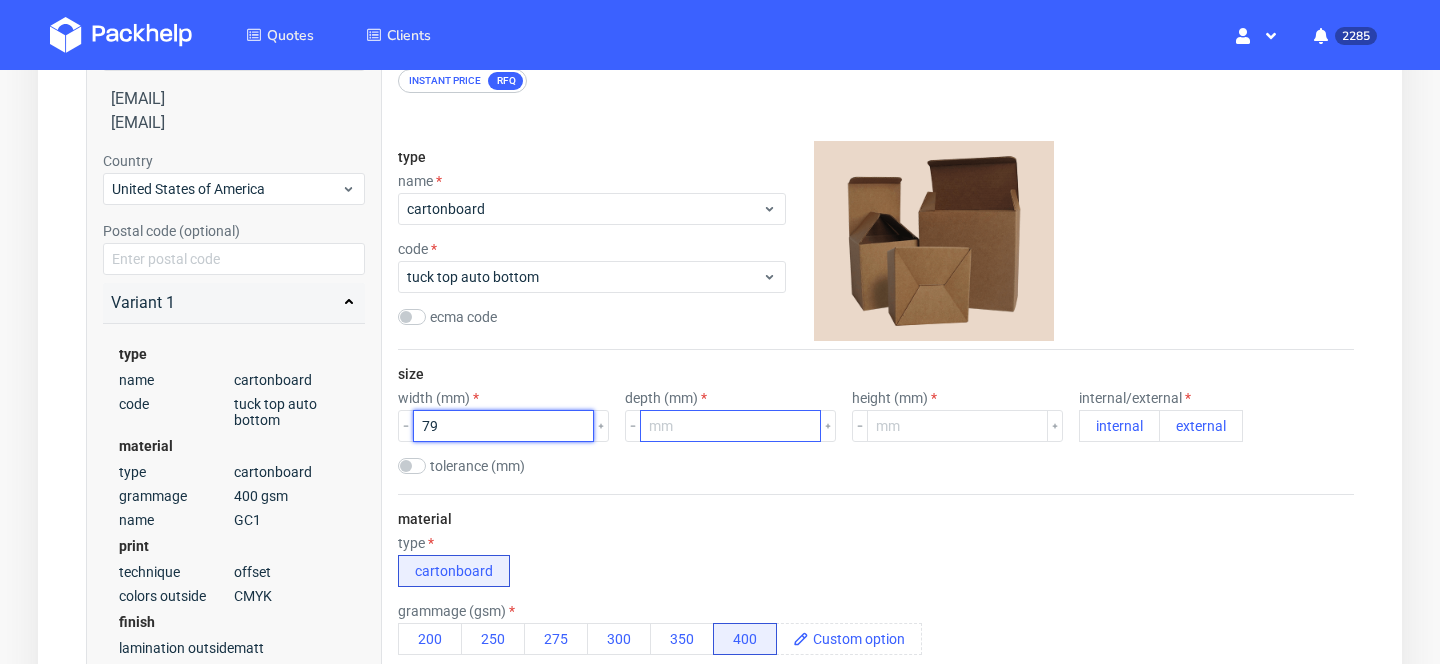 type on "79" 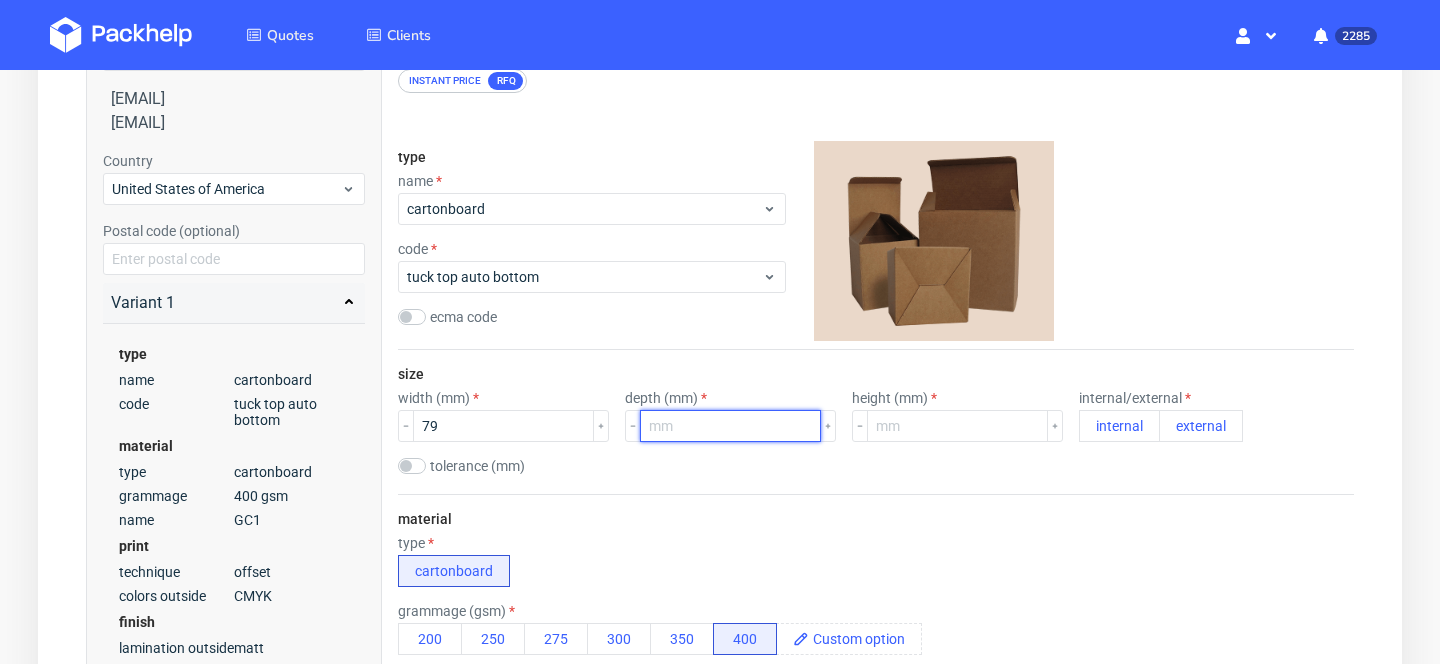 click at bounding box center [730, 426] 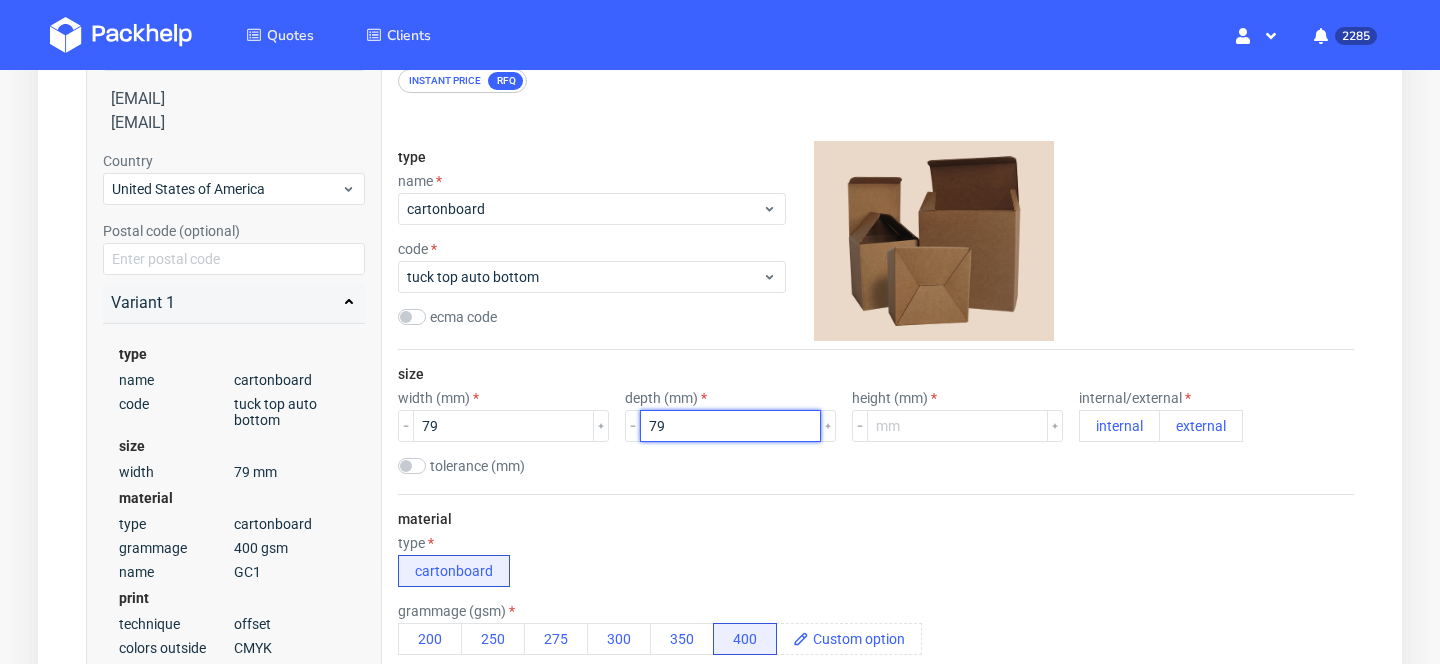 type on "79" 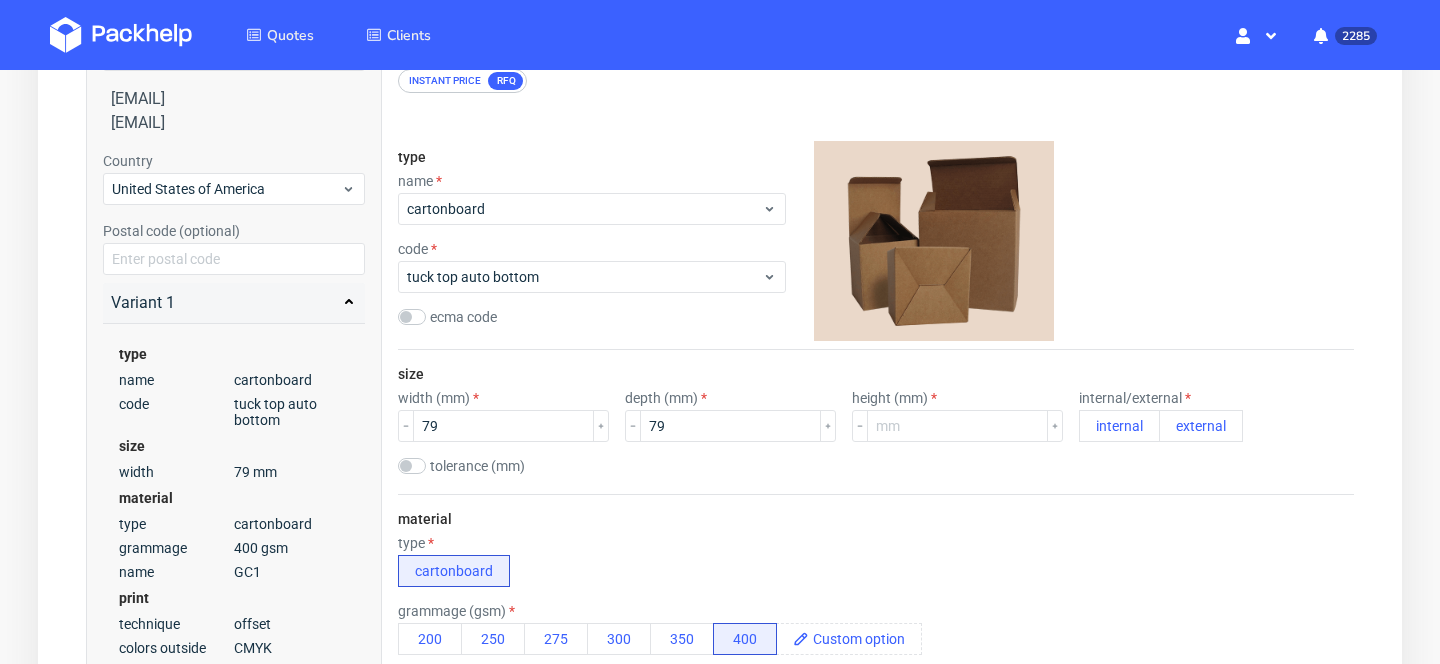 click on "size width (mm) 79 depth (mm) 79 height (mm) internal/external internal external tolerance (mm)" at bounding box center (876, 422) 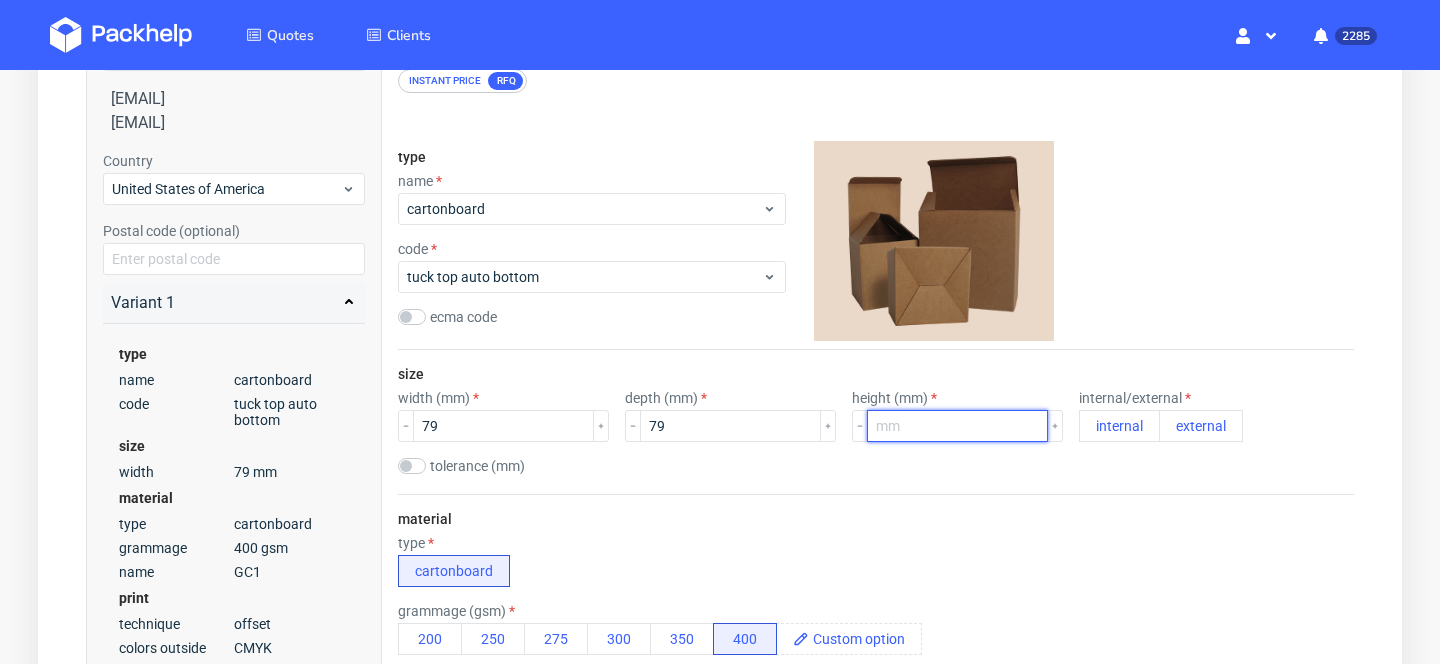 click at bounding box center [957, 426] 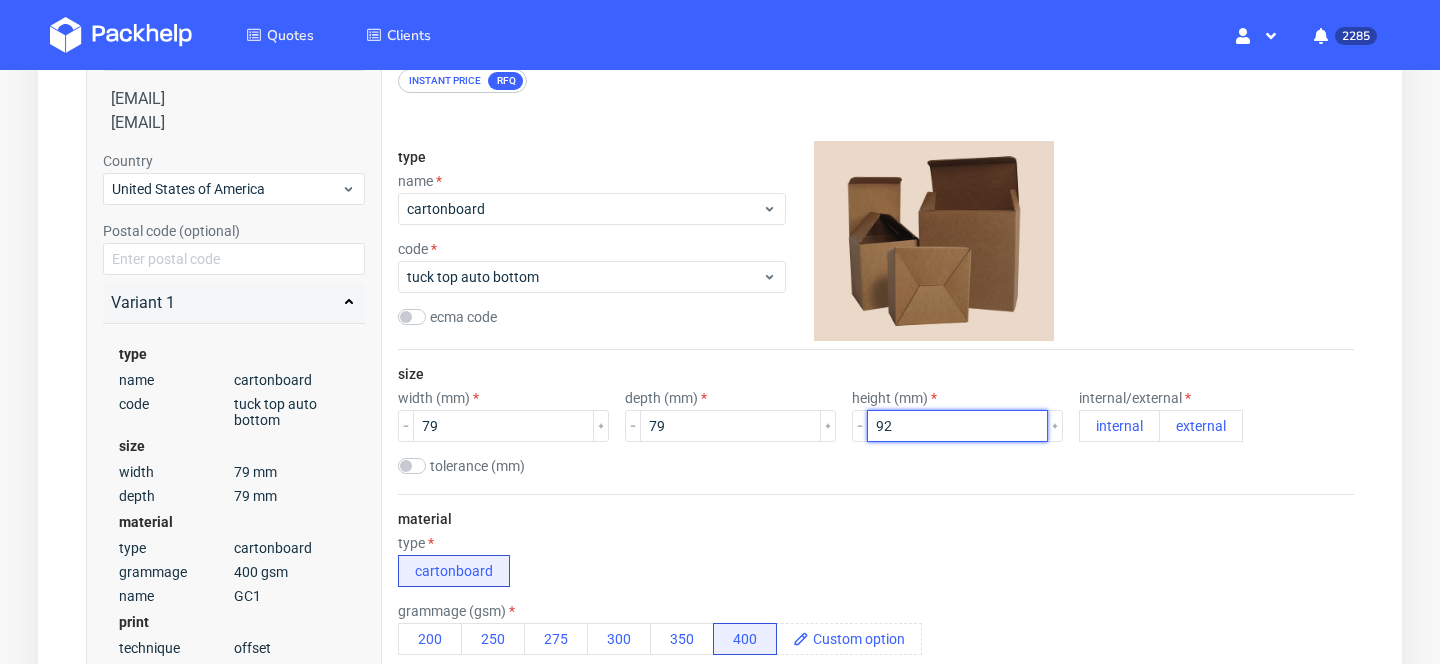 type on "92" 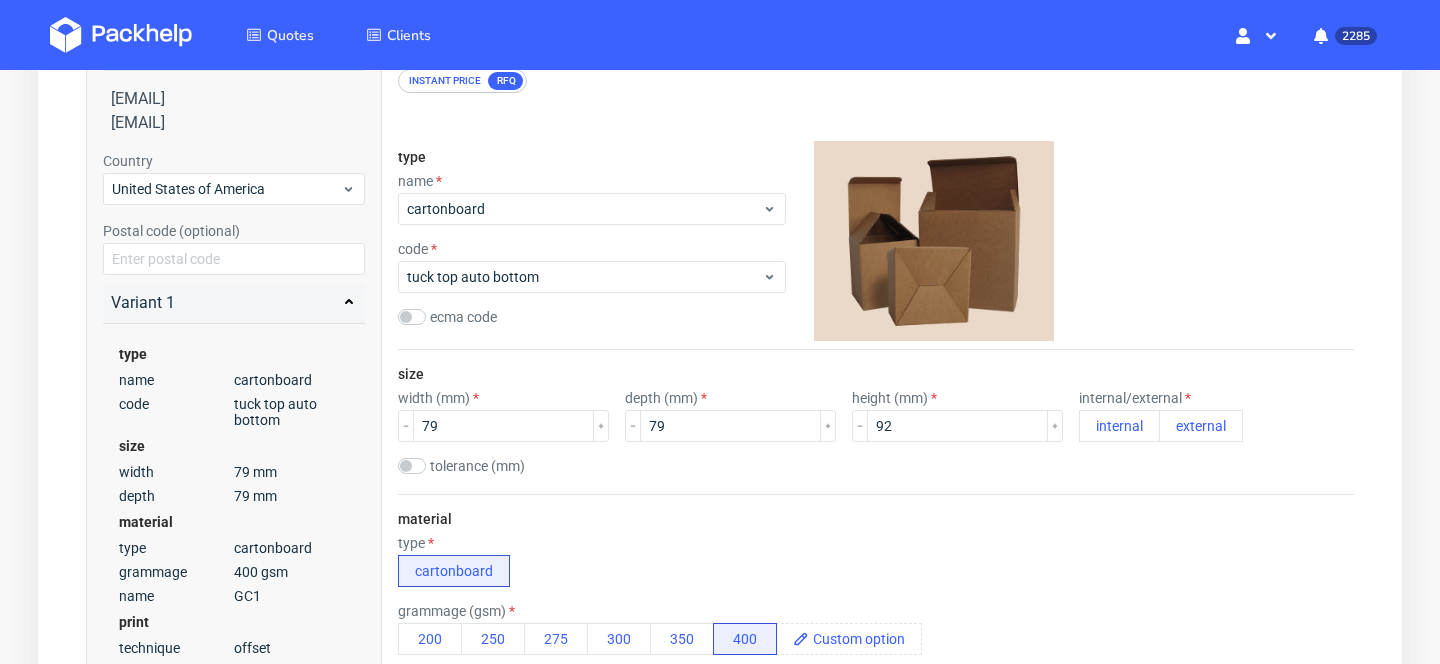 click on "type cartonboard" at bounding box center [876, 561] 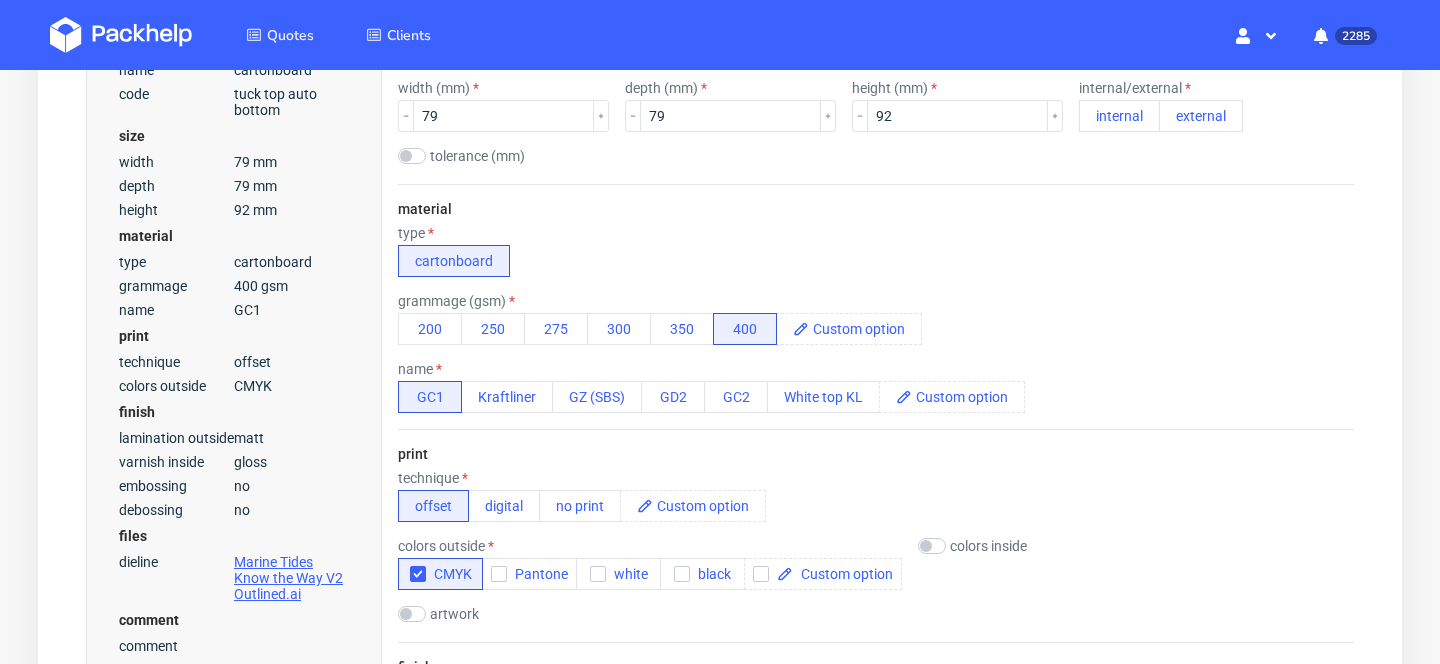 scroll, scrollTop: 0, scrollLeft: 0, axis: both 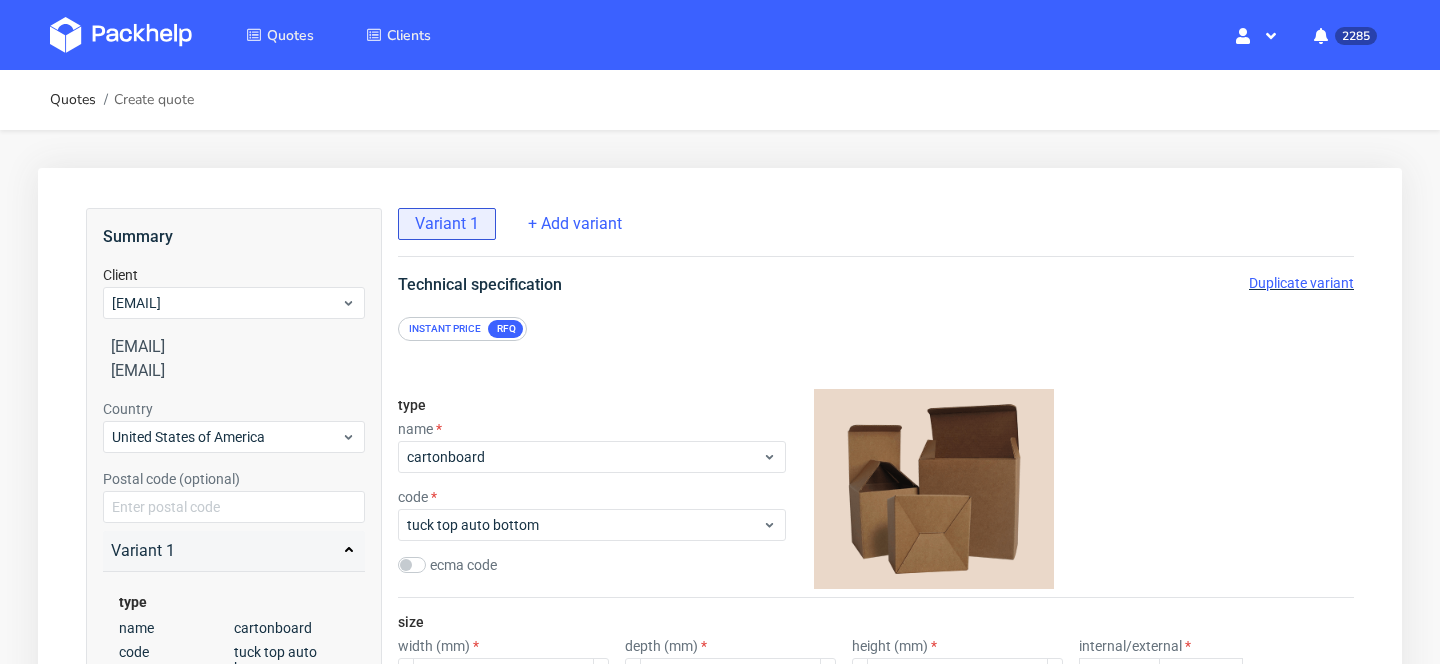 click on "Duplicate variant" at bounding box center (1301, 283) 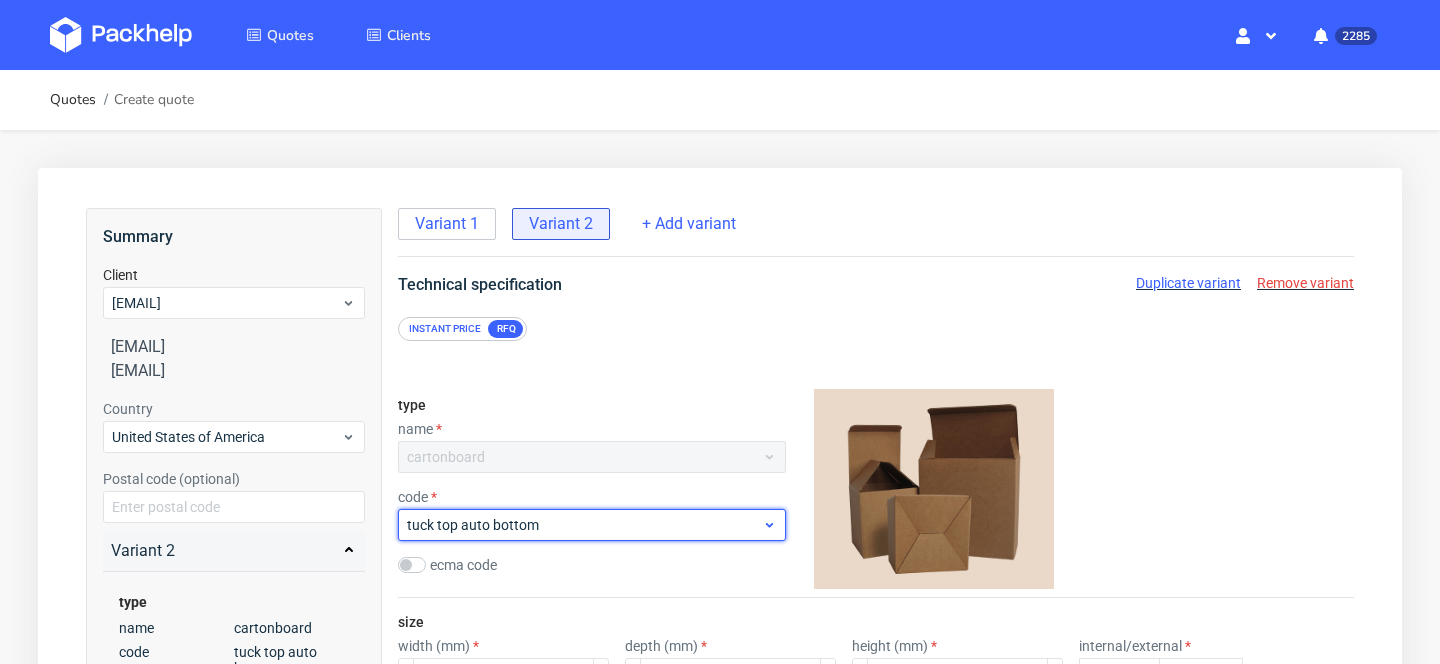 click on "tuck top auto bottom" at bounding box center [584, 525] 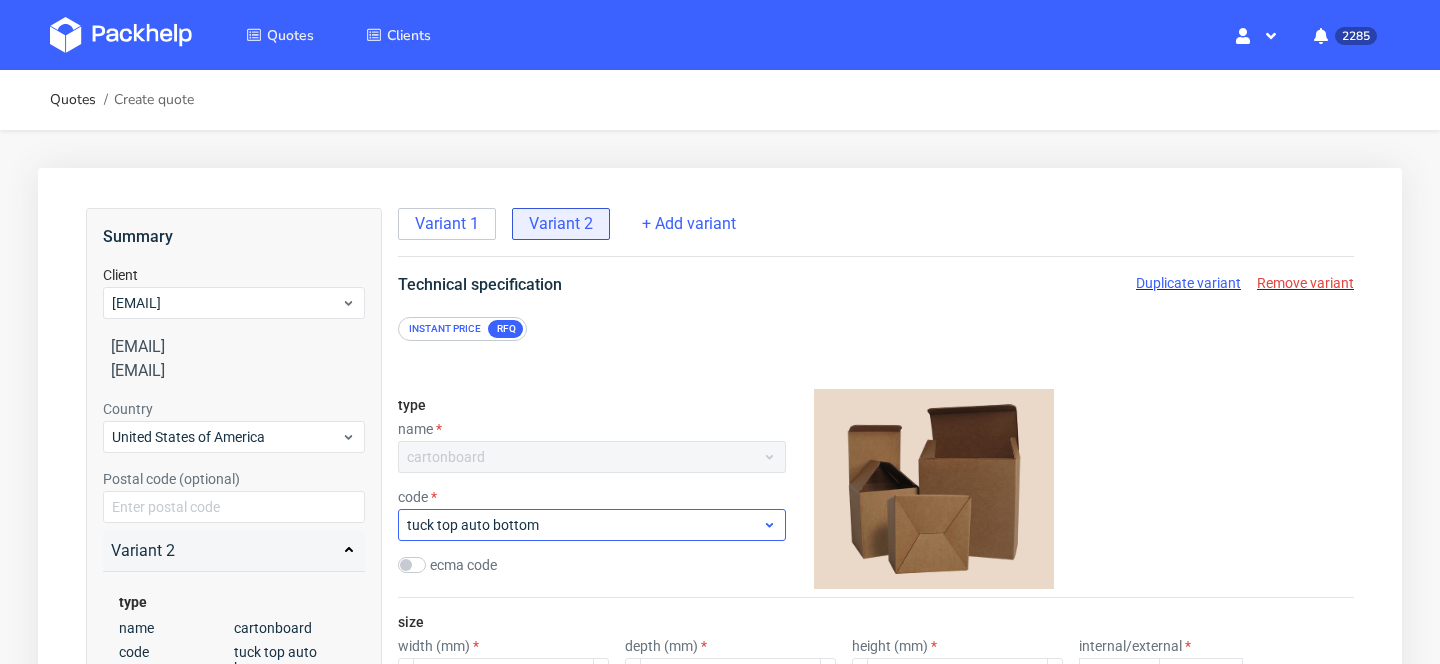 scroll, scrollTop: 363, scrollLeft: 0, axis: vertical 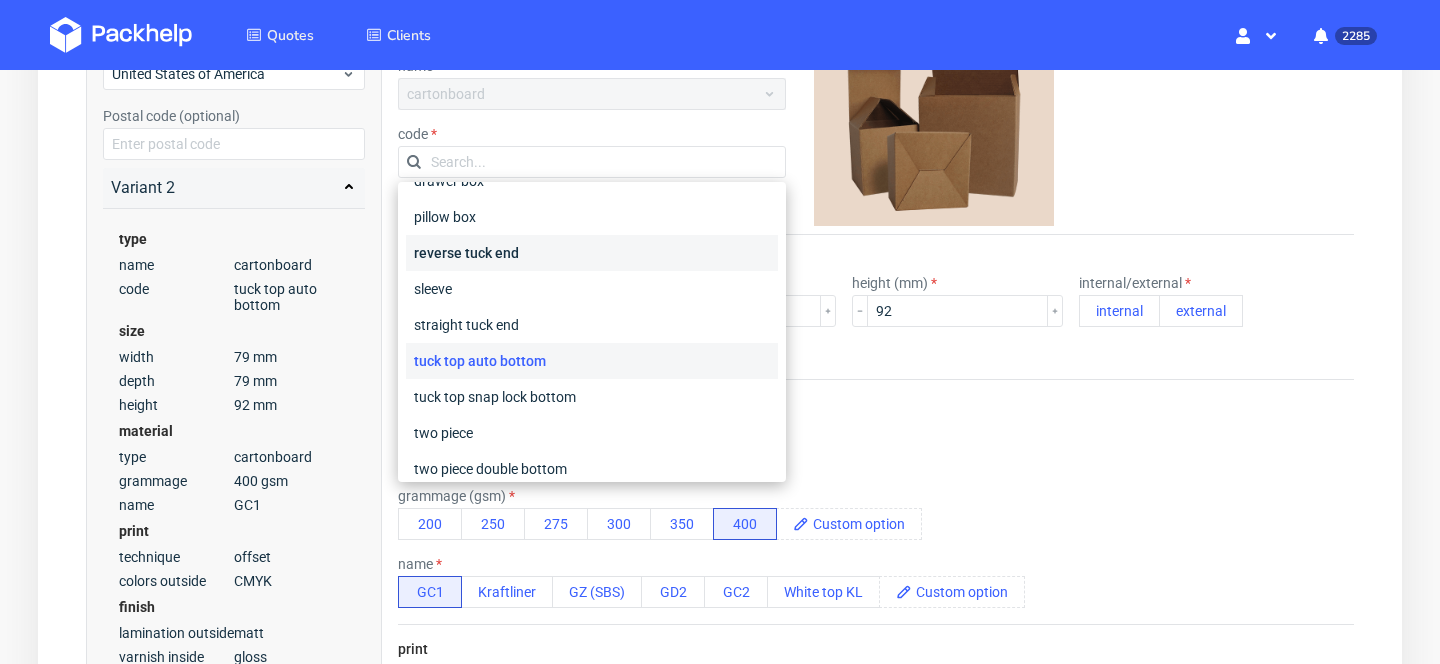 click on "reverse tuck end" at bounding box center [592, 253] 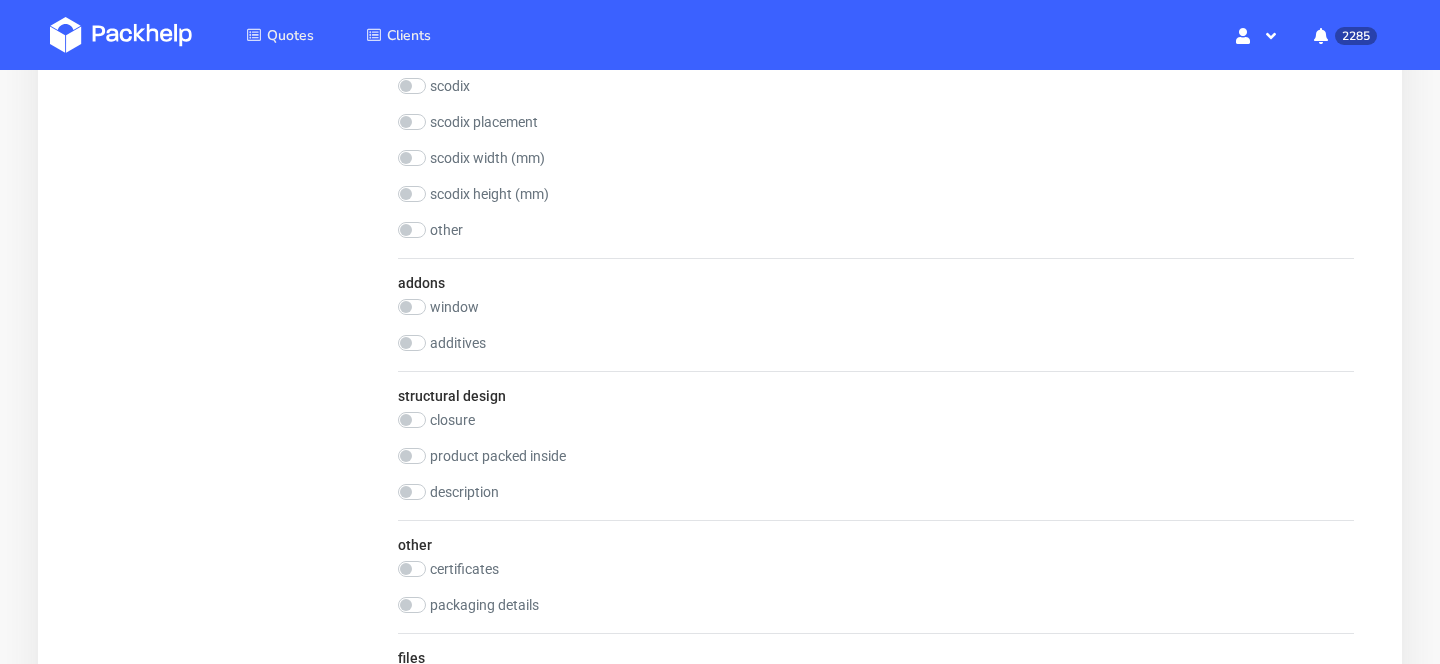scroll, scrollTop: 1547, scrollLeft: 0, axis: vertical 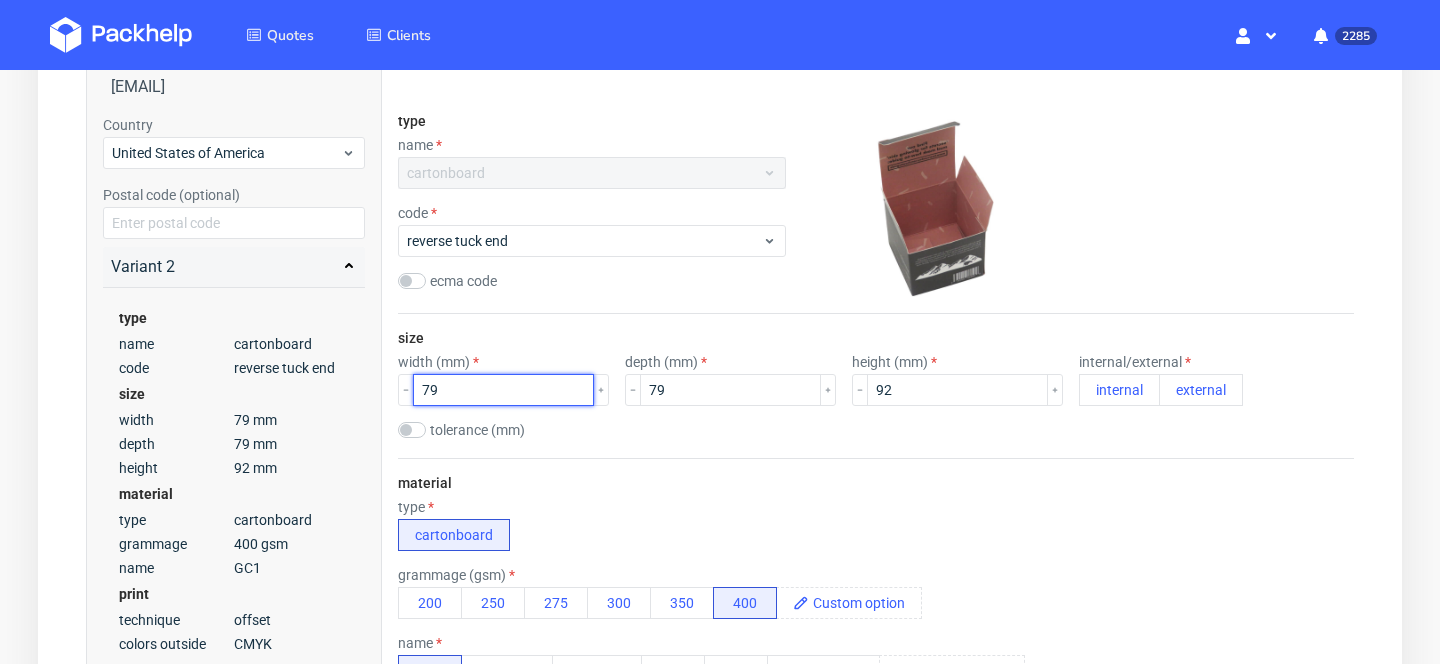 drag, startPoint x: 451, startPoint y: 391, endPoint x: 281, endPoint y: 385, distance: 170.10585 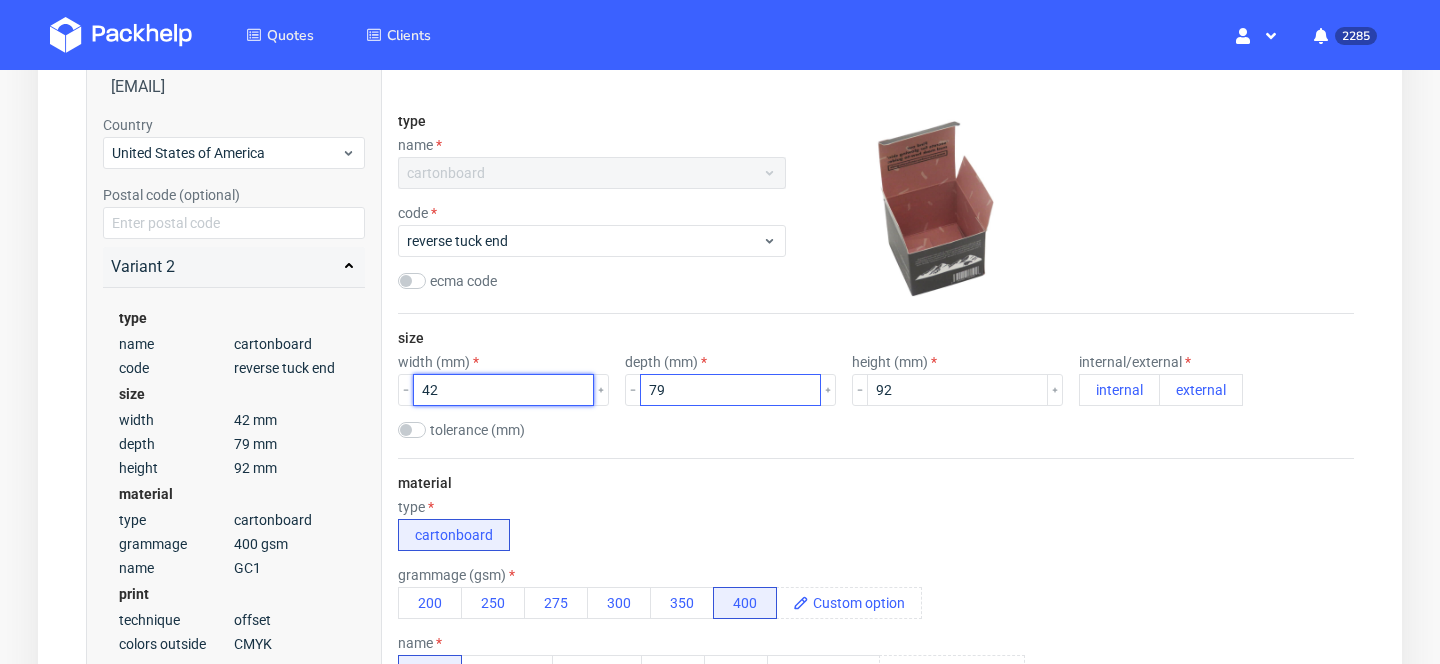type on "42" 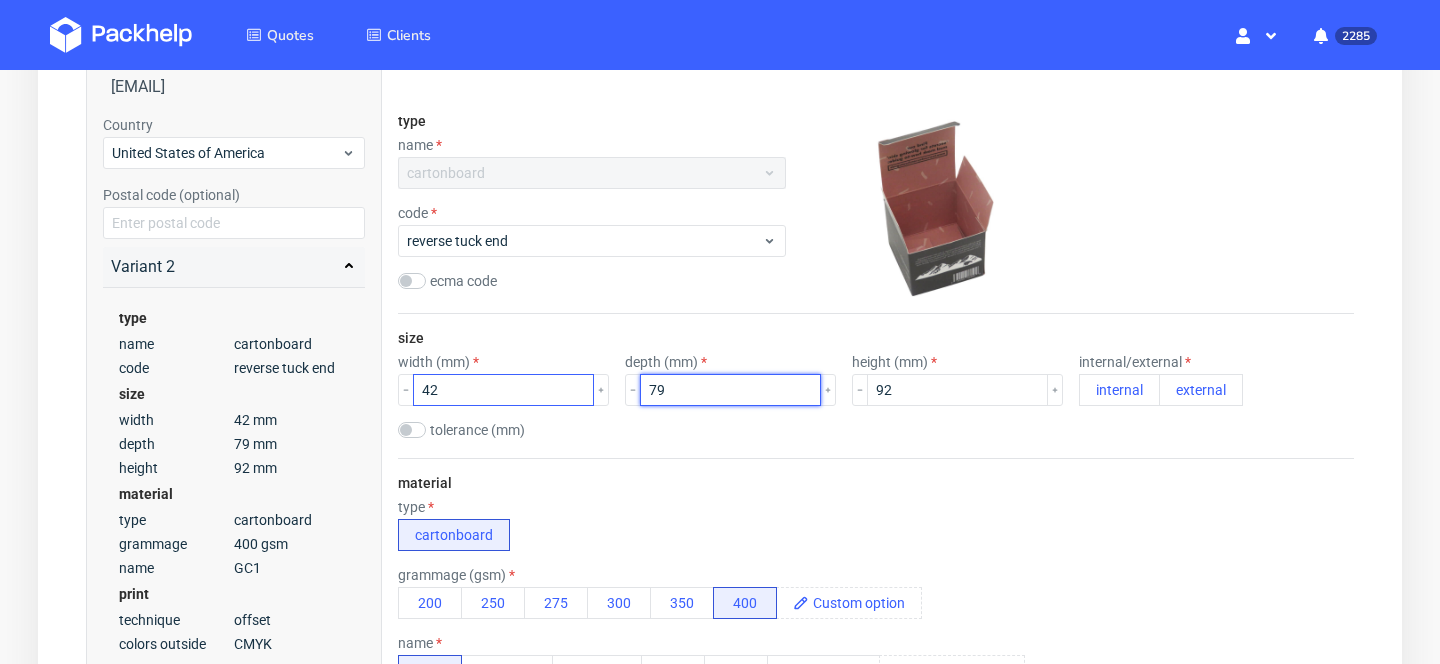 drag, startPoint x: 694, startPoint y: 393, endPoint x: 418, endPoint y: 381, distance: 276.26074 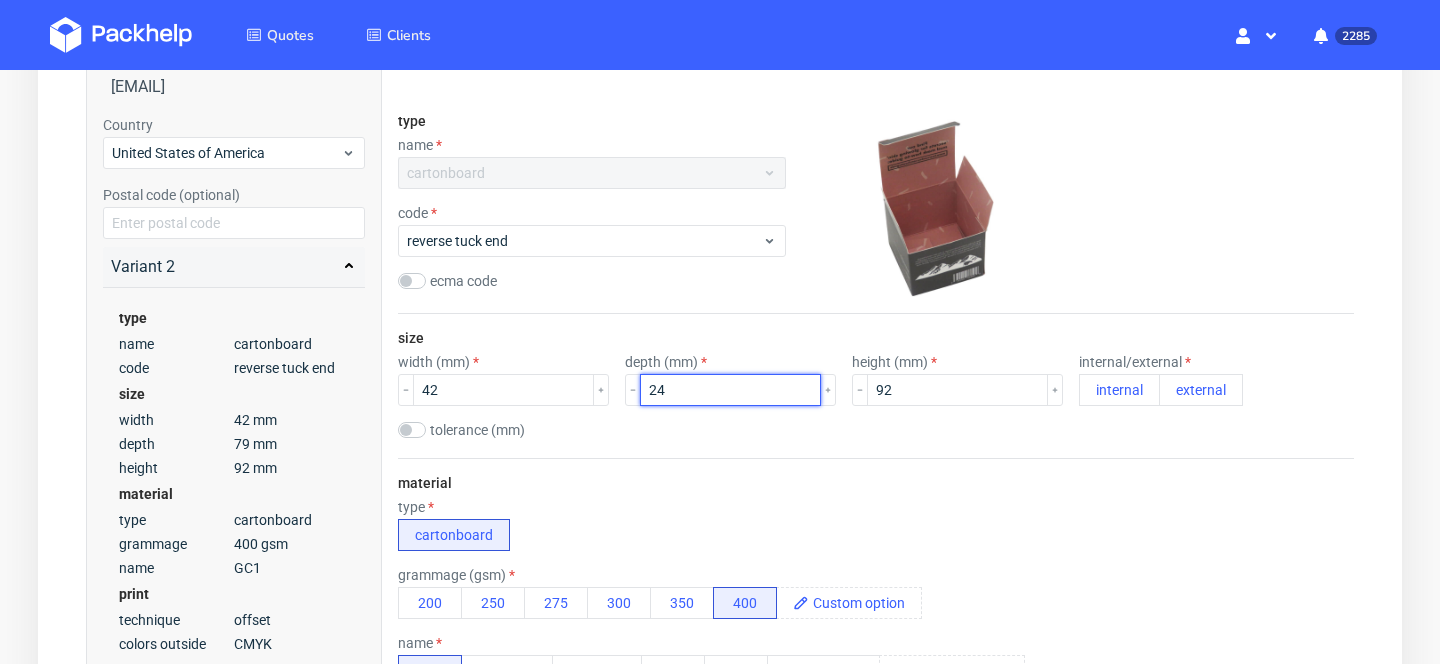 type on "24" 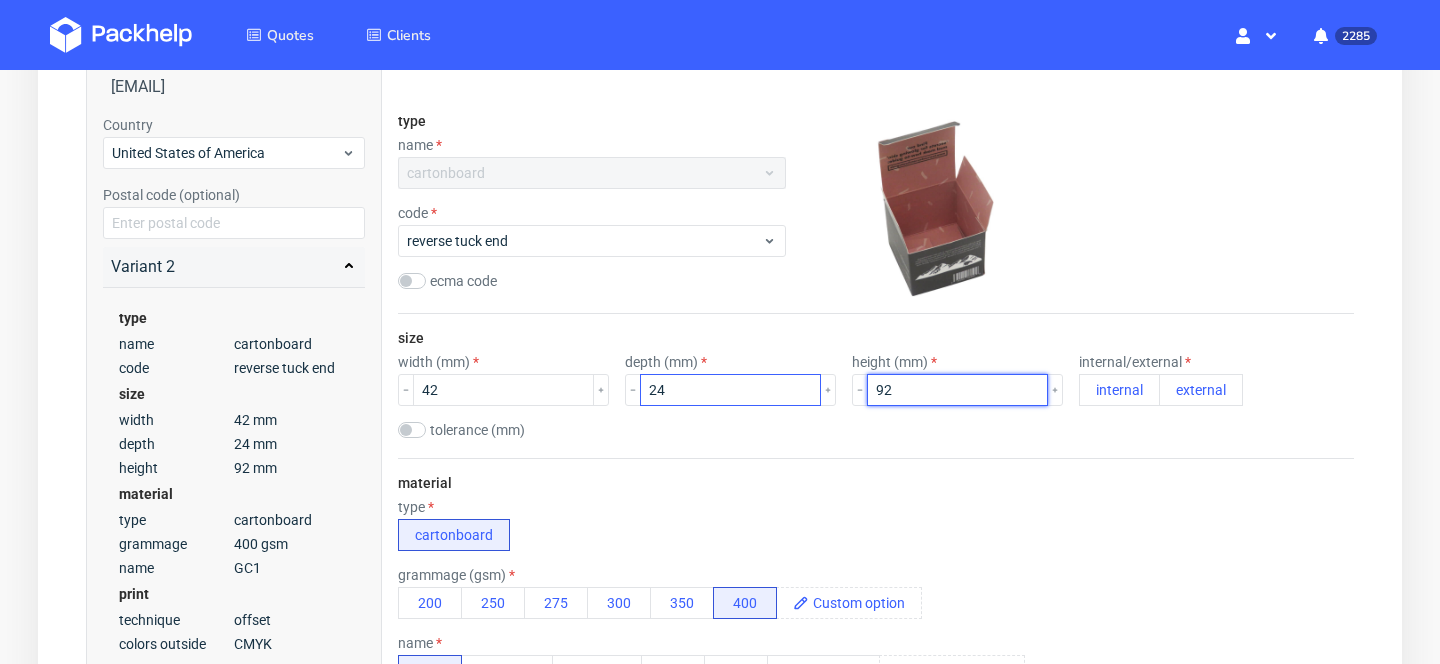 drag, startPoint x: 878, startPoint y: 393, endPoint x: 778, endPoint y: 390, distance: 100.04499 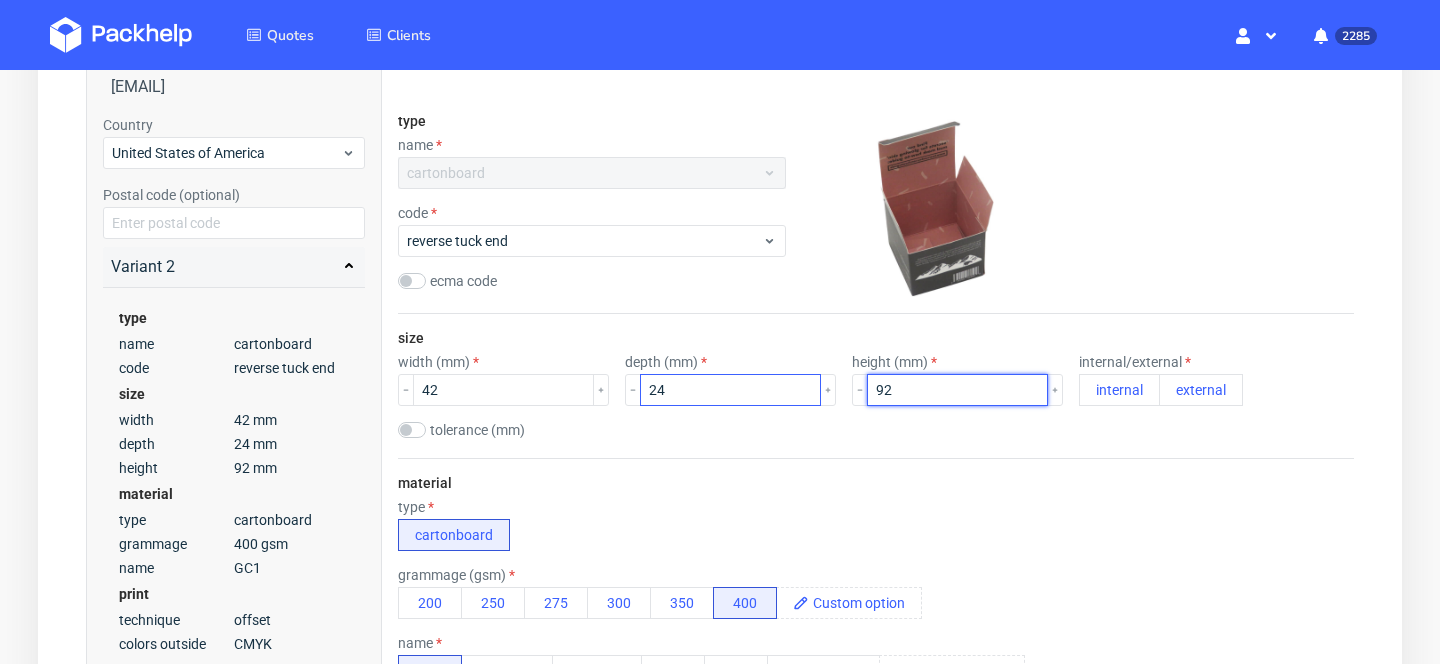 click on "width (mm) 42 depth (mm) 24 height (mm) 92 internal/external internal external" at bounding box center [876, 380] 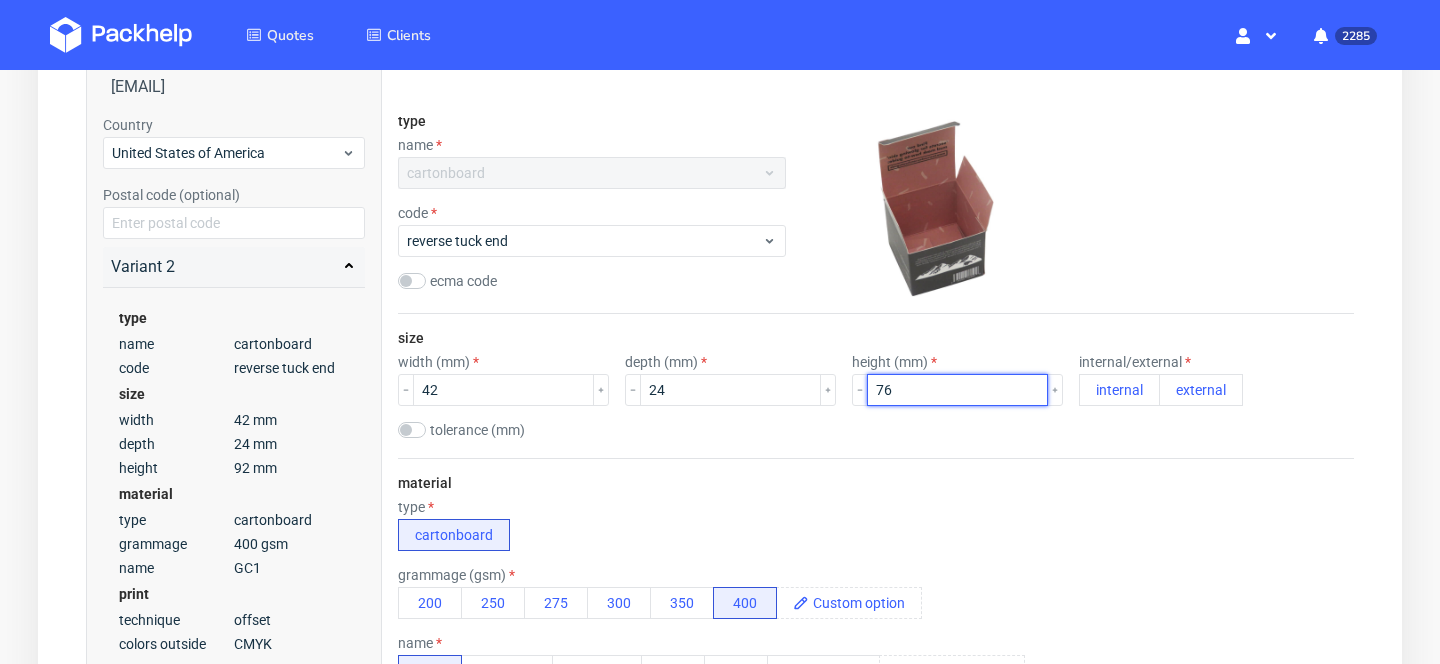 type on "76" 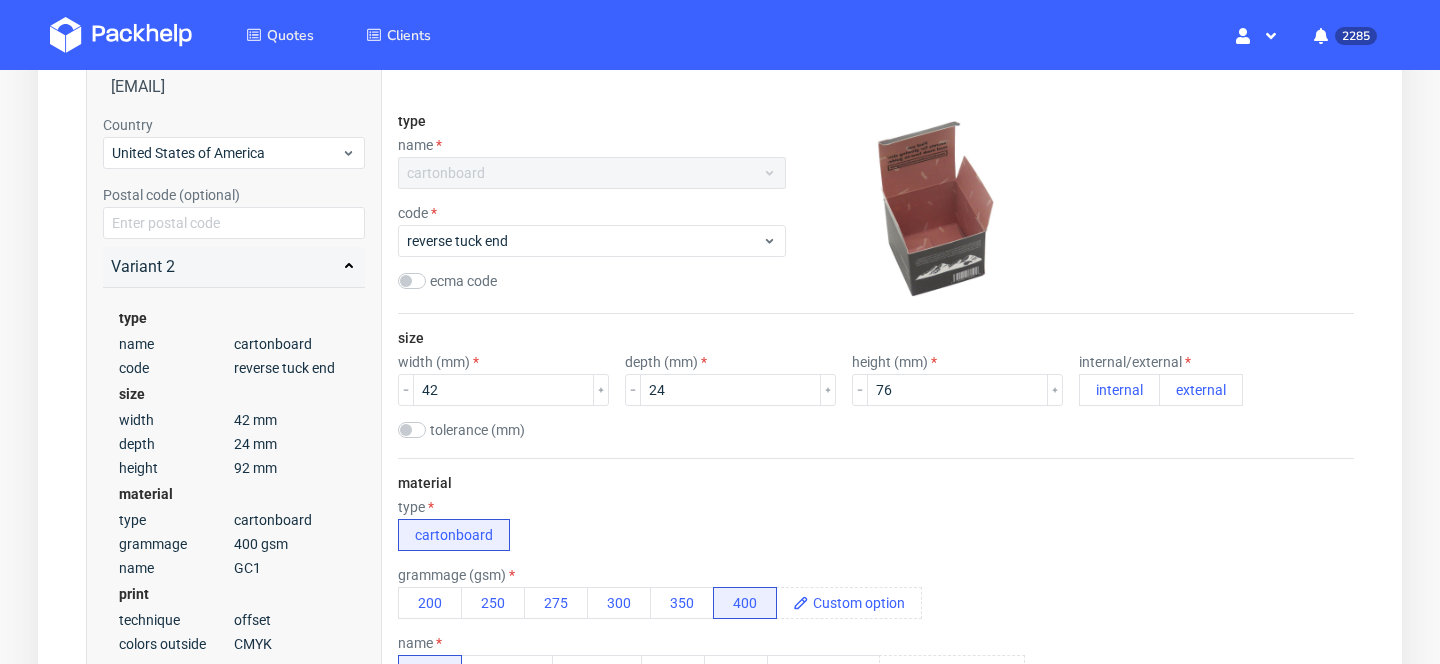 click on "size width (mm) 42 depth (mm) 24 height (mm) 76 internal/external internal external tolerance (mm)" at bounding box center [876, 386] 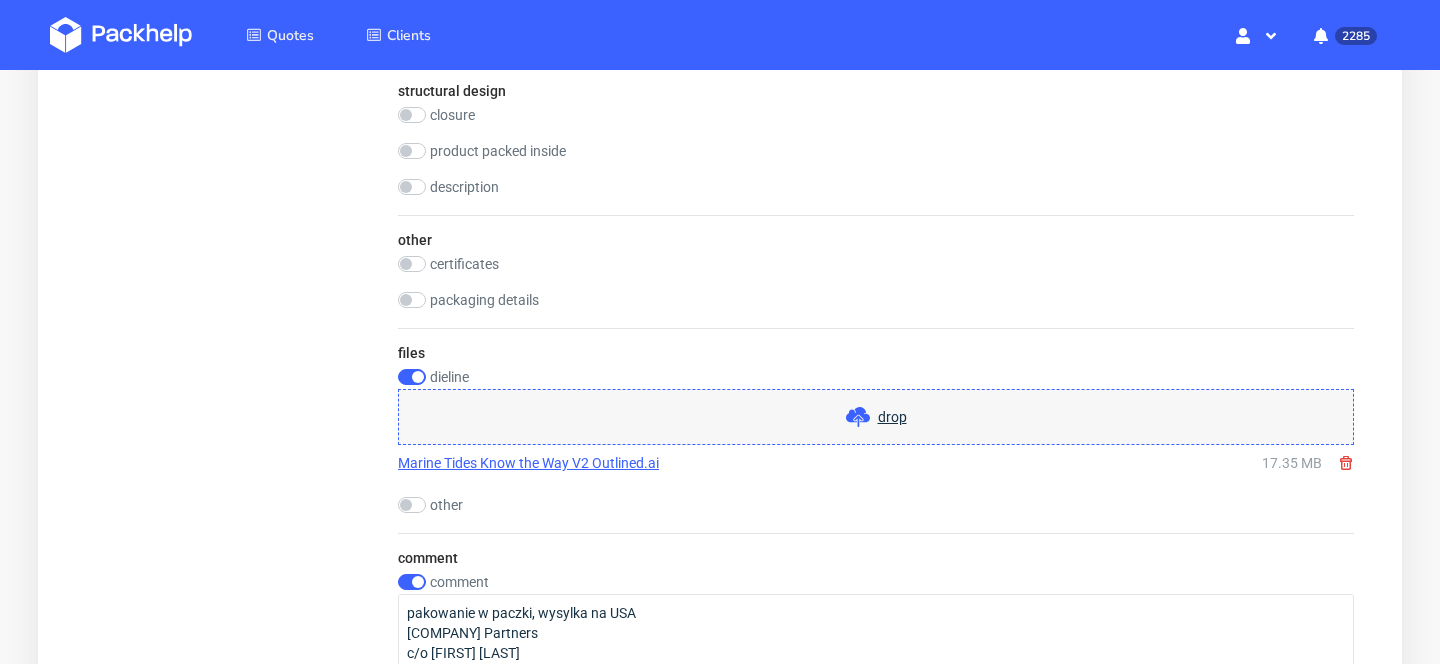 scroll, scrollTop: 1897, scrollLeft: 0, axis: vertical 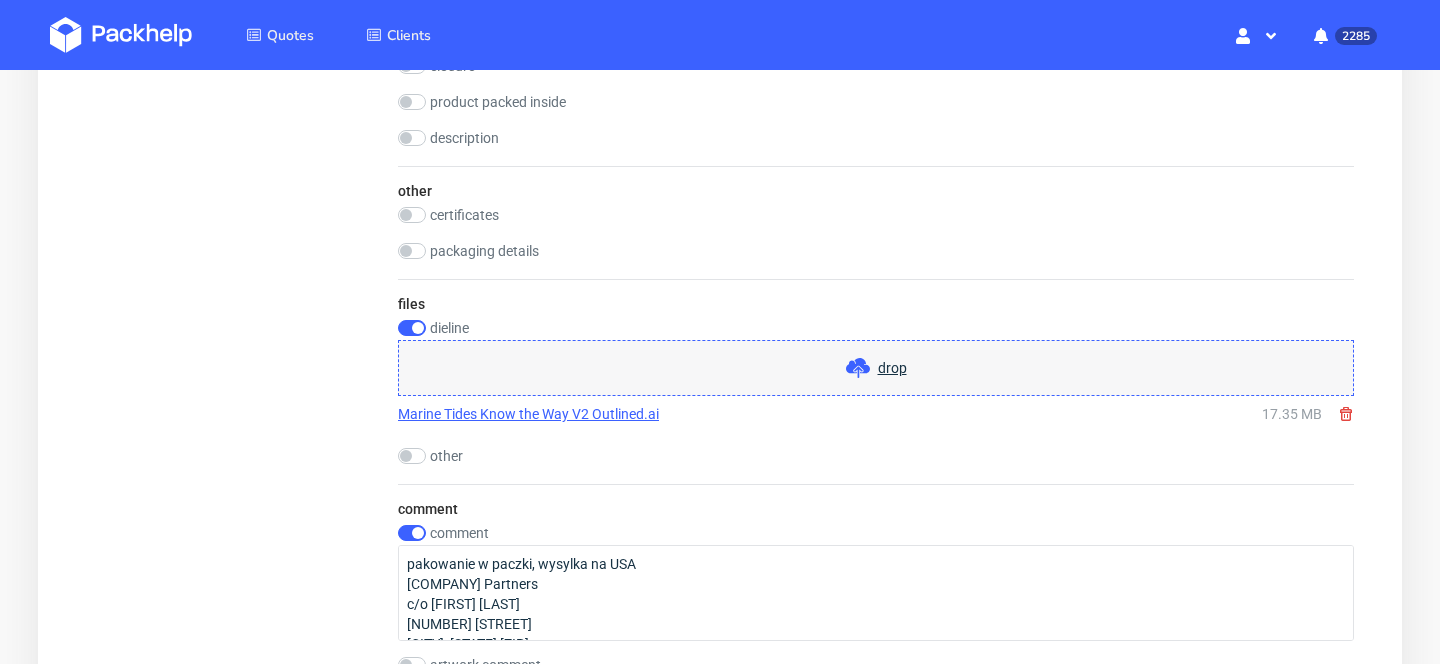 click 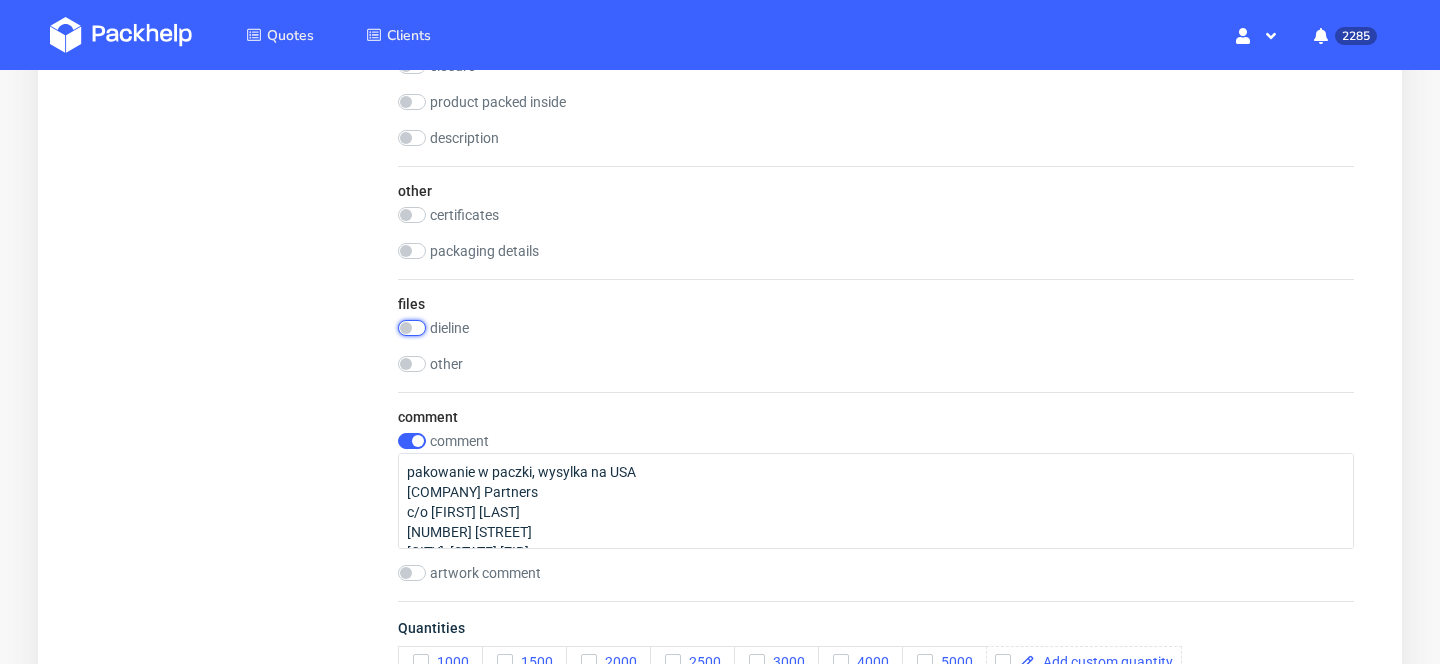click at bounding box center [412, 328] 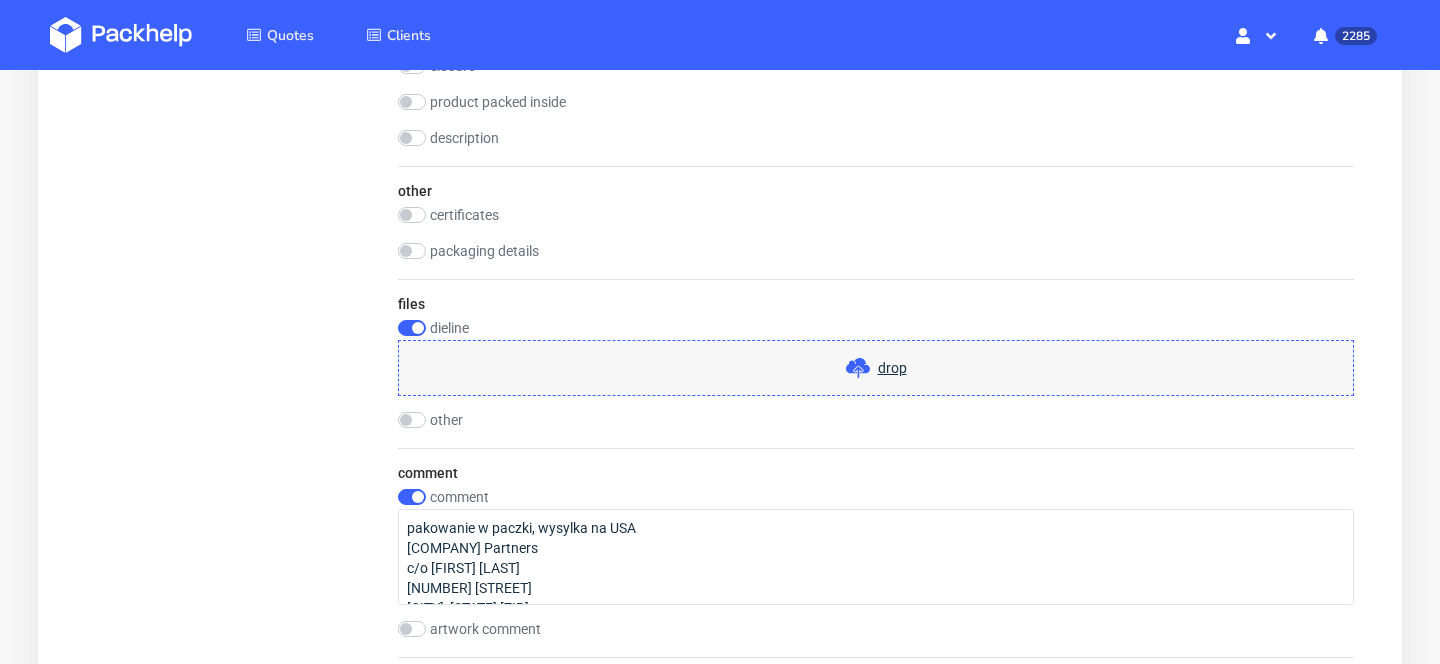 click on "drop" at bounding box center [876, 368] 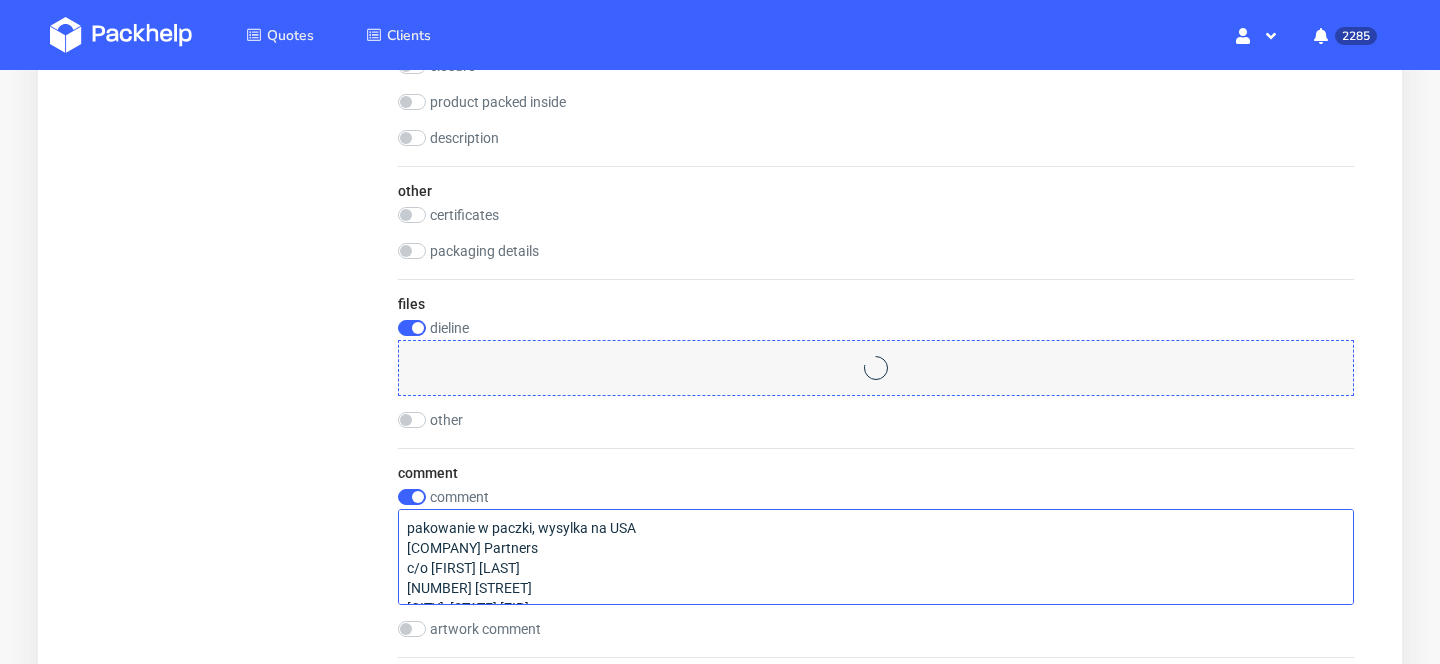 scroll, scrollTop: 42, scrollLeft: 0, axis: vertical 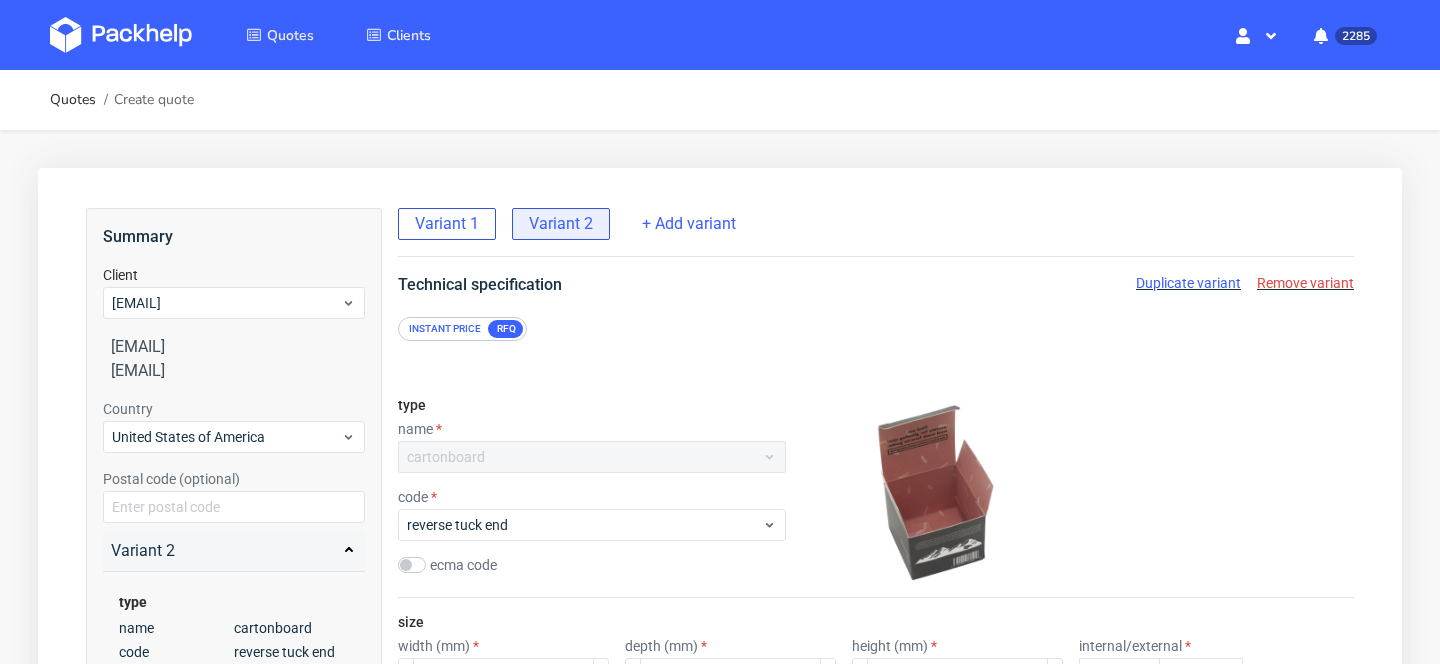 click on "Variant 1" at bounding box center [447, 224] 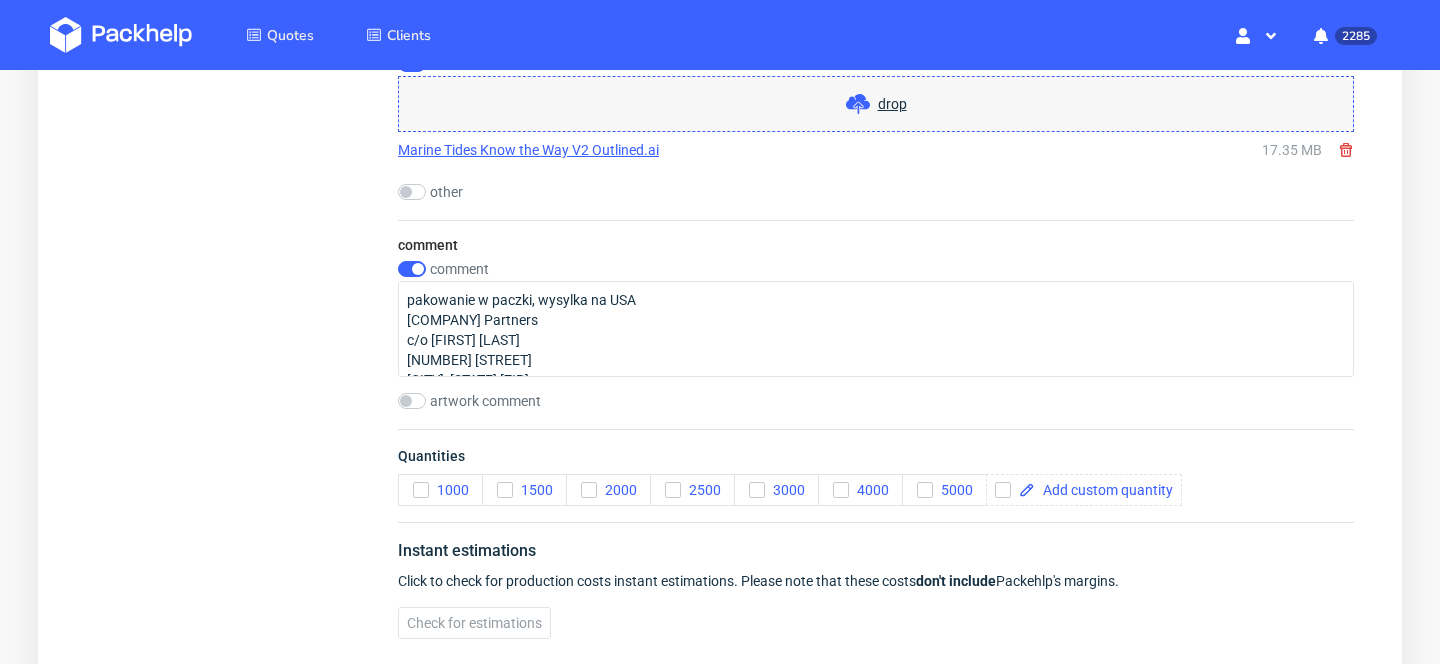 scroll, scrollTop: 2403, scrollLeft: 0, axis: vertical 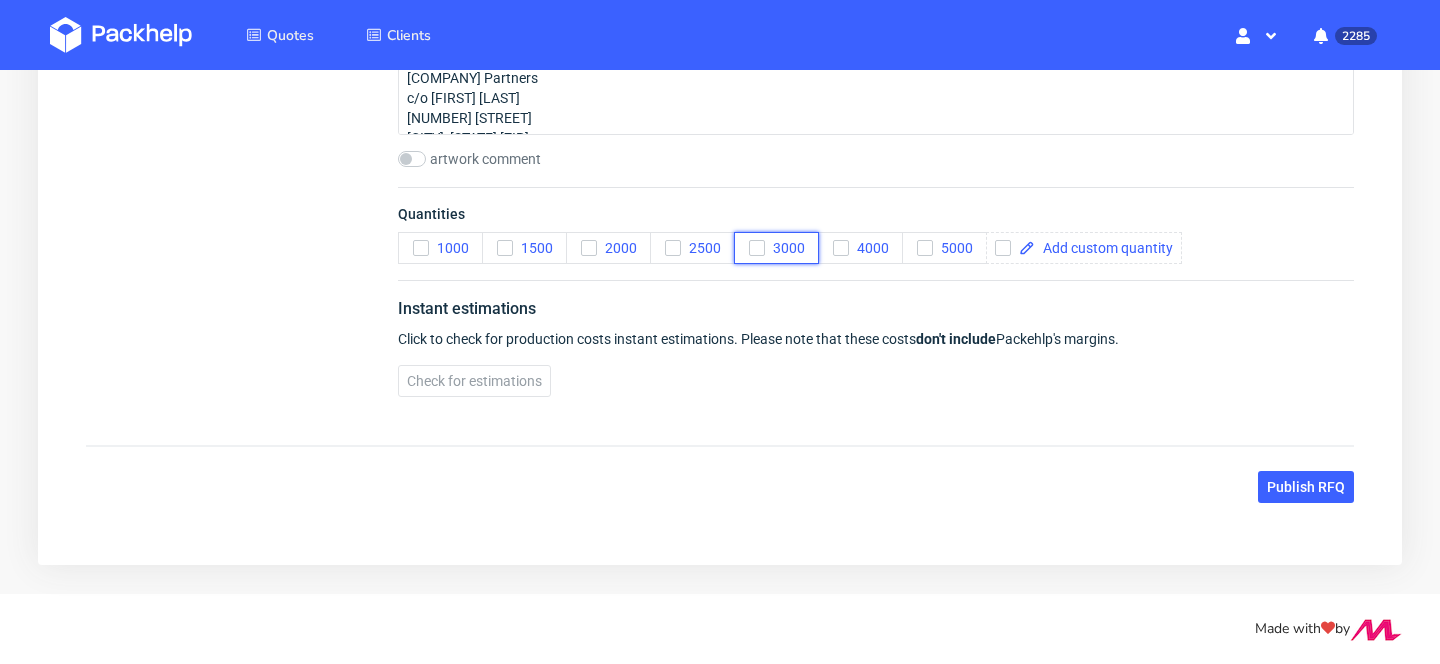 click on "3000" at bounding box center [785, 248] 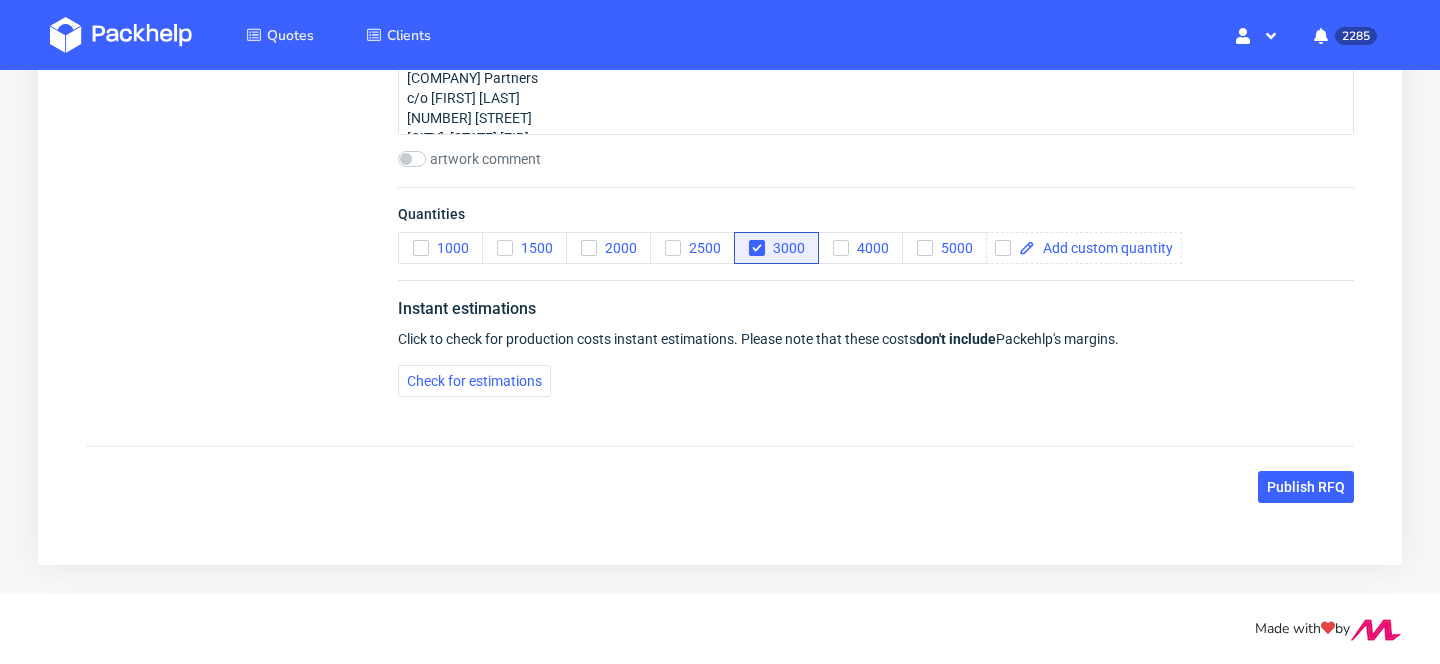 click on "Quantities 1000 1500 2000 2500 3000 4000 5000" at bounding box center [876, 233] 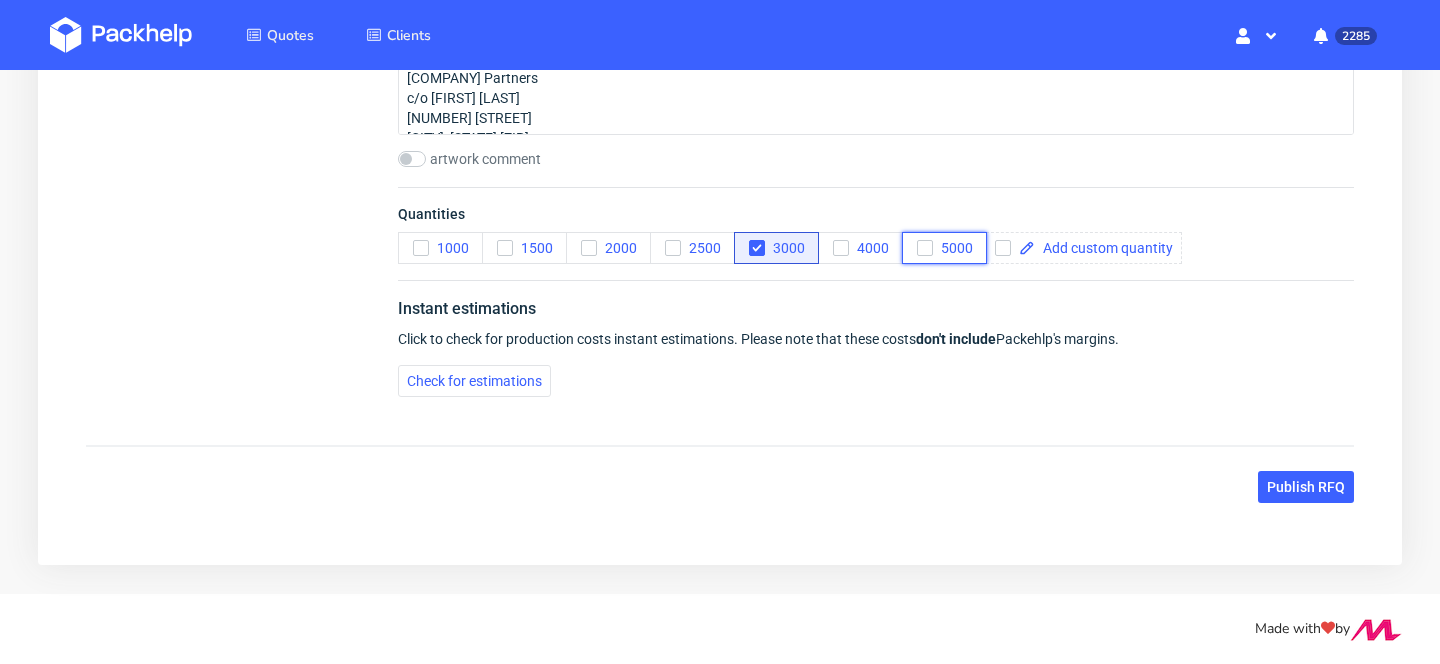 click on "5000" at bounding box center (953, 248) 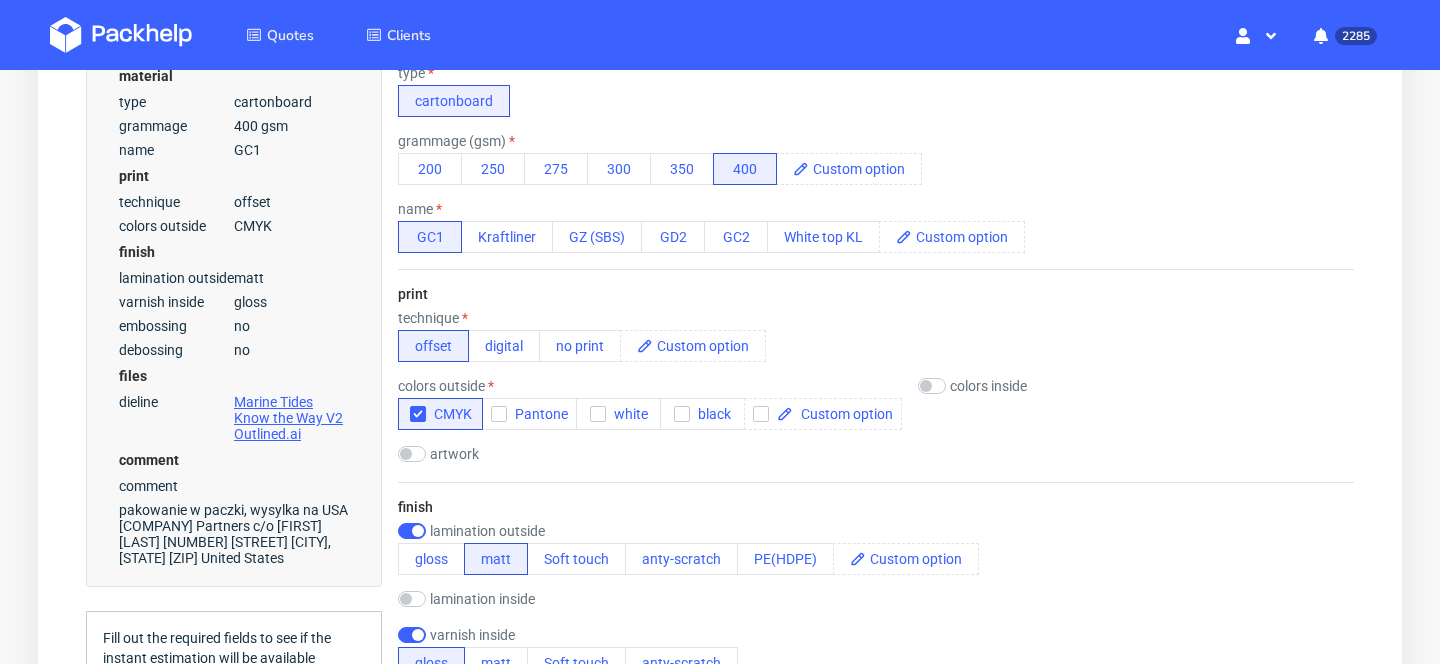 scroll, scrollTop: 20, scrollLeft: 0, axis: vertical 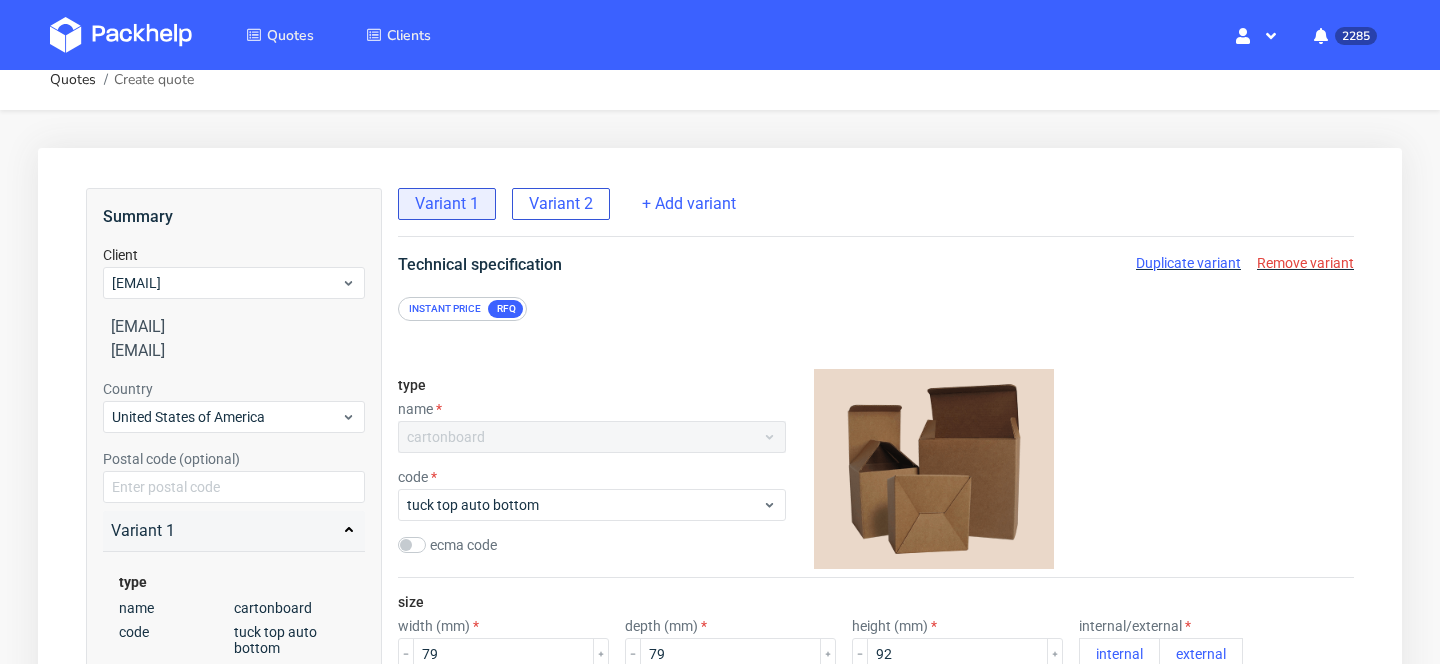 click on "Variant 2" at bounding box center (561, 204) 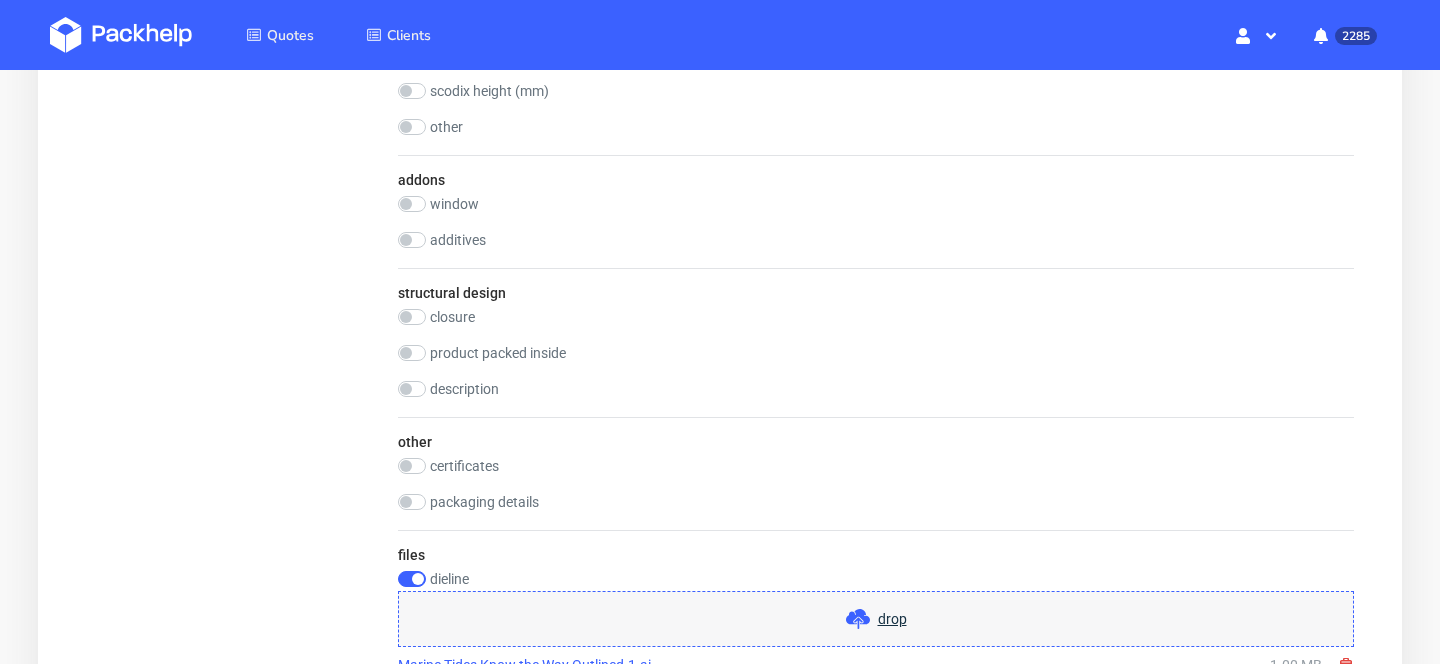 scroll, scrollTop: 2403, scrollLeft: 0, axis: vertical 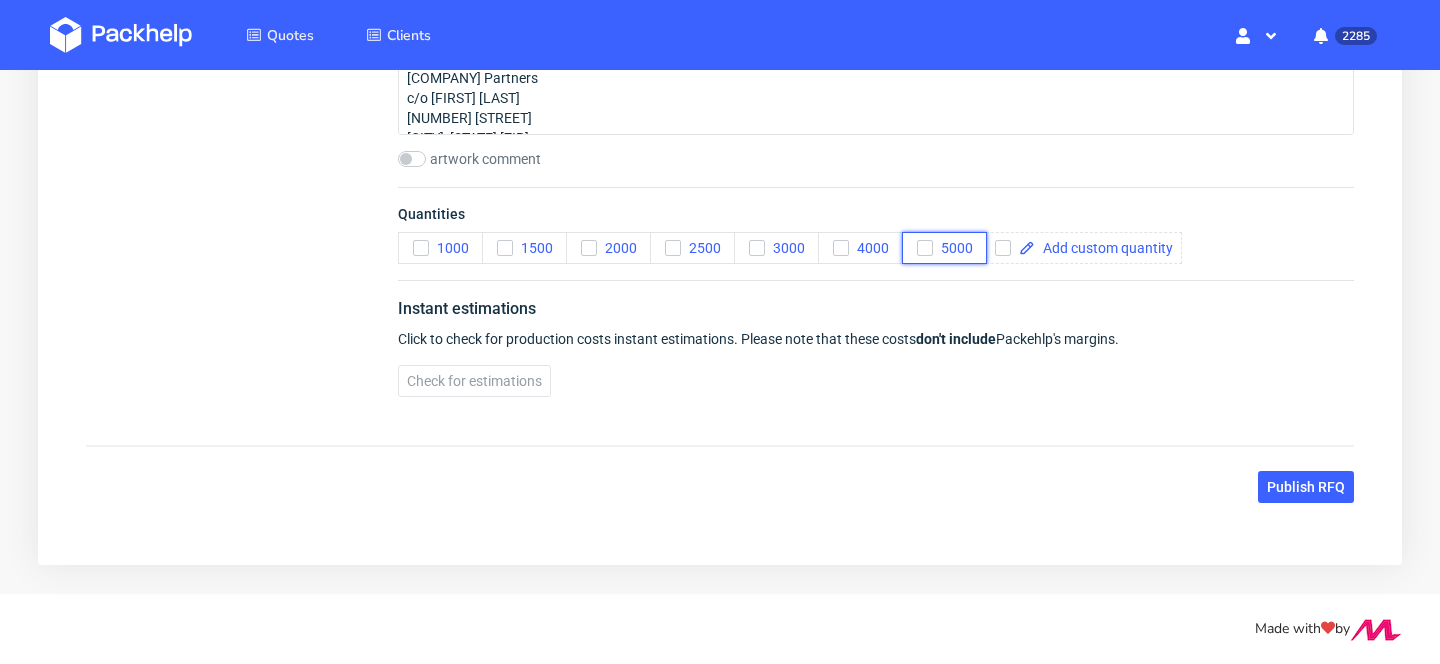 click on "5000" at bounding box center [953, 248] 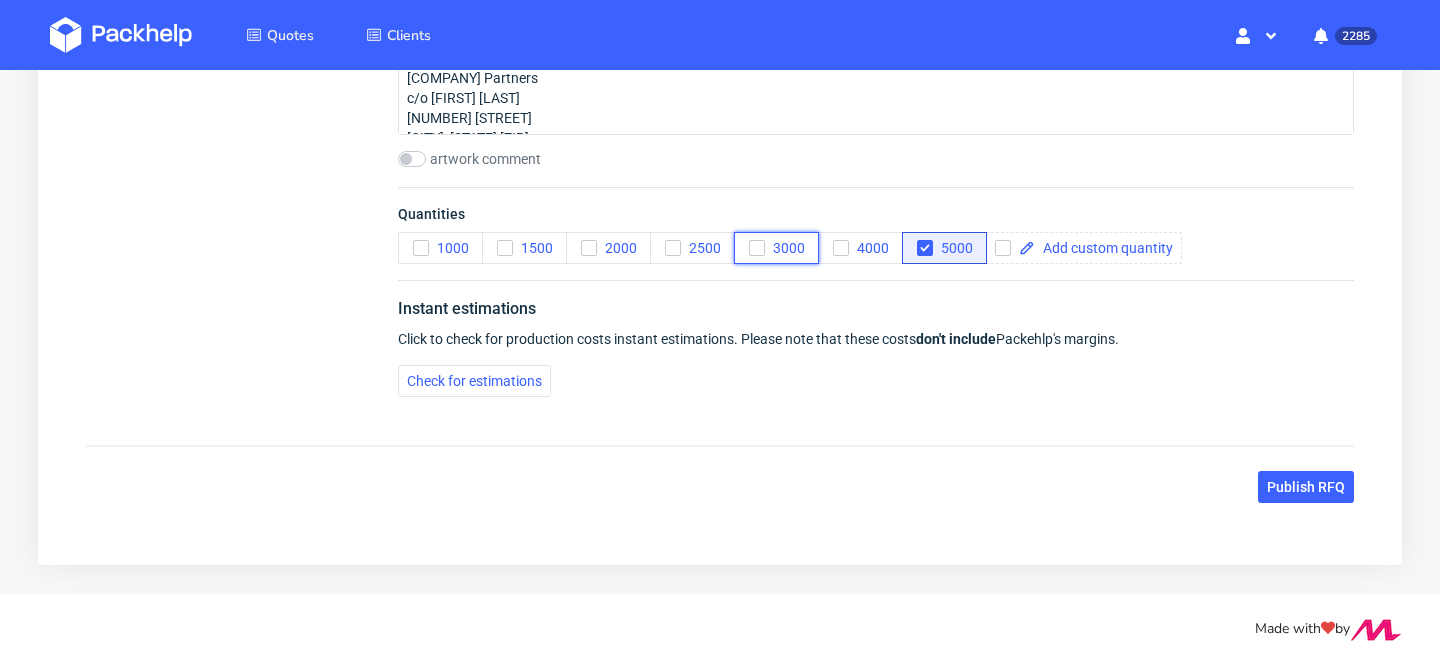click on "3000" at bounding box center [785, 248] 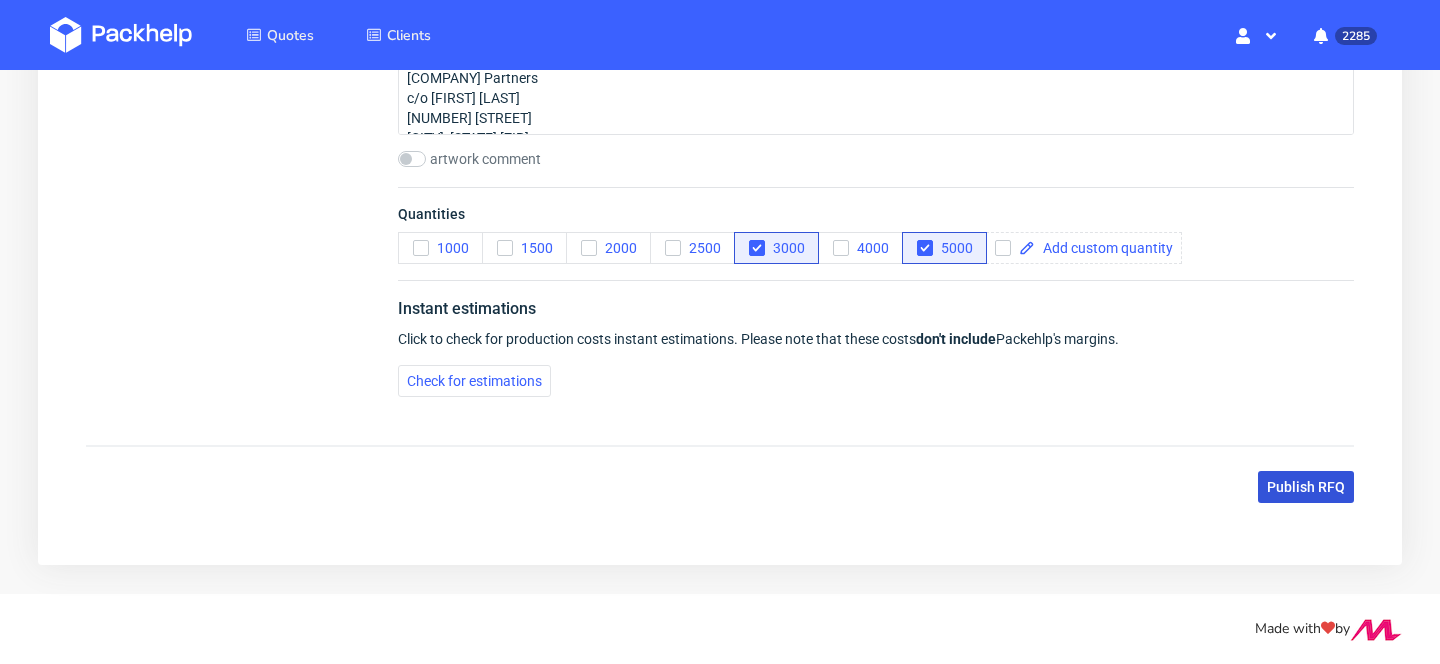 click on "Publish RFQ" at bounding box center (1306, 487) 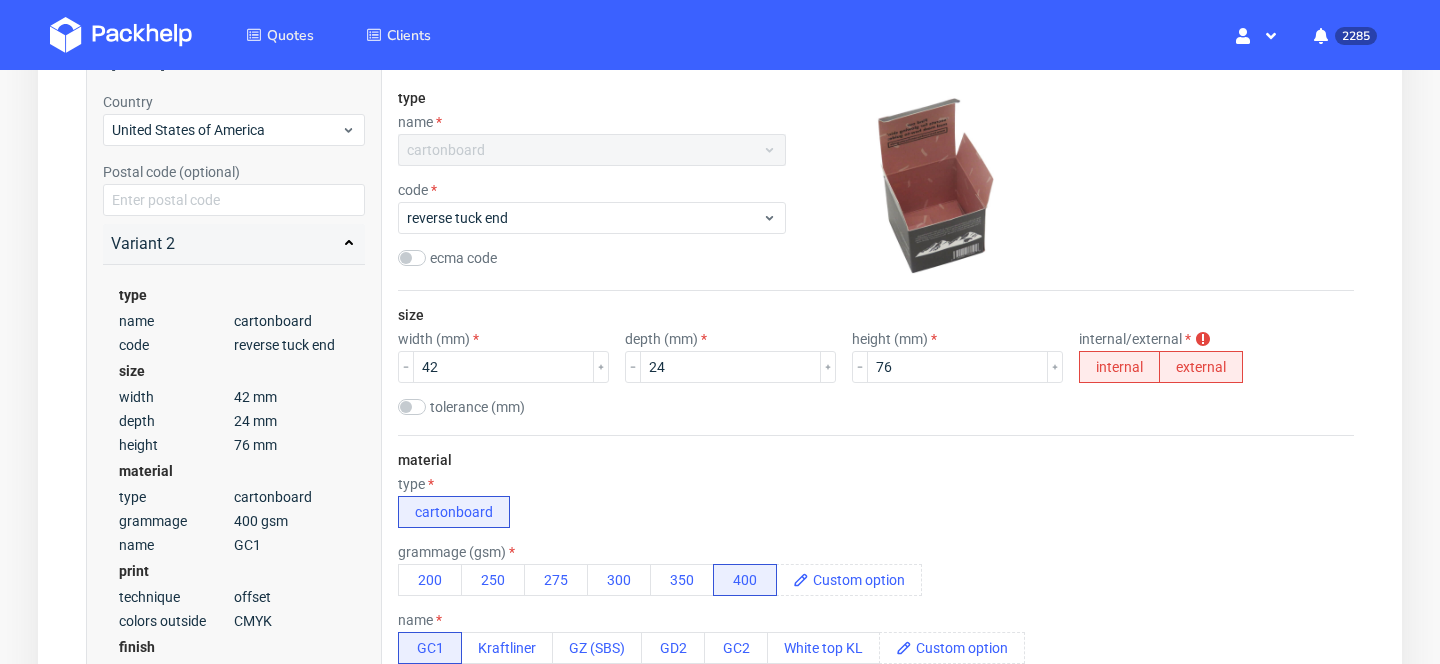 scroll, scrollTop: 310, scrollLeft: 0, axis: vertical 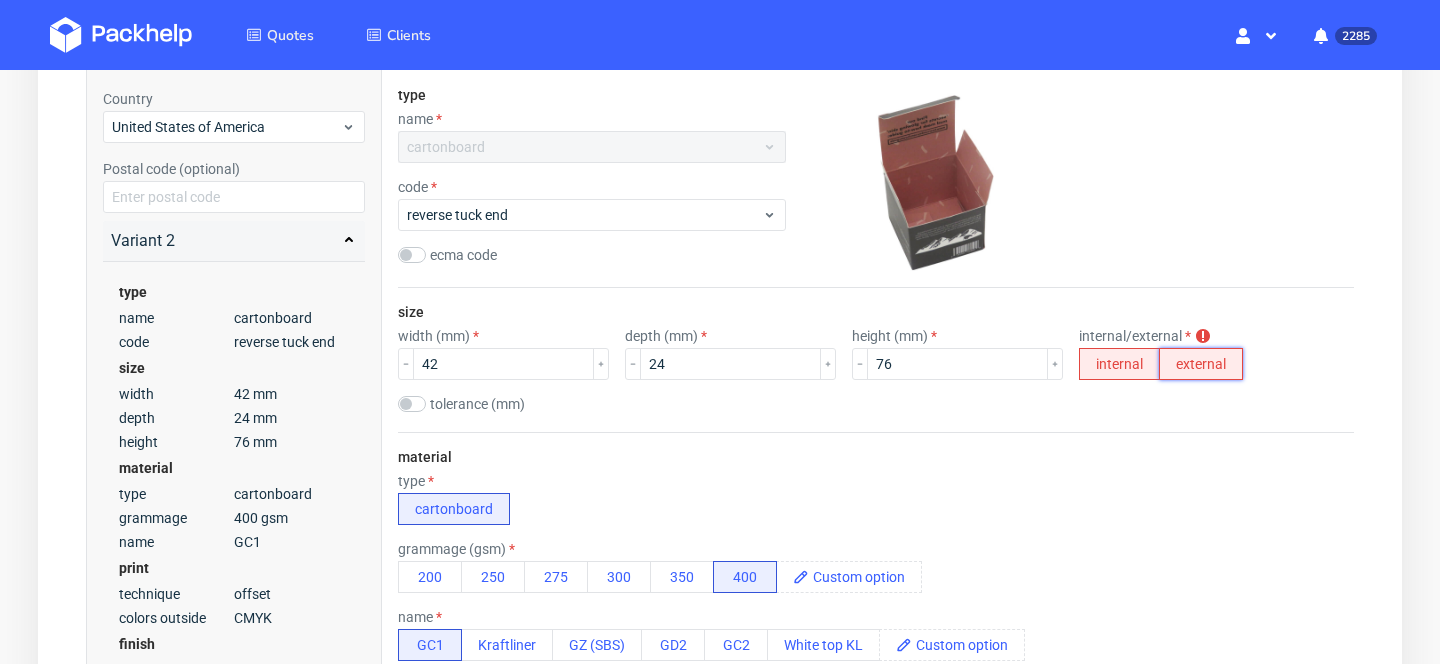 click on "external" at bounding box center (1201, 364) 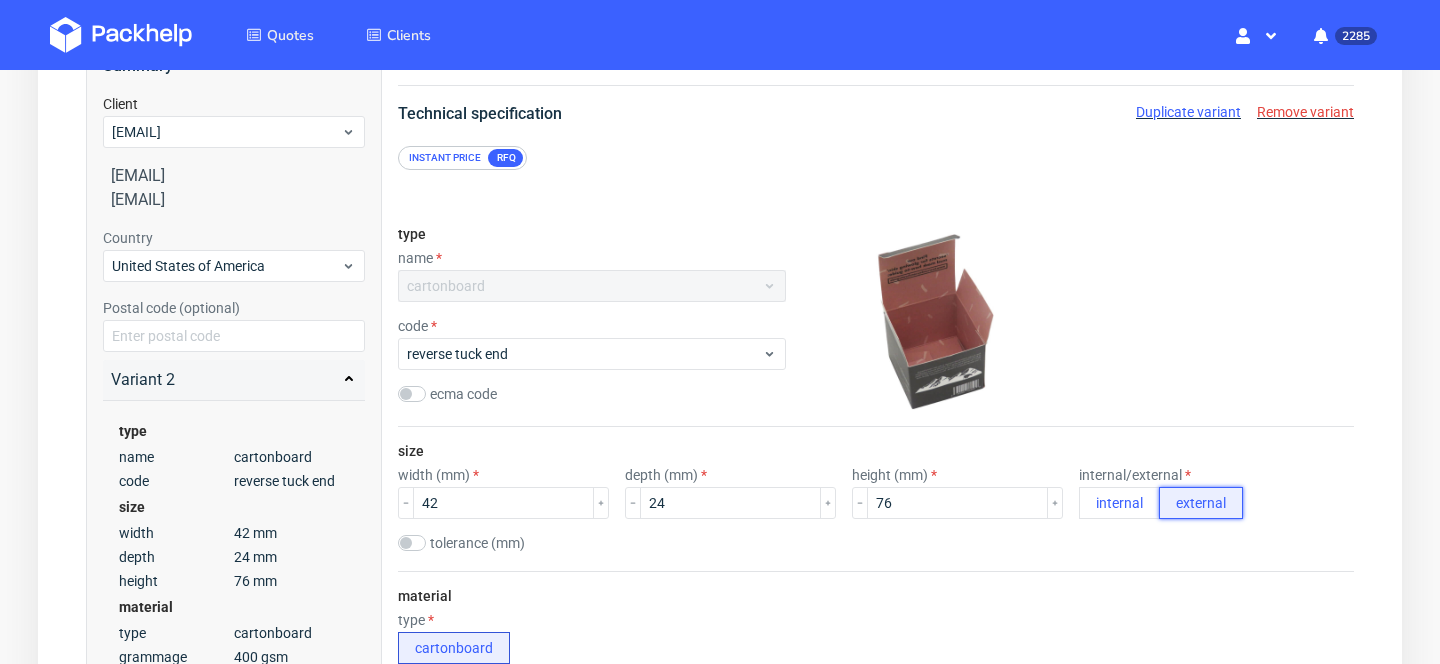 scroll, scrollTop: 0, scrollLeft: 0, axis: both 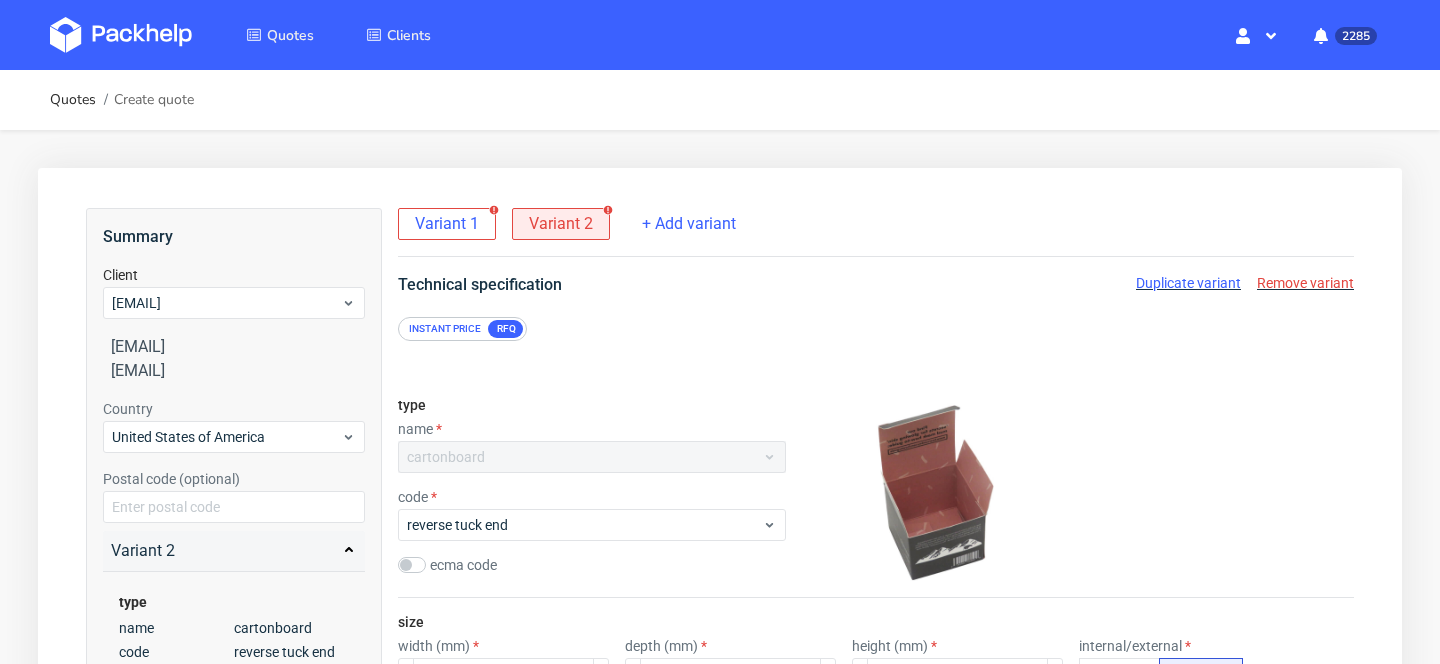 click on "Variant 1" at bounding box center [447, 224] 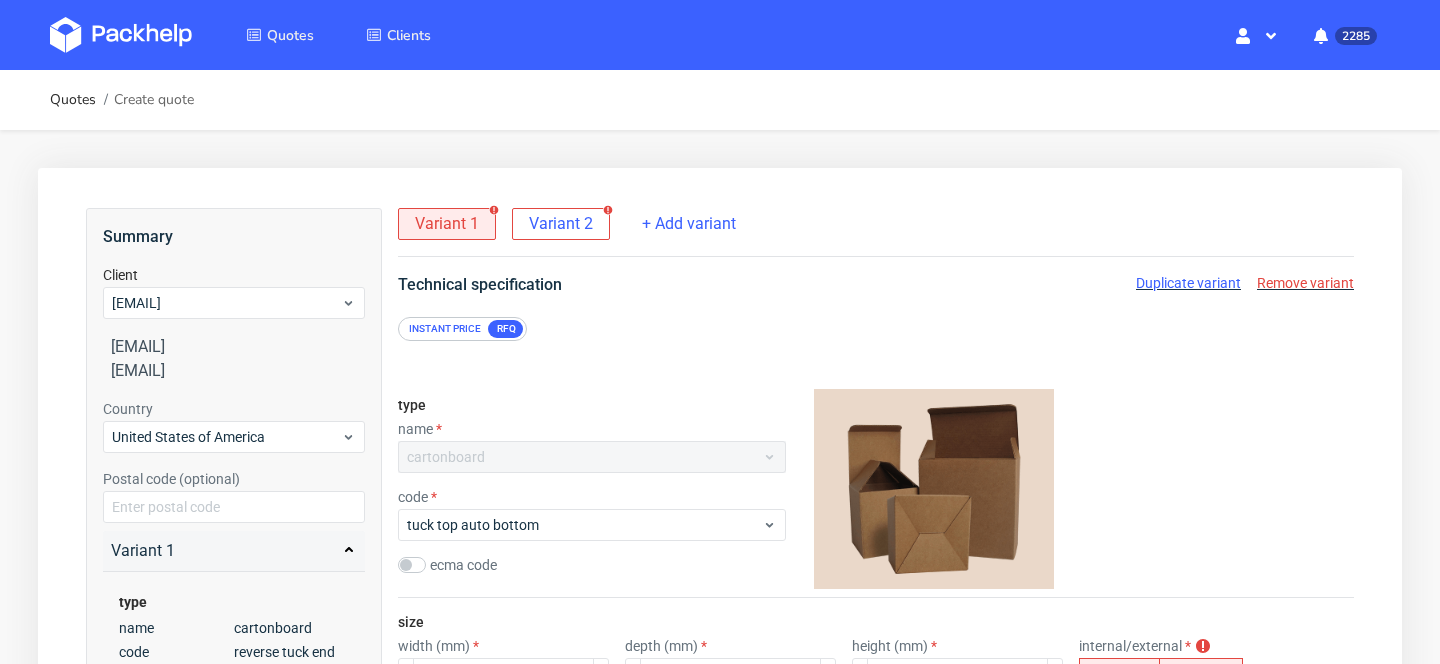 scroll, scrollTop: 235, scrollLeft: 0, axis: vertical 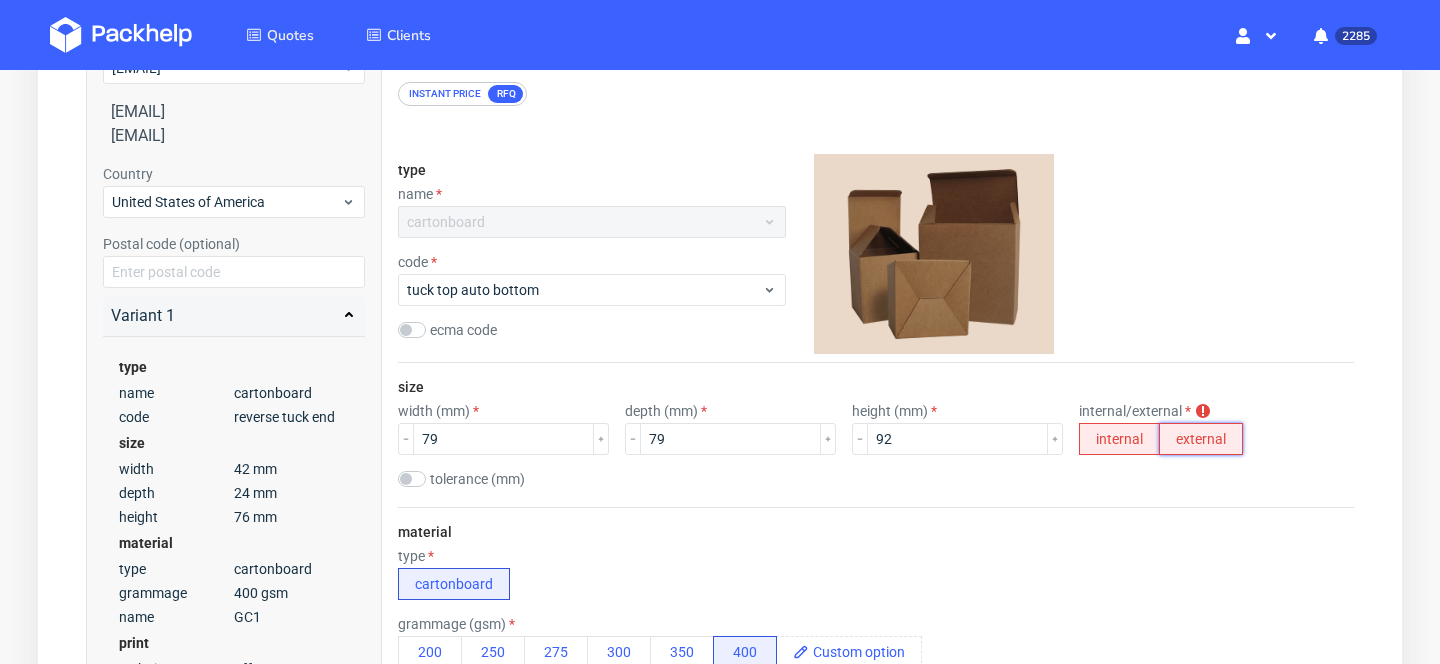 click on "external" at bounding box center (1201, 439) 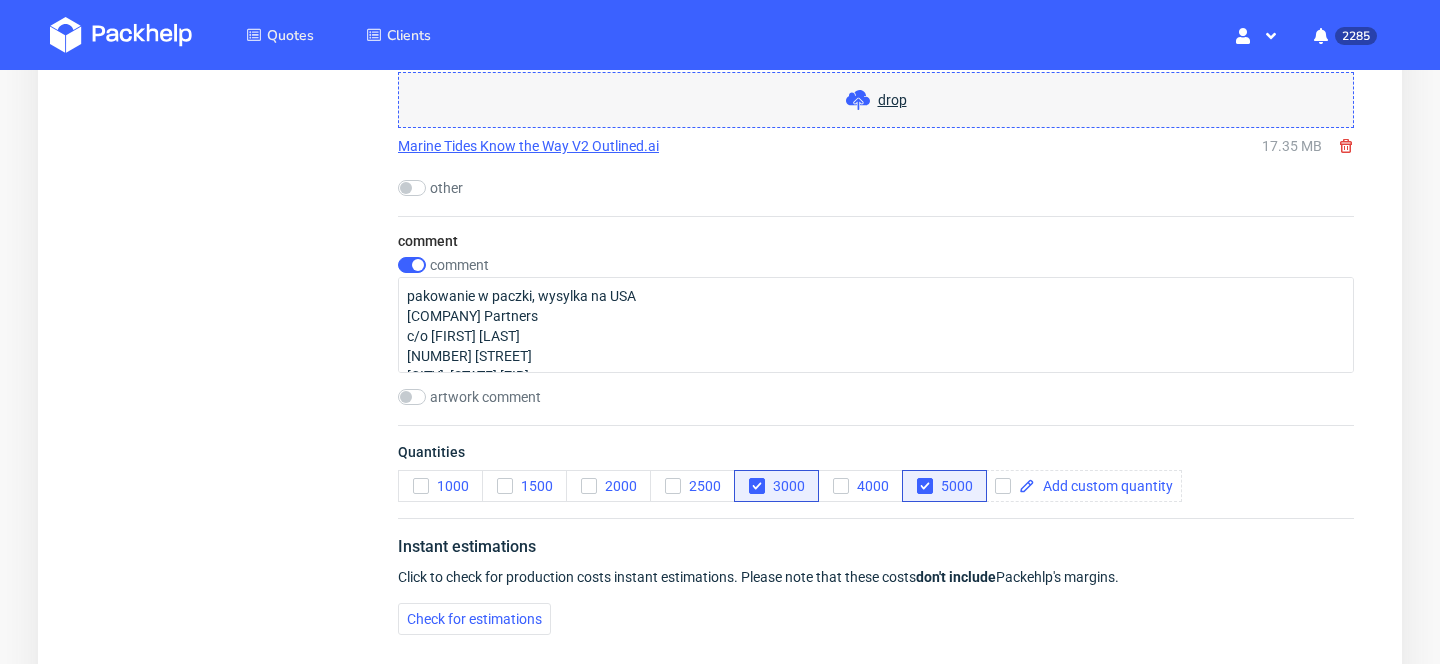 scroll, scrollTop: 2403, scrollLeft: 0, axis: vertical 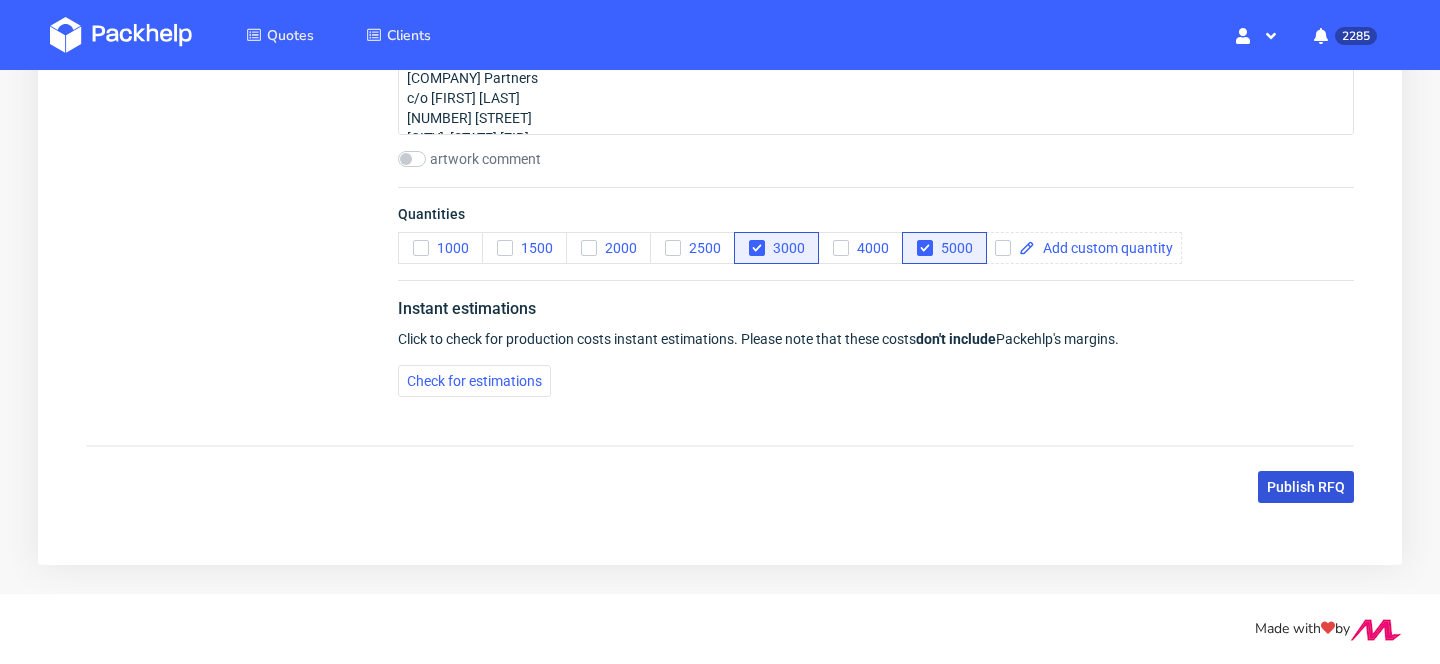 click on "Publish RFQ" at bounding box center (1306, 487) 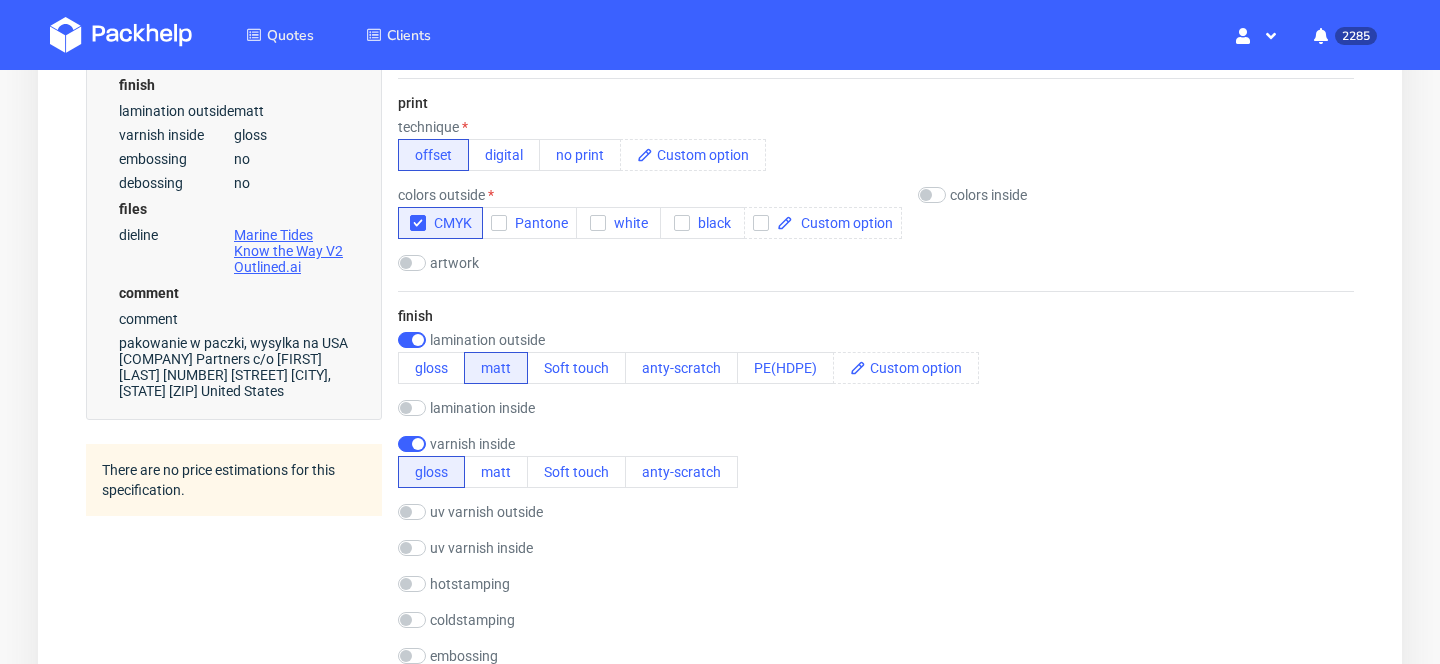 scroll, scrollTop: 811, scrollLeft: 0, axis: vertical 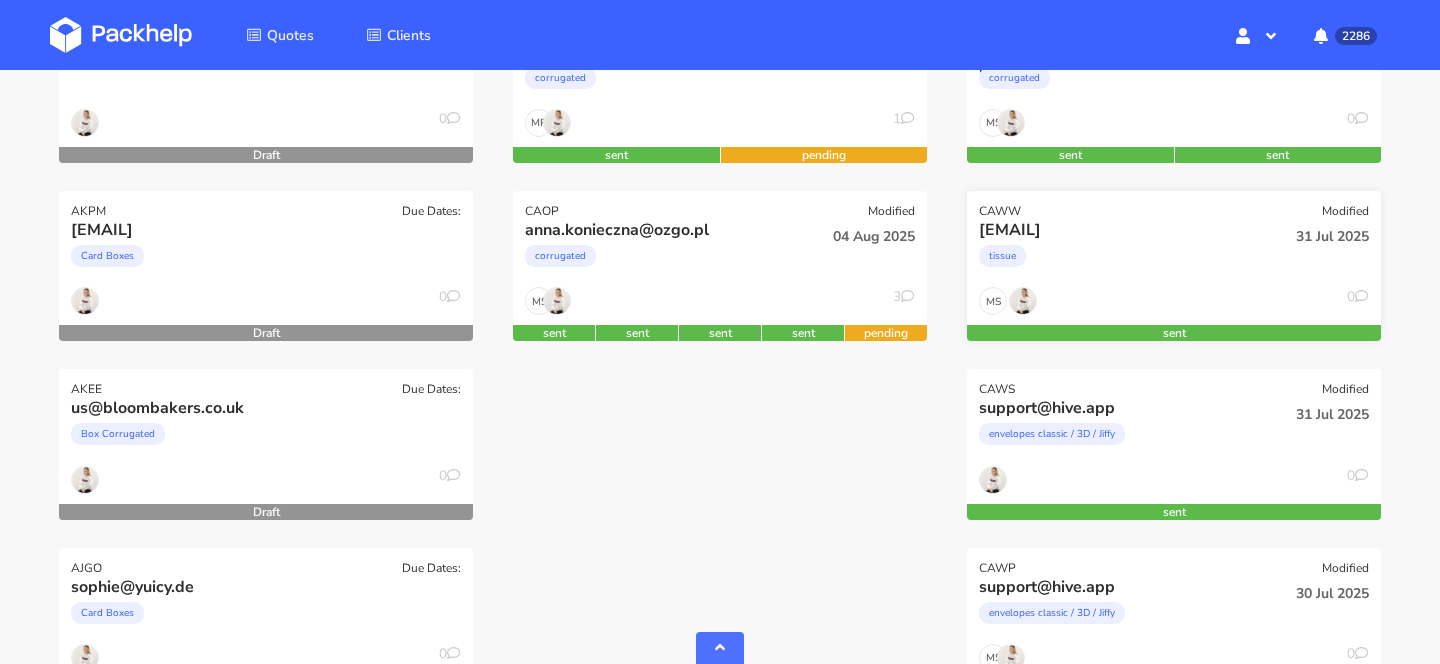 click on "MS
0" at bounding box center (1174, 306) 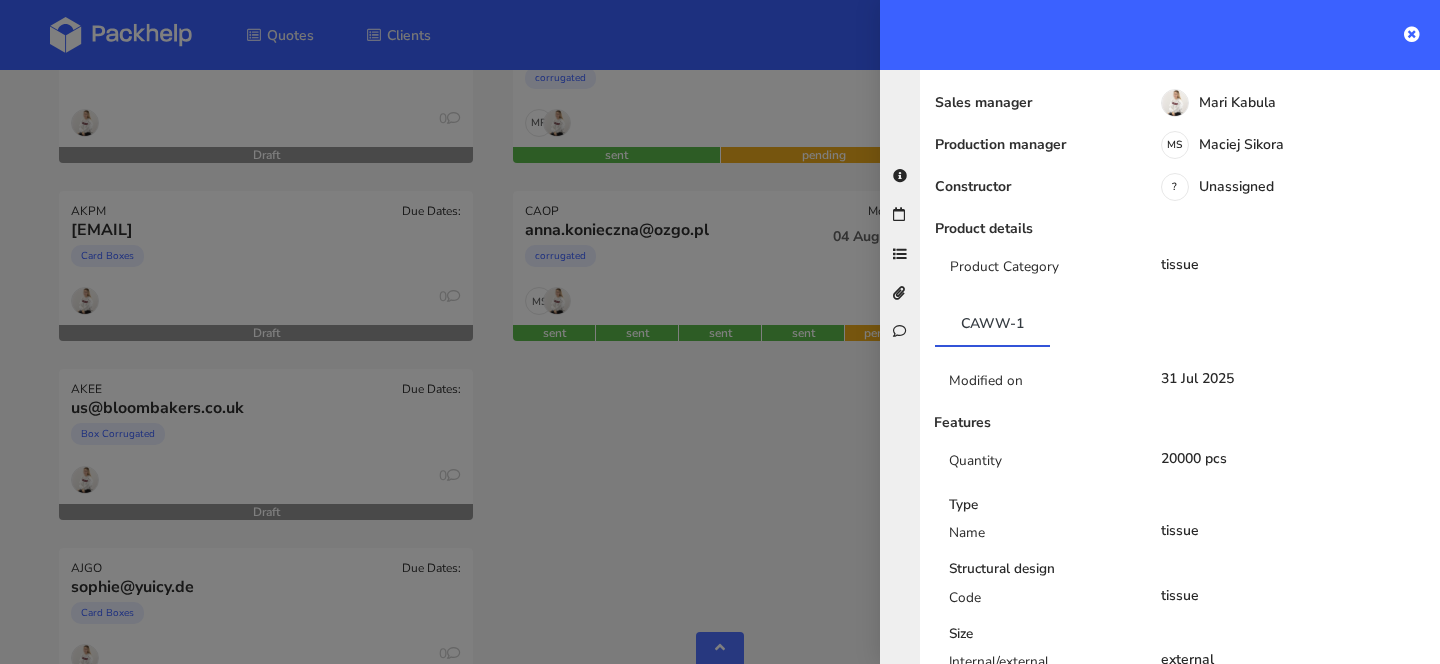 scroll, scrollTop: 0, scrollLeft: 0, axis: both 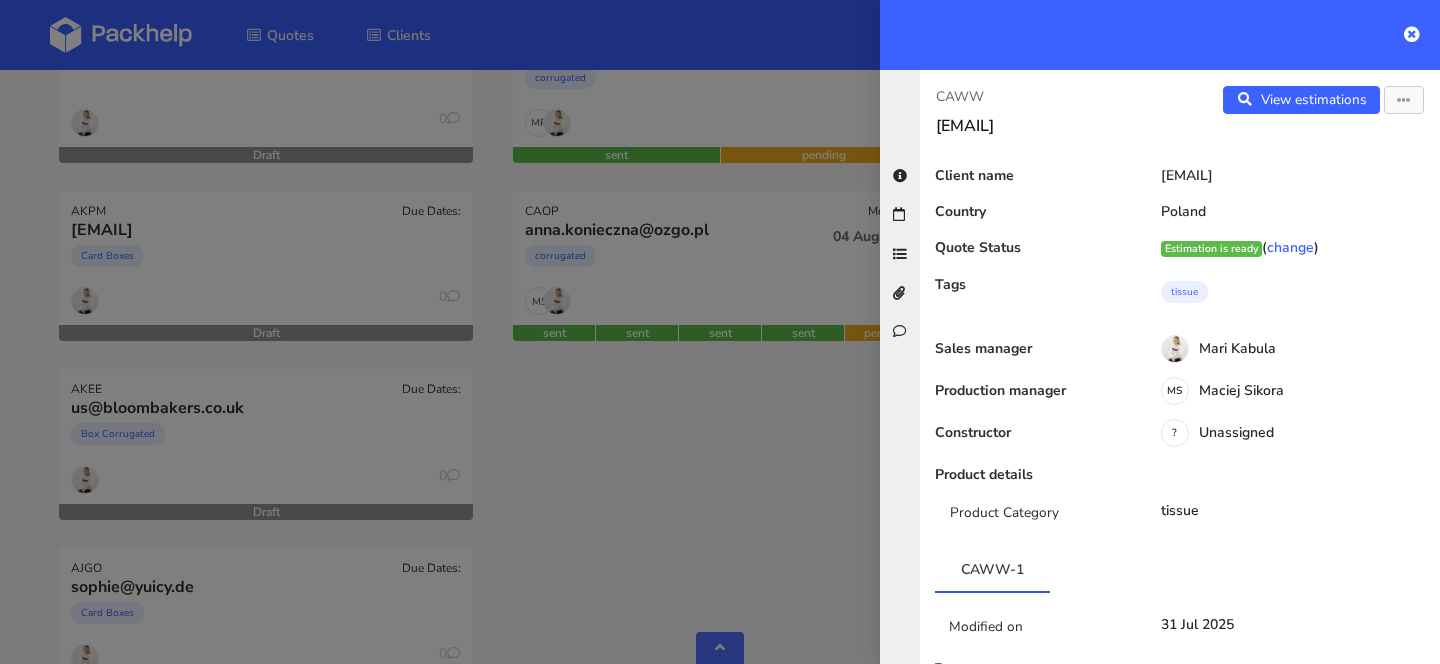 click on "CAWW" at bounding box center [1050, 97] 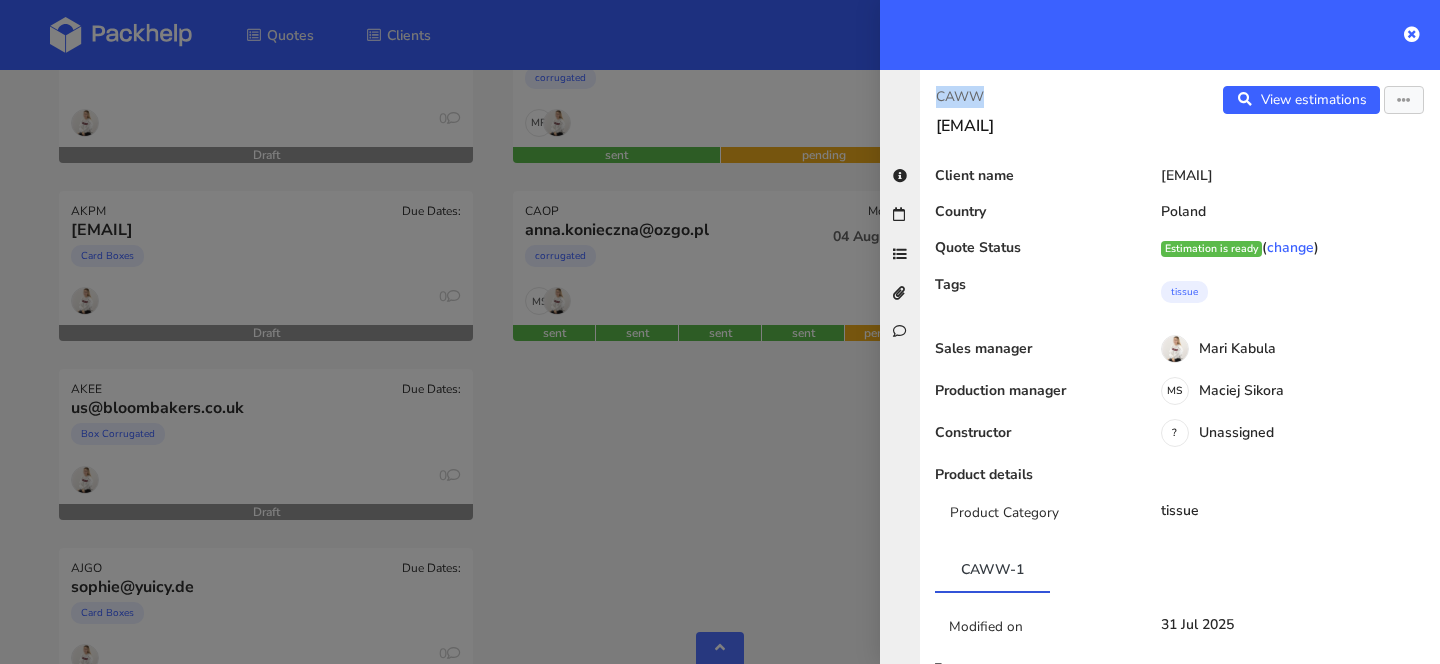 click on "CAWW" at bounding box center (1050, 97) 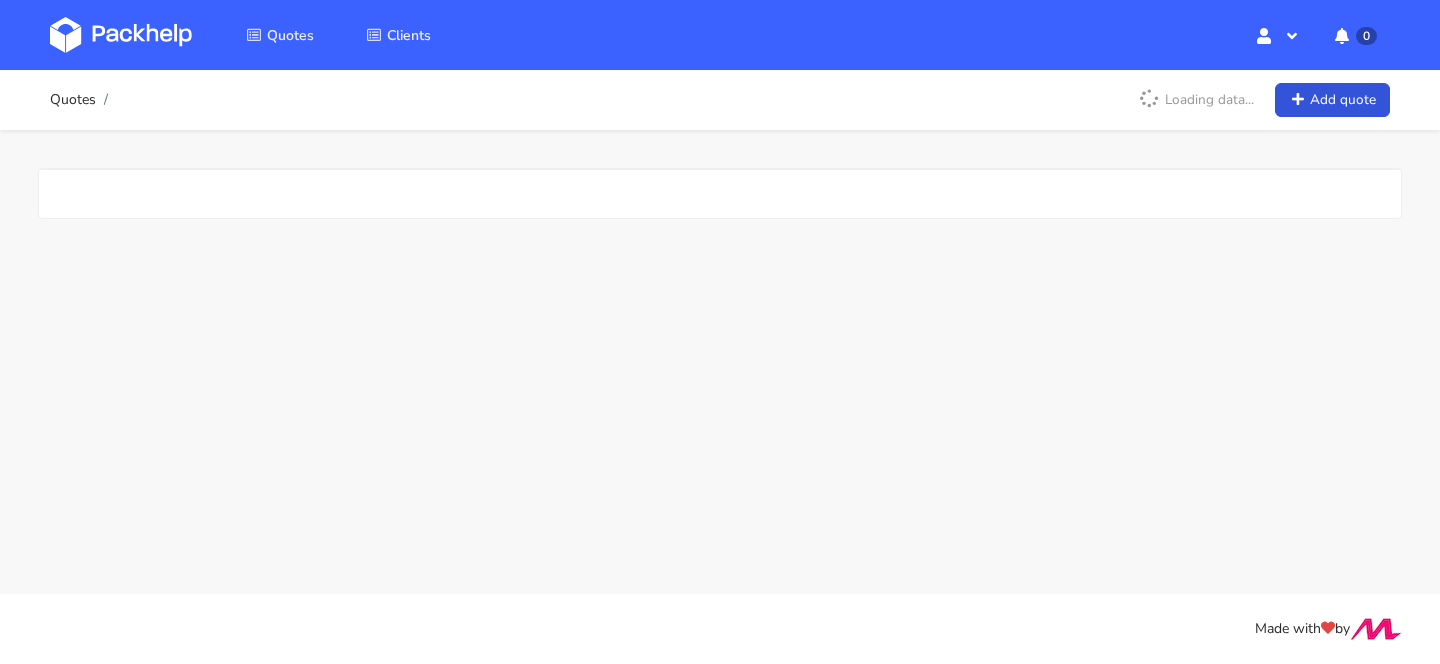 scroll, scrollTop: 0, scrollLeft: 0, axis: both 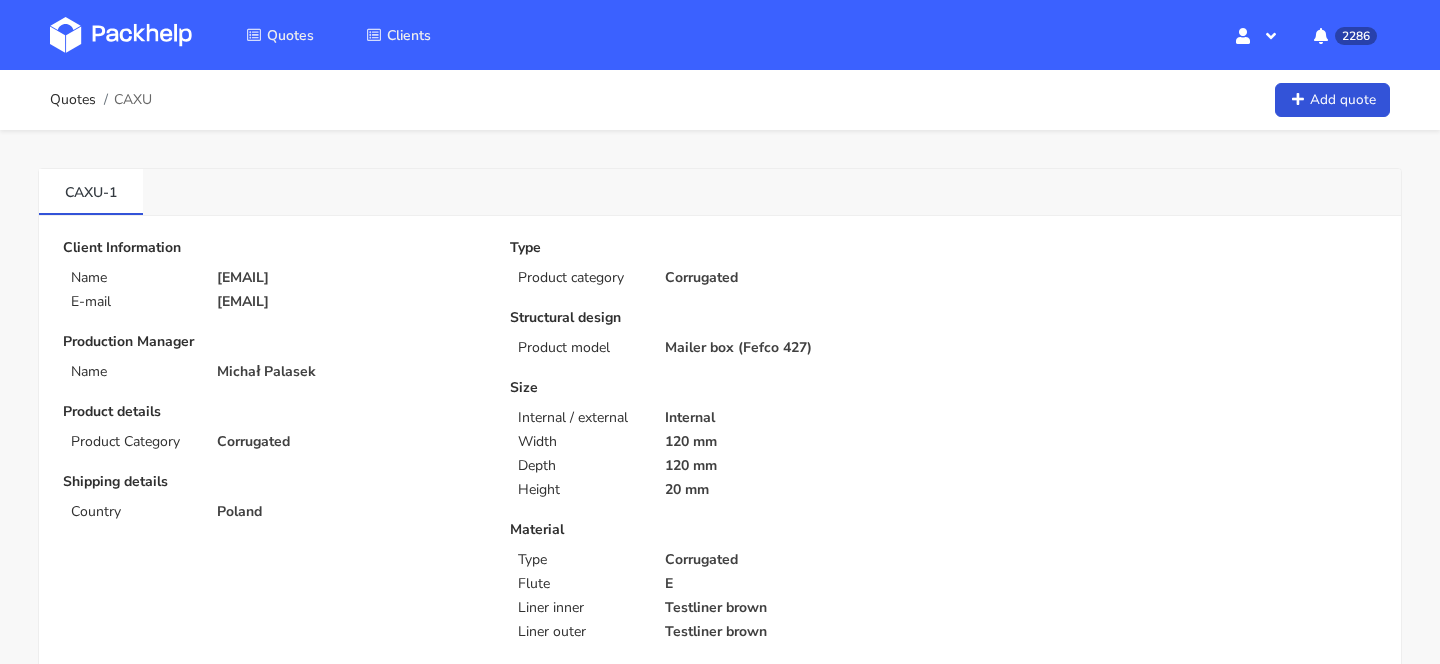 click on "CAXU" at bounding box center (133, 100) 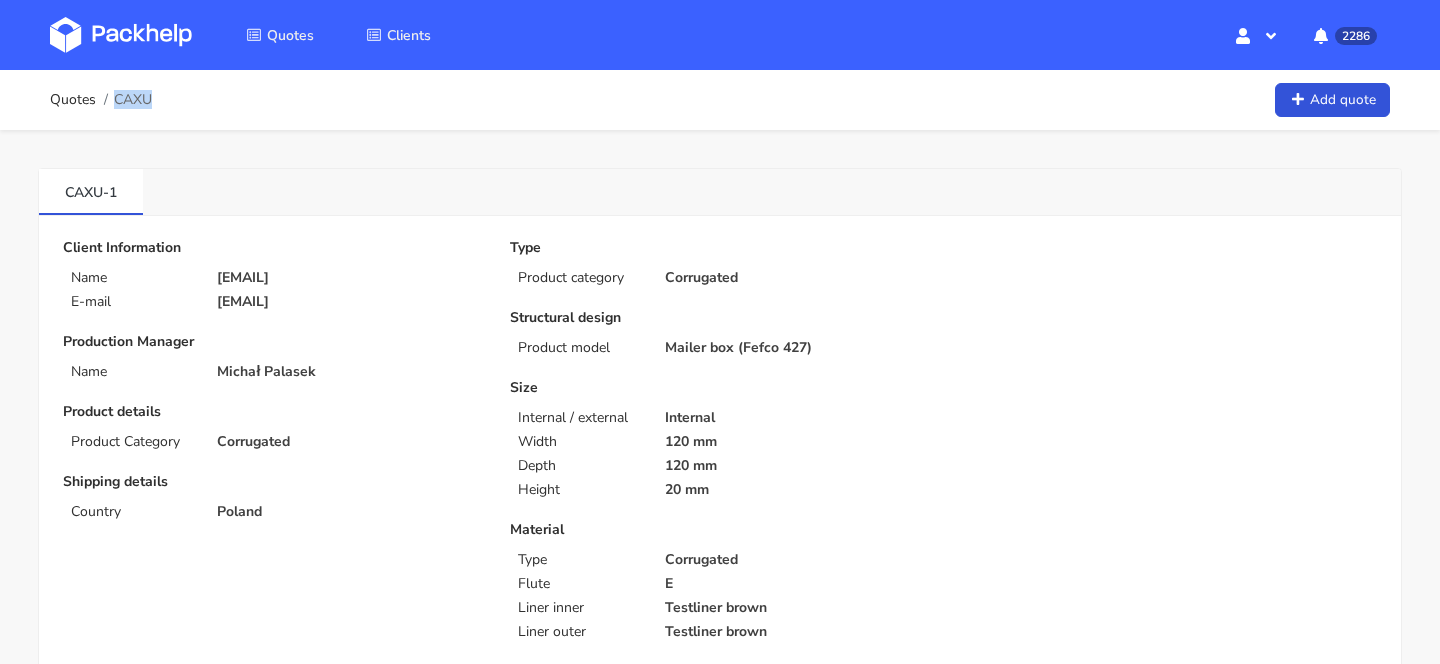 copy on "CAXU" 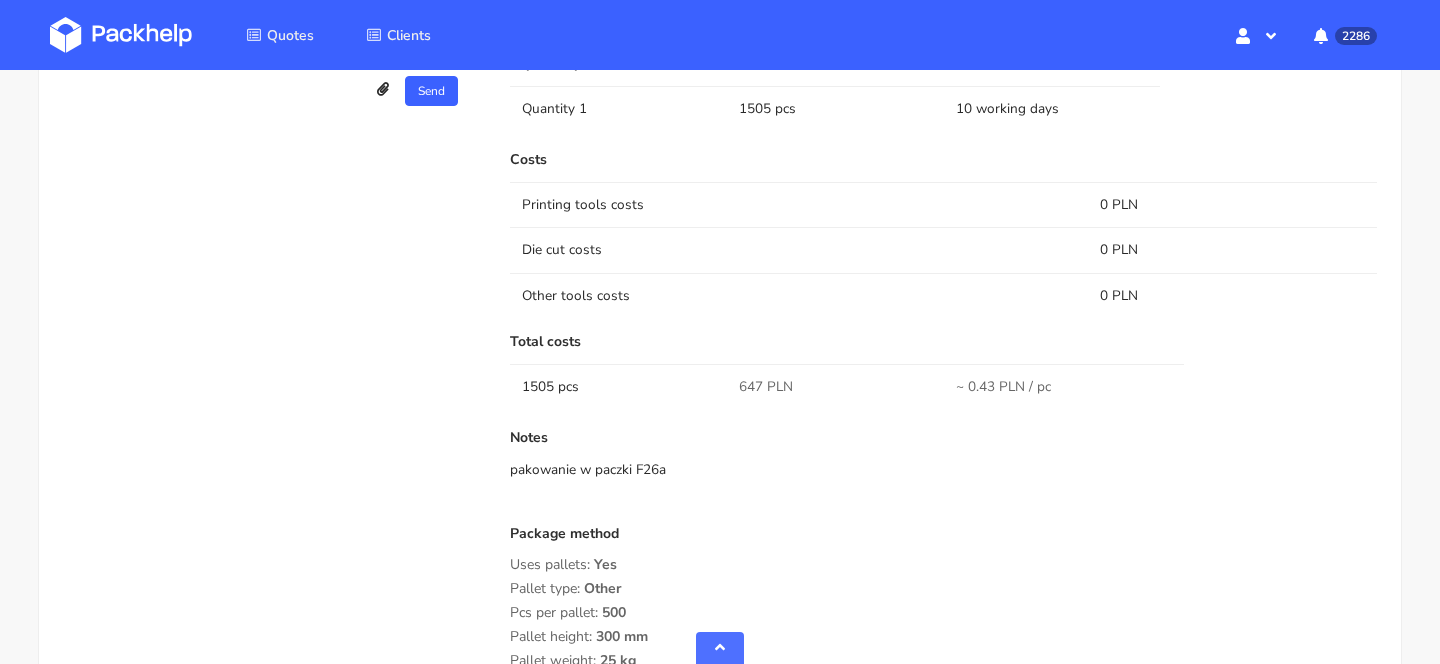 scroll, scrollTop: 1383, scrollLeft: 0, axis: vertical 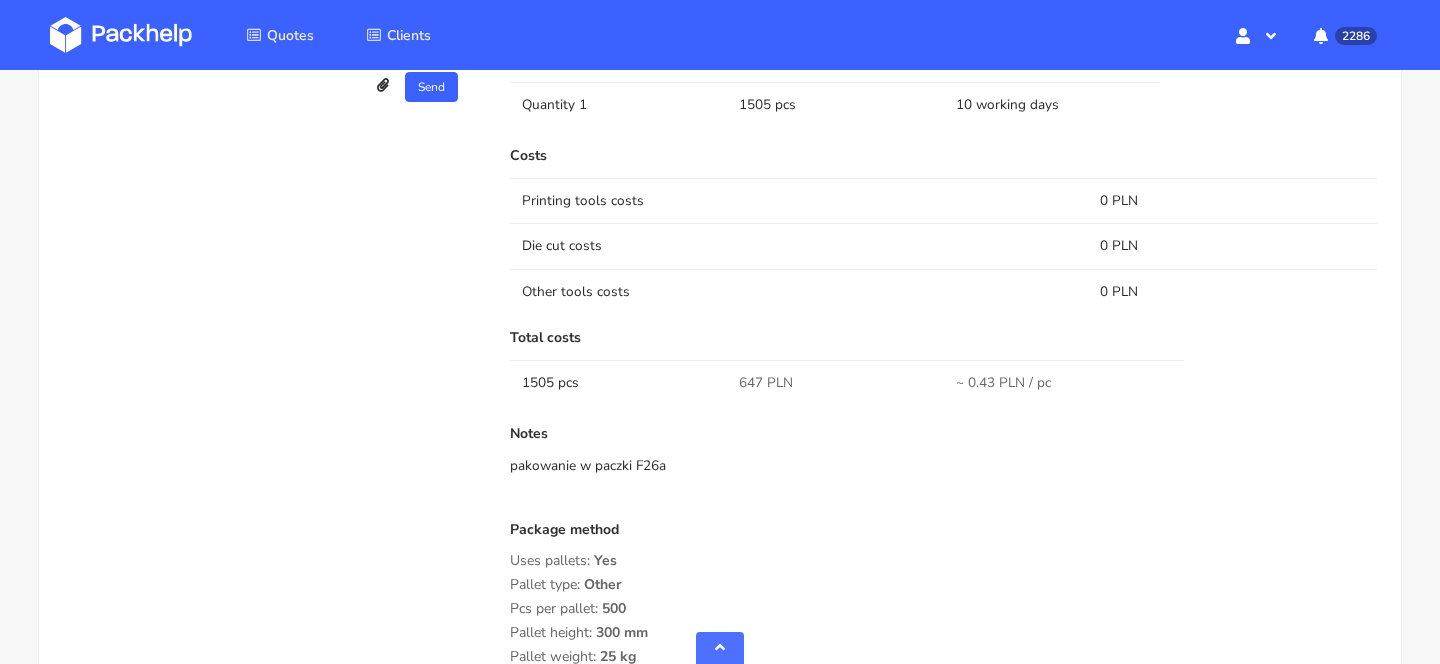 click on "647 PLN" at bounding box center (766, 383) 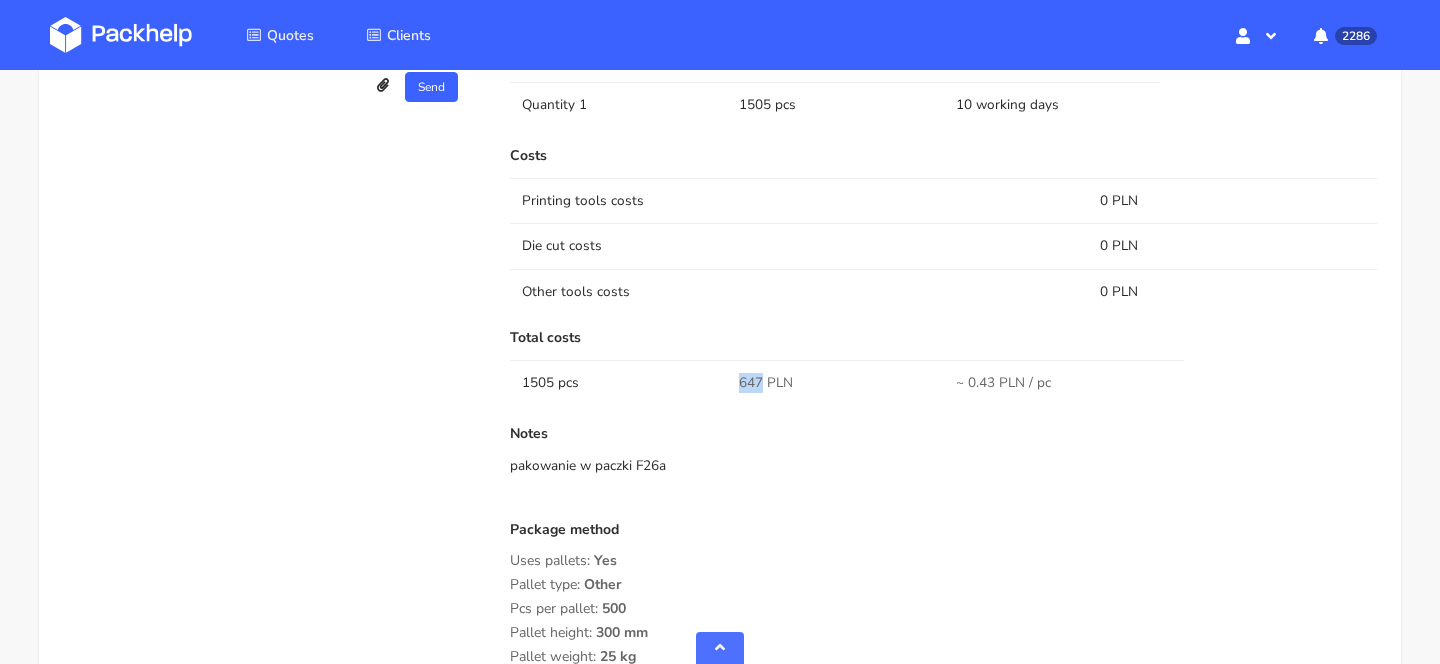 click on "647 PLN" at bounding box center (766, 383) 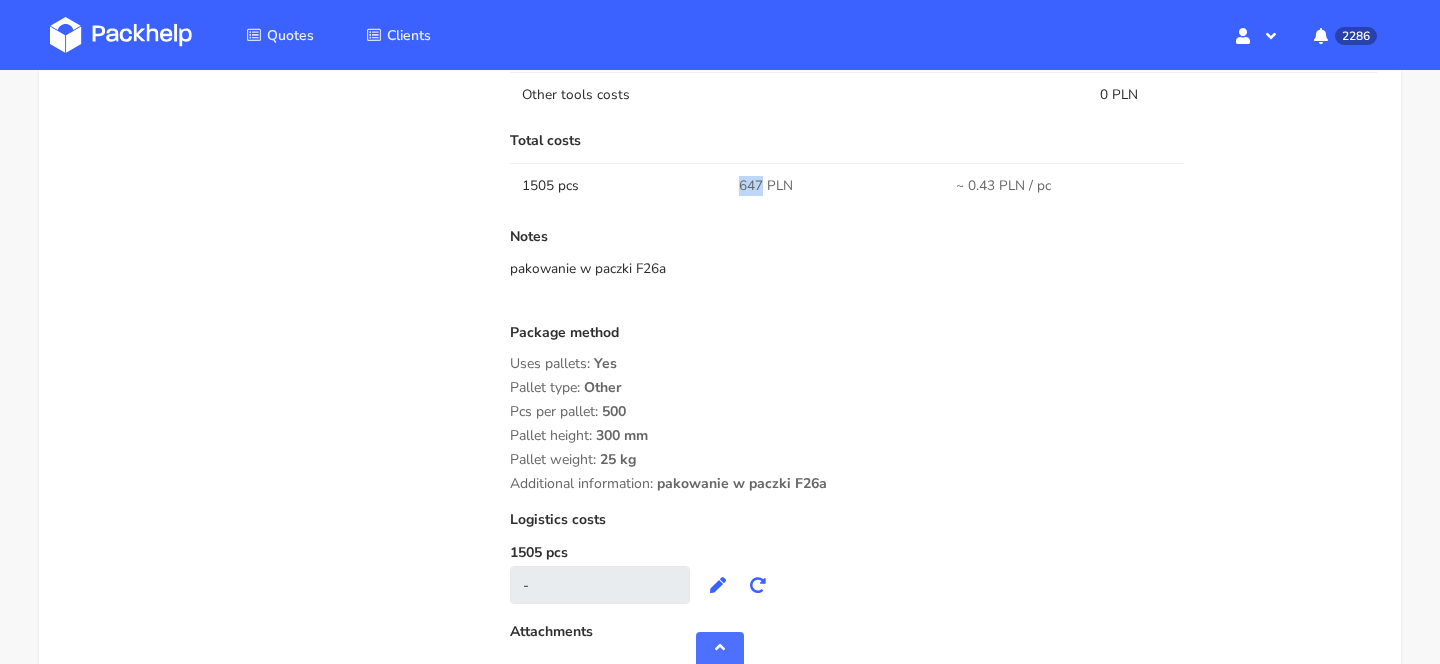 scroll, scrollTop: 1584, scrollLeft: 0, axis: vertical 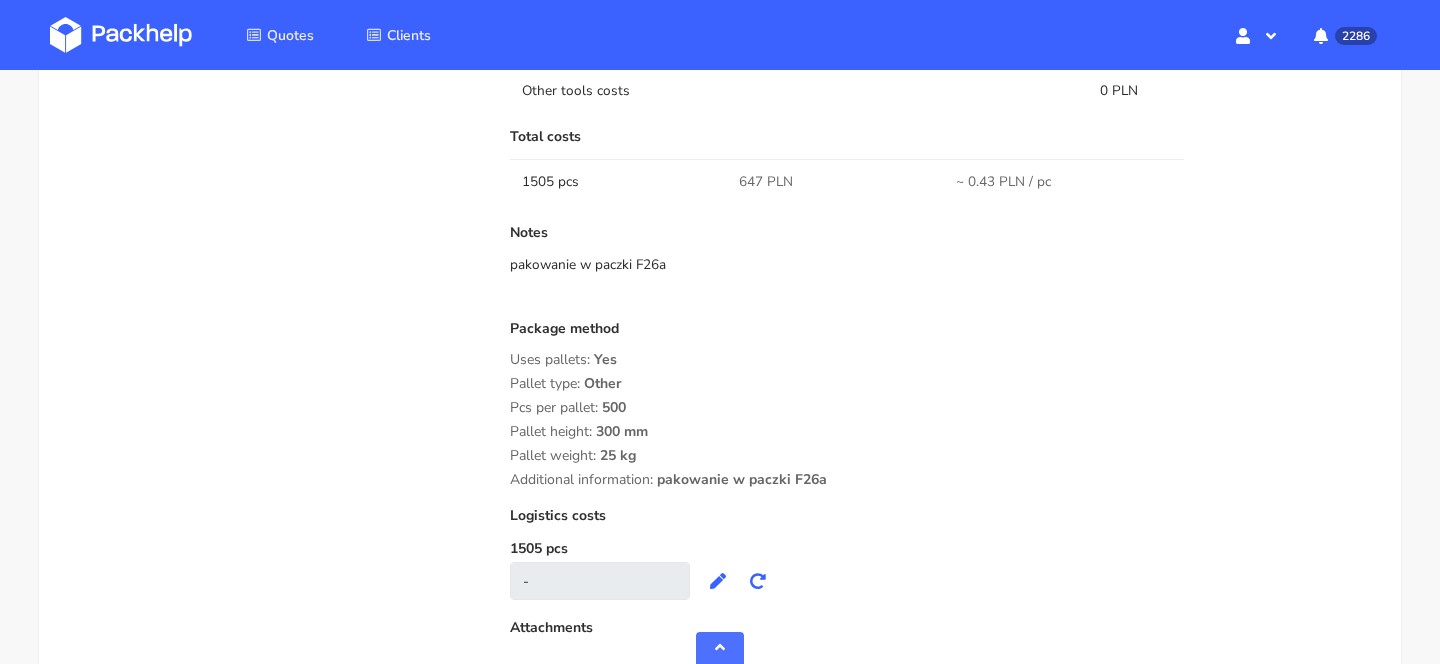 click on "Costs
Printing tools costs   0 PLN Die cut costs   0 PLN Other tools costs   0 PLN
Total costs
1505 pcs   647 PLN
~ 0.43
PLN / pc
Notes
pakowanie w paczki
F26a
Package method
Uses pallets:
Yes
Pallet type:
Other
Pcs per pallet:
500
Pallet height:
300 mm
Pallet weight:
25 kg
Additional information:
pakowanie w paczki
F26a
Logistics costs
1505 pcs     -           Loading..." at bounding box center (943, 273) 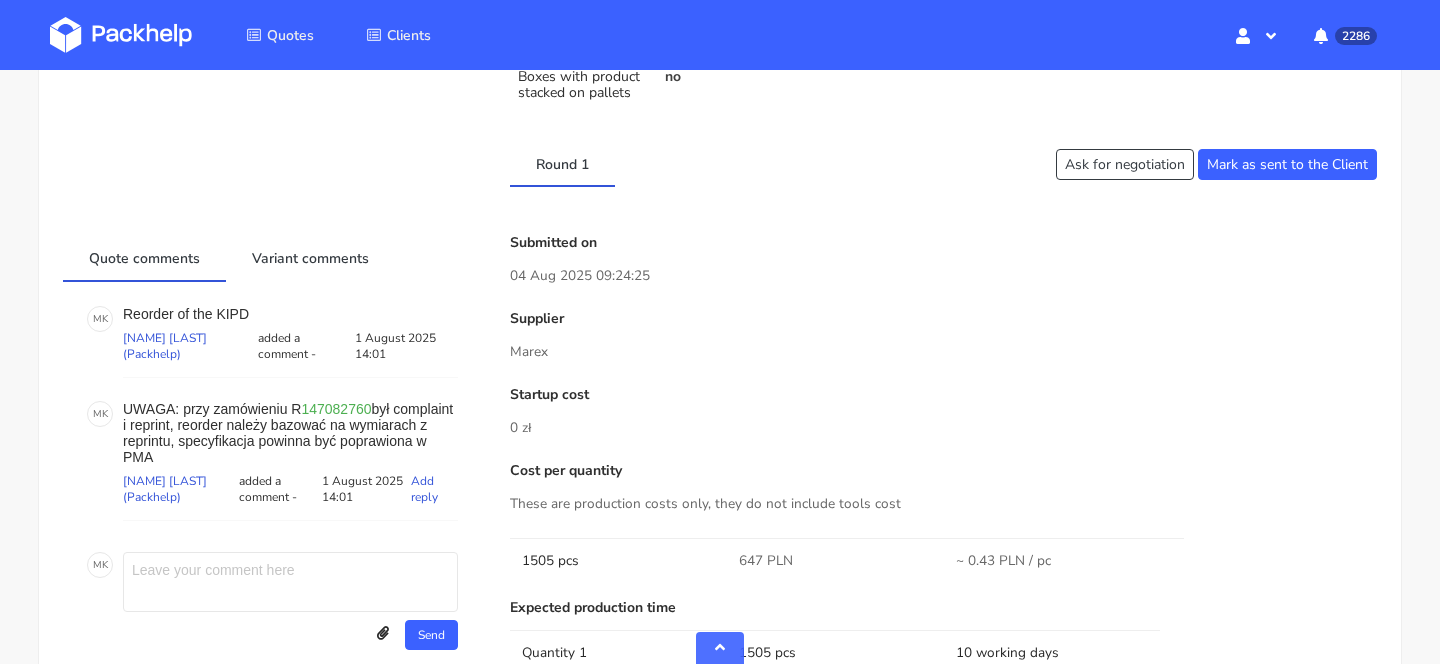 scroll, scrollTop: 880, scrollLeft: 0, axis: vertical 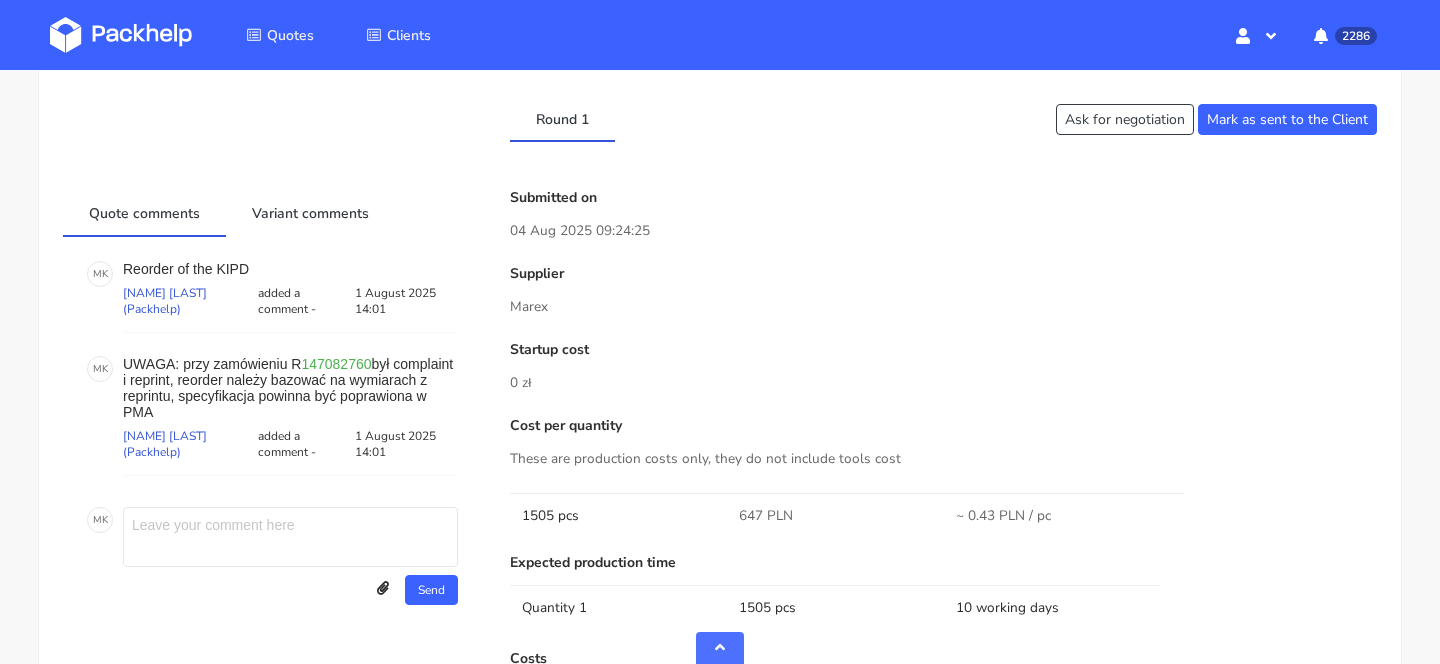 click at bounding box center [290, 537] 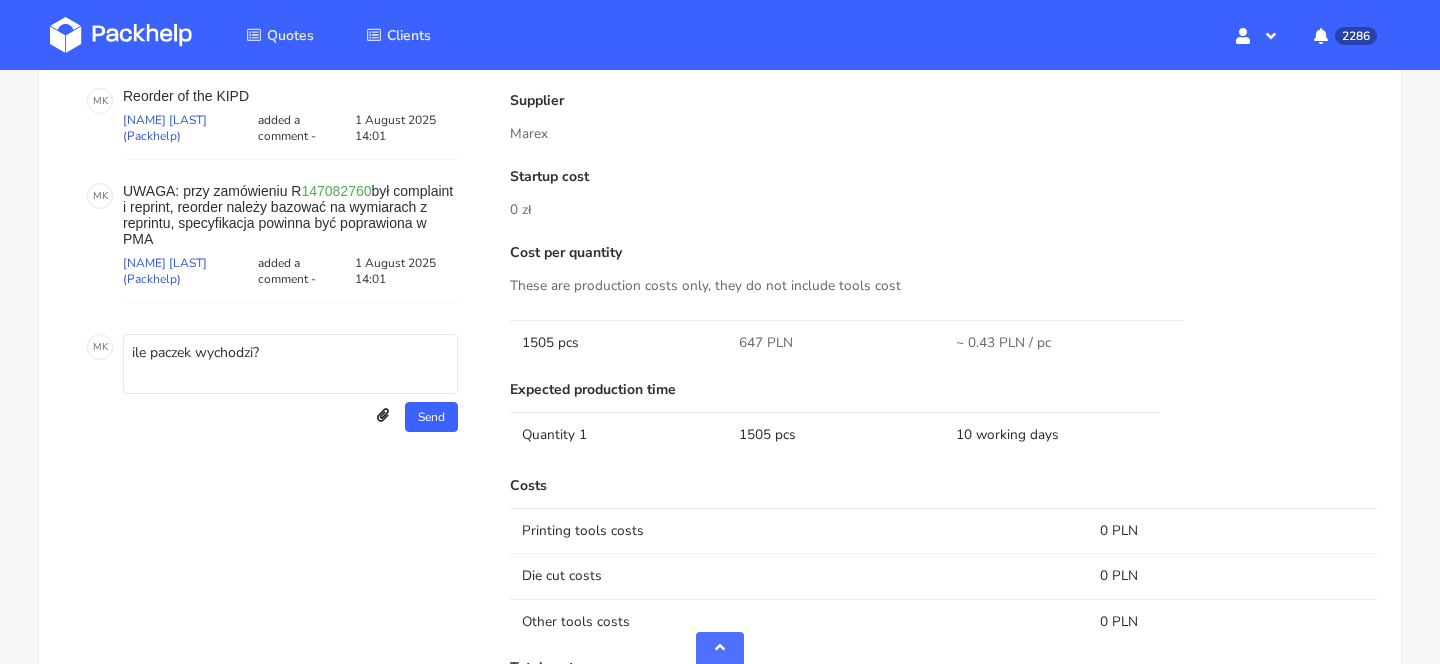 scroll, scrollTop: 1040, scrollLeft: 0, axis: vertical 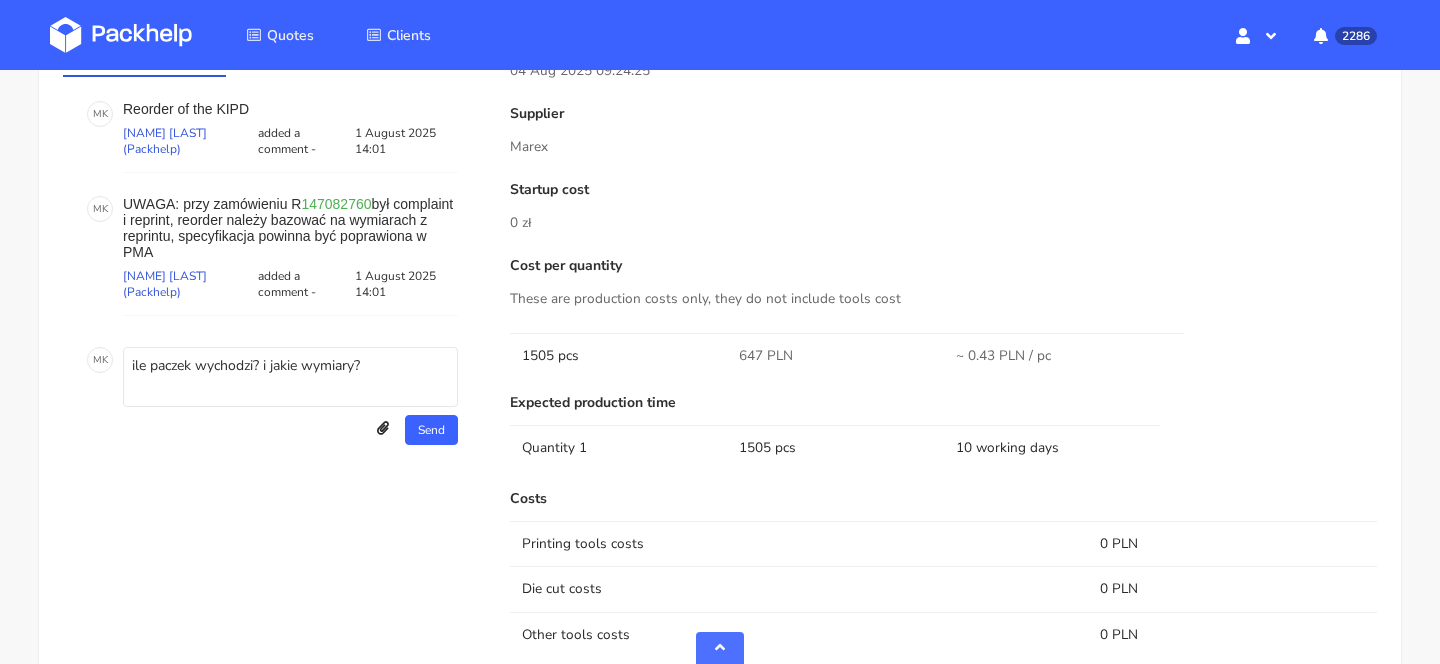 type on "ile paczek wychodzi? i jakie wymiary?" 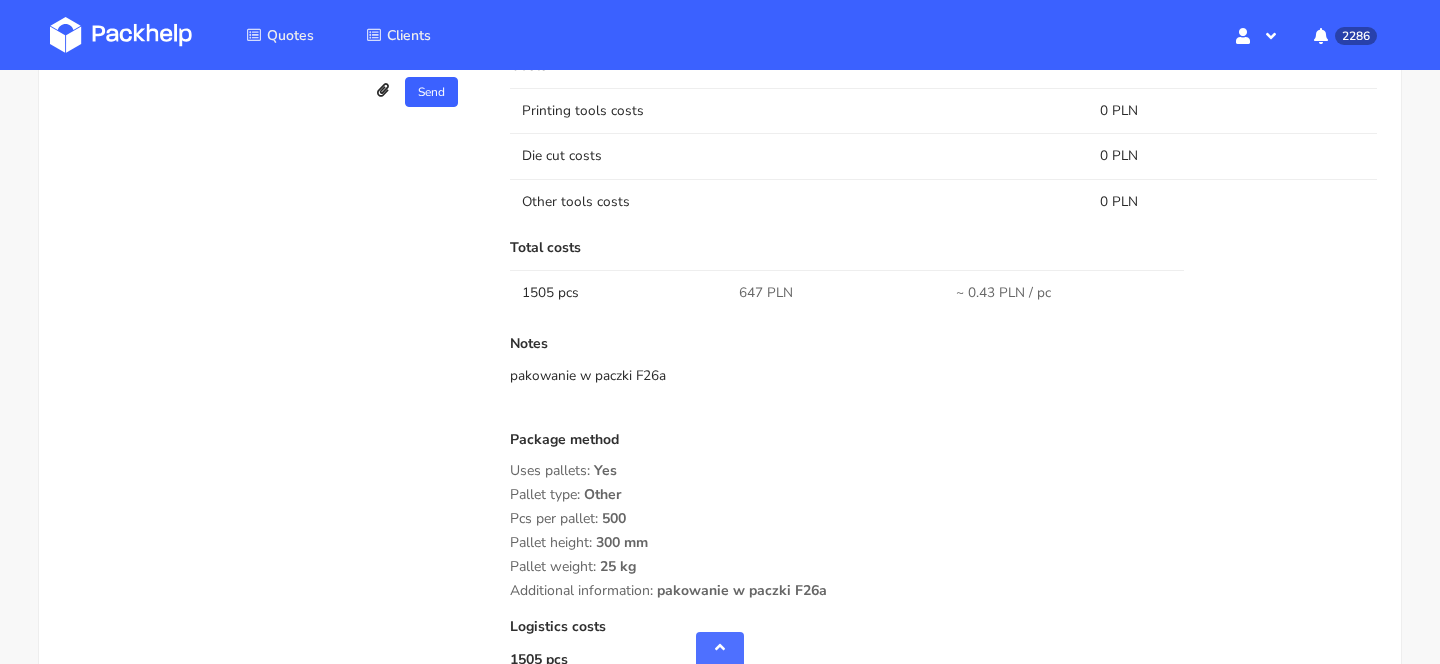 scroll, scrollTop: 1752, scrollLeft: 0, axis: vertical 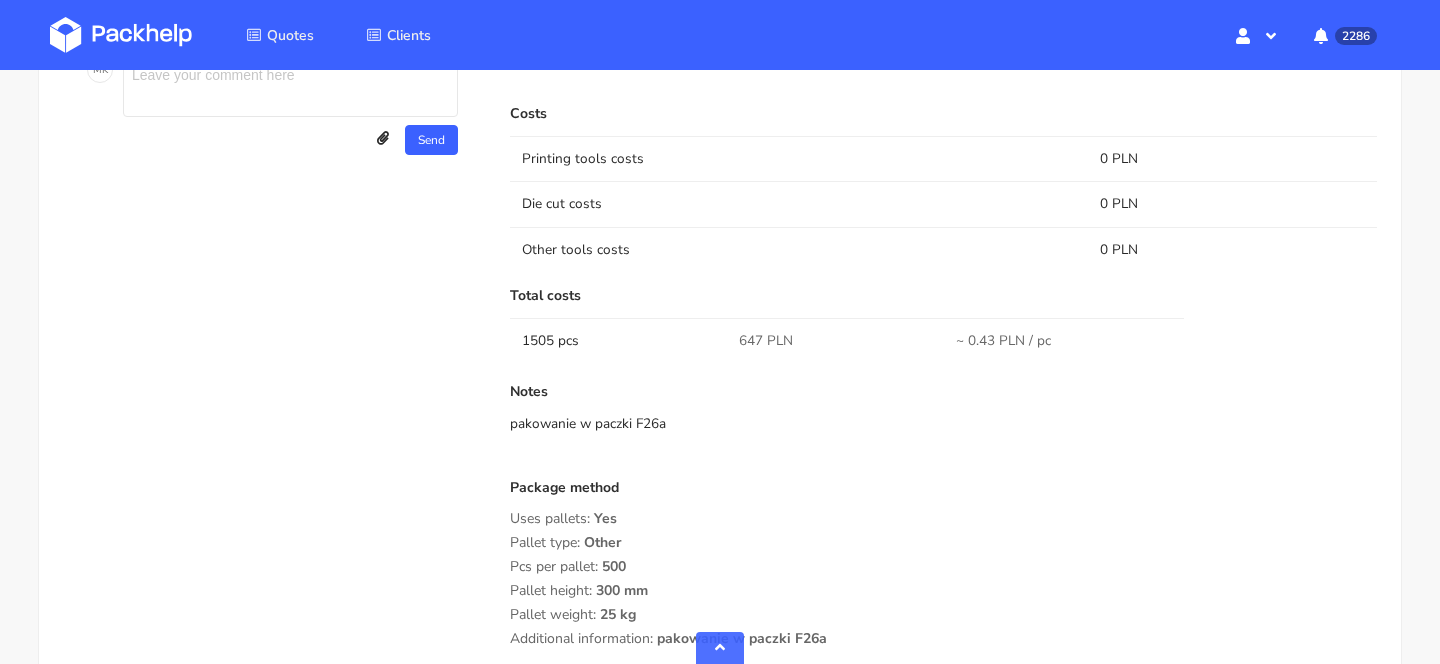 click on "647 PLN" at bounding box center (766, 341) 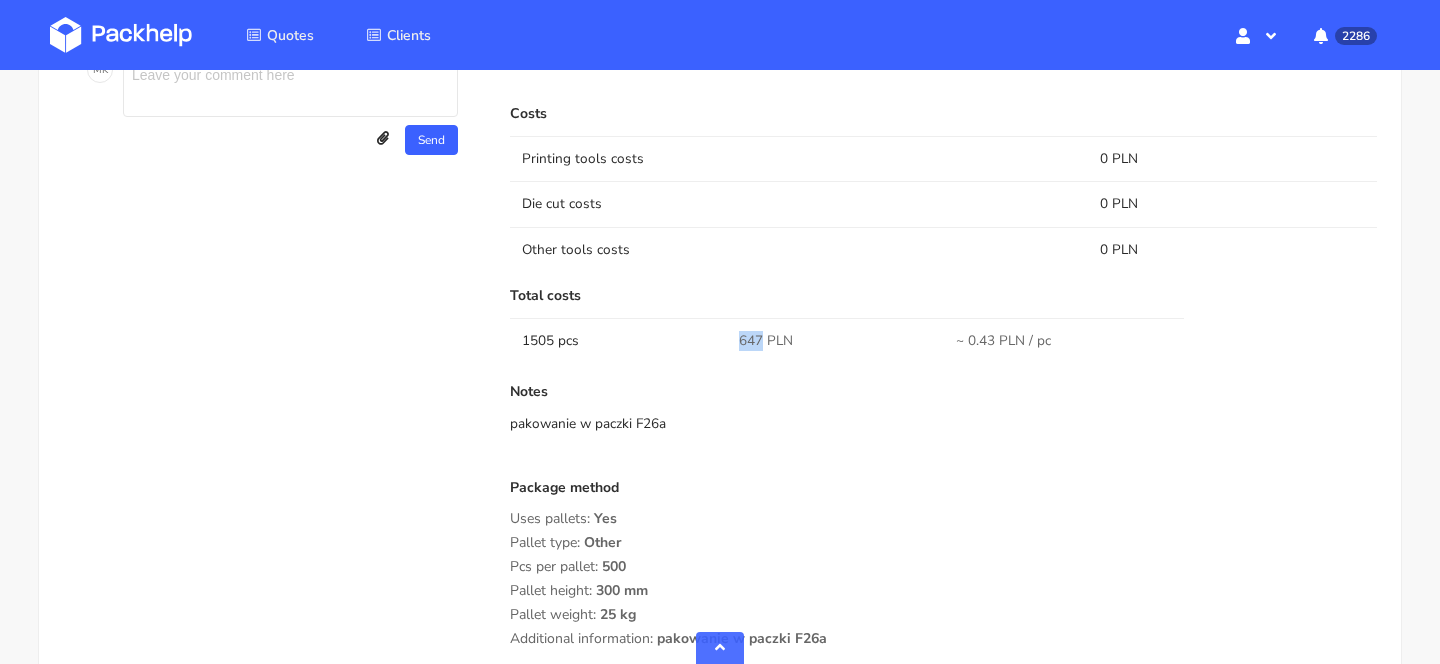 click on "647 PLN" at bounding box center (766, 341) 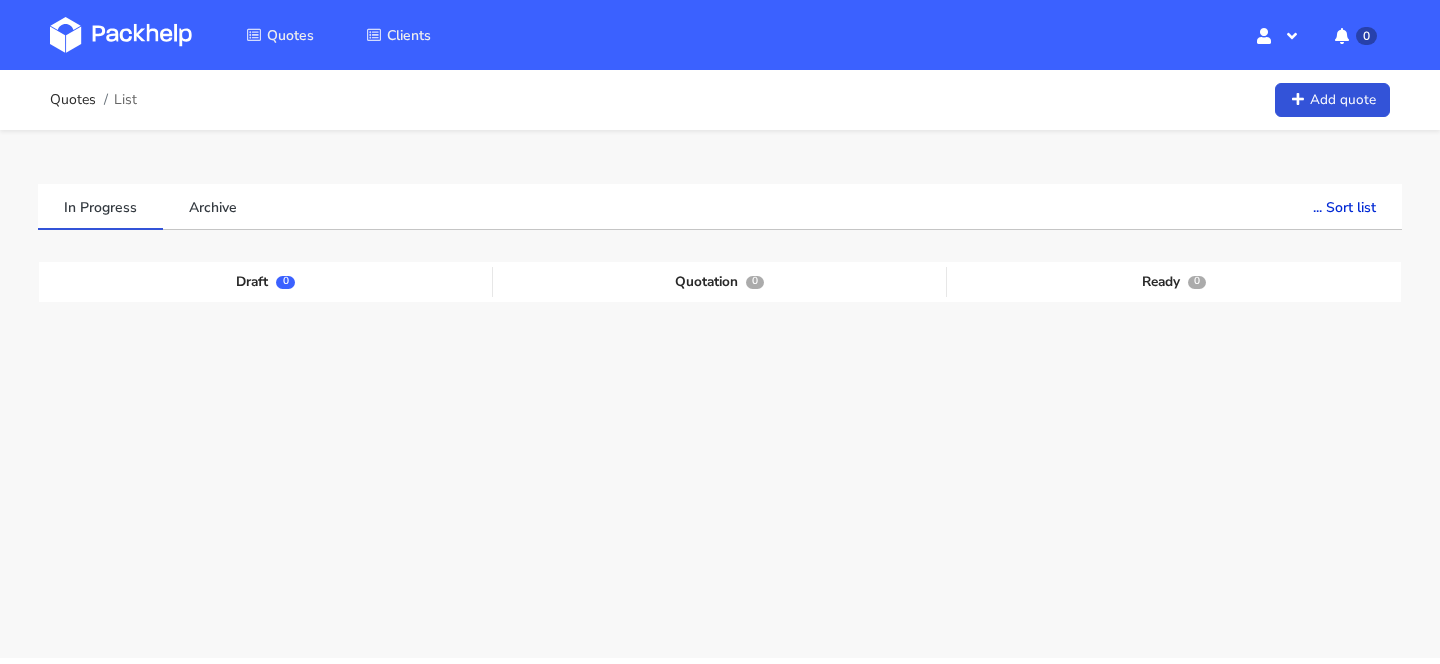scroll, scrollTop: 0, scrollLeft: 0, axis: both 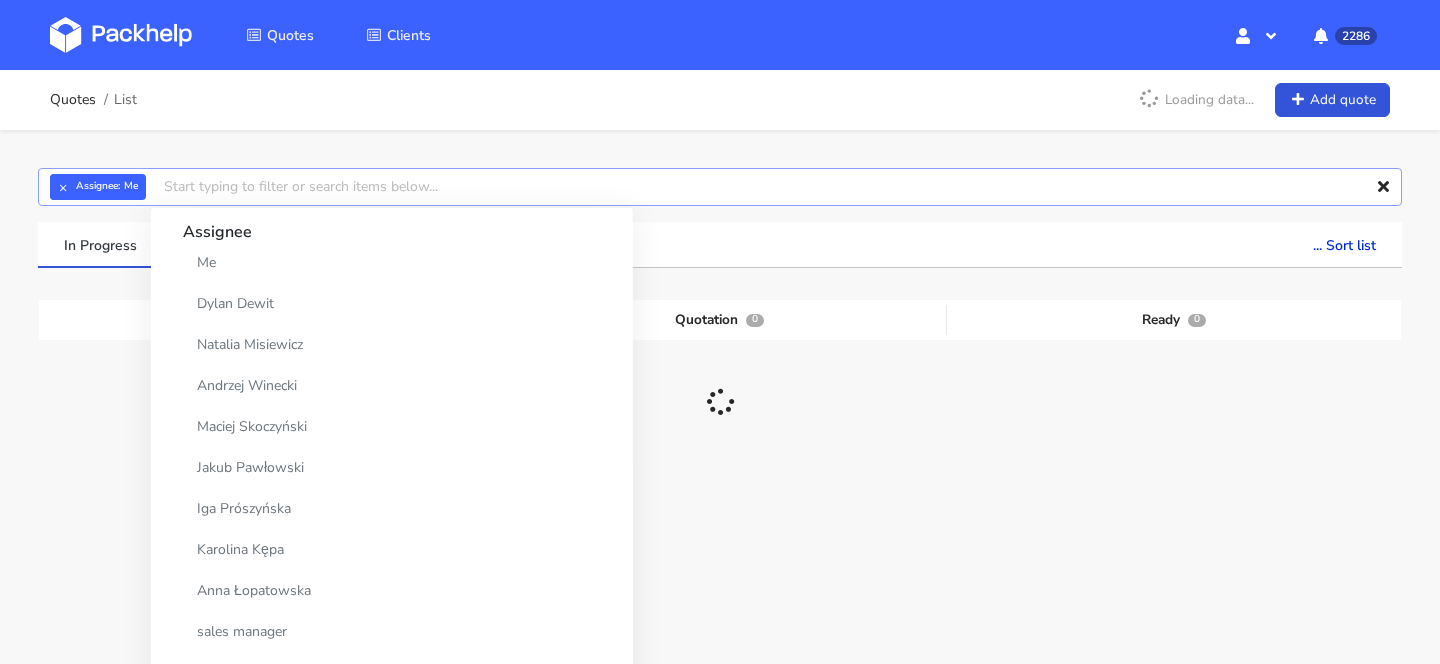 click at bounding box center [720, 187] 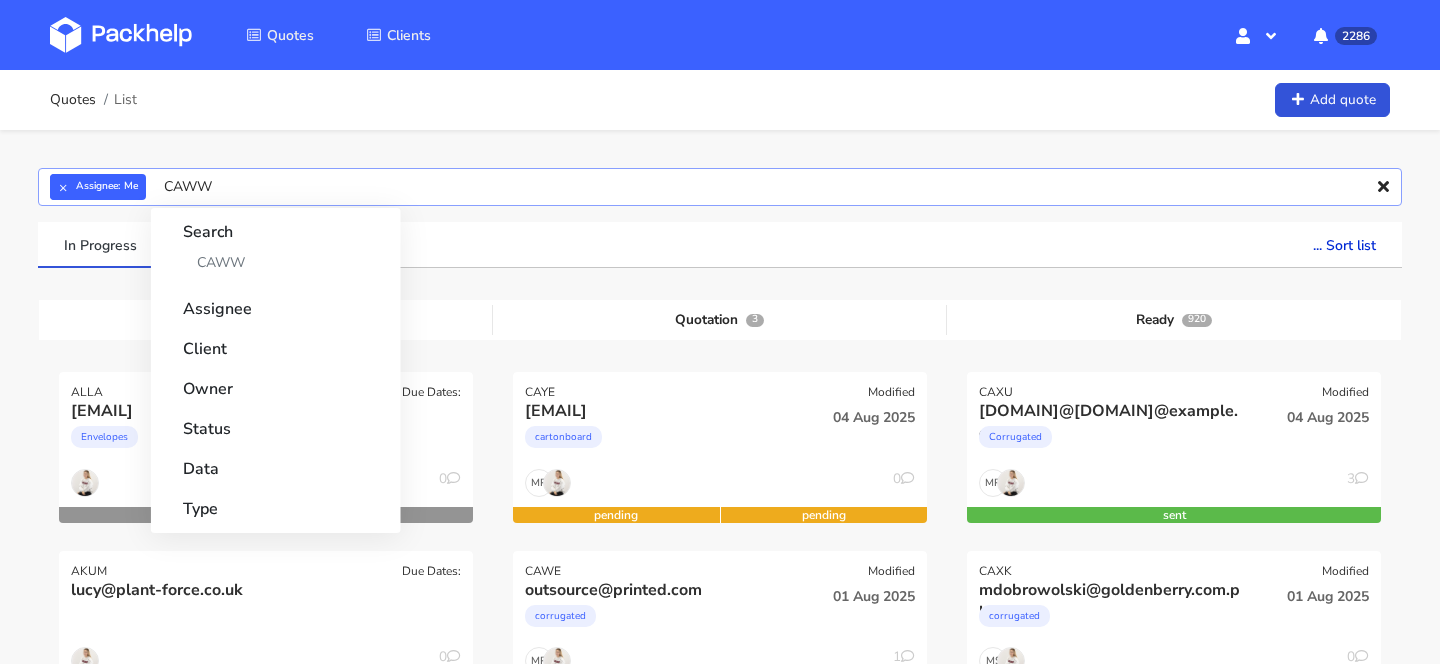 type on "CAWW" 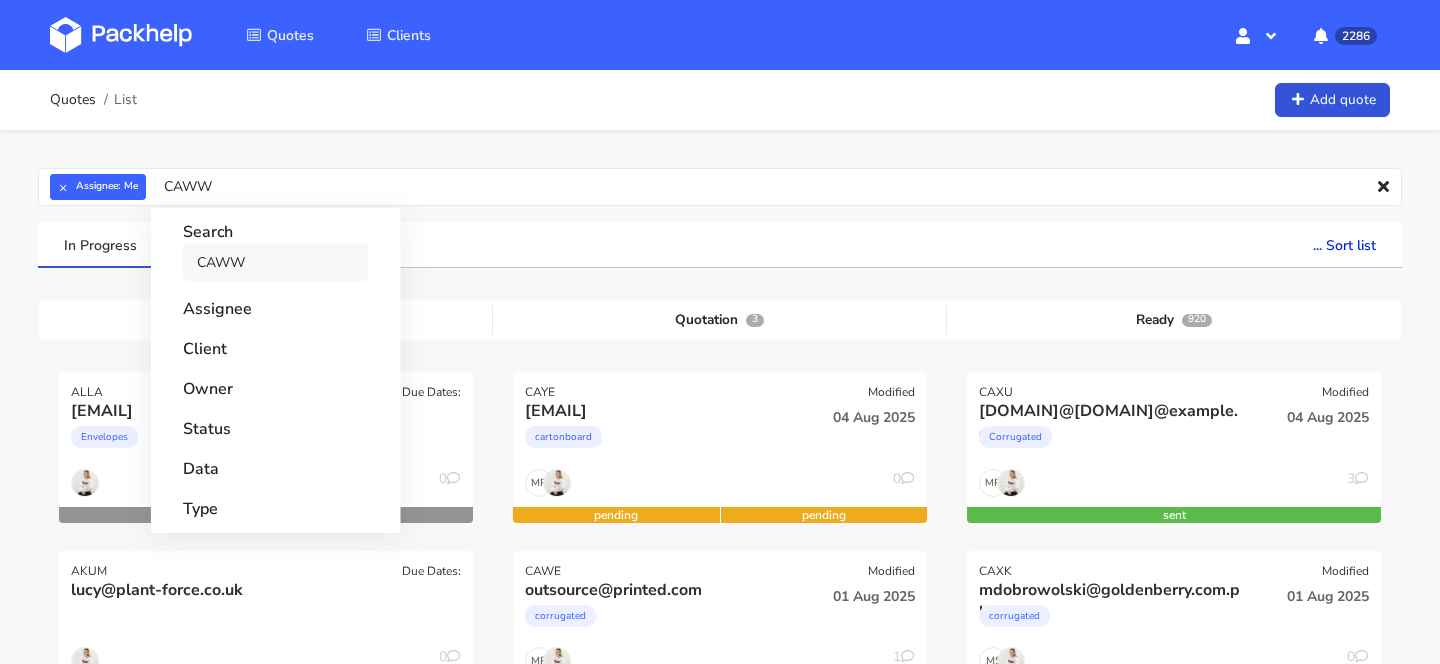 click on "CAWW" at bounding box center [276, 262] 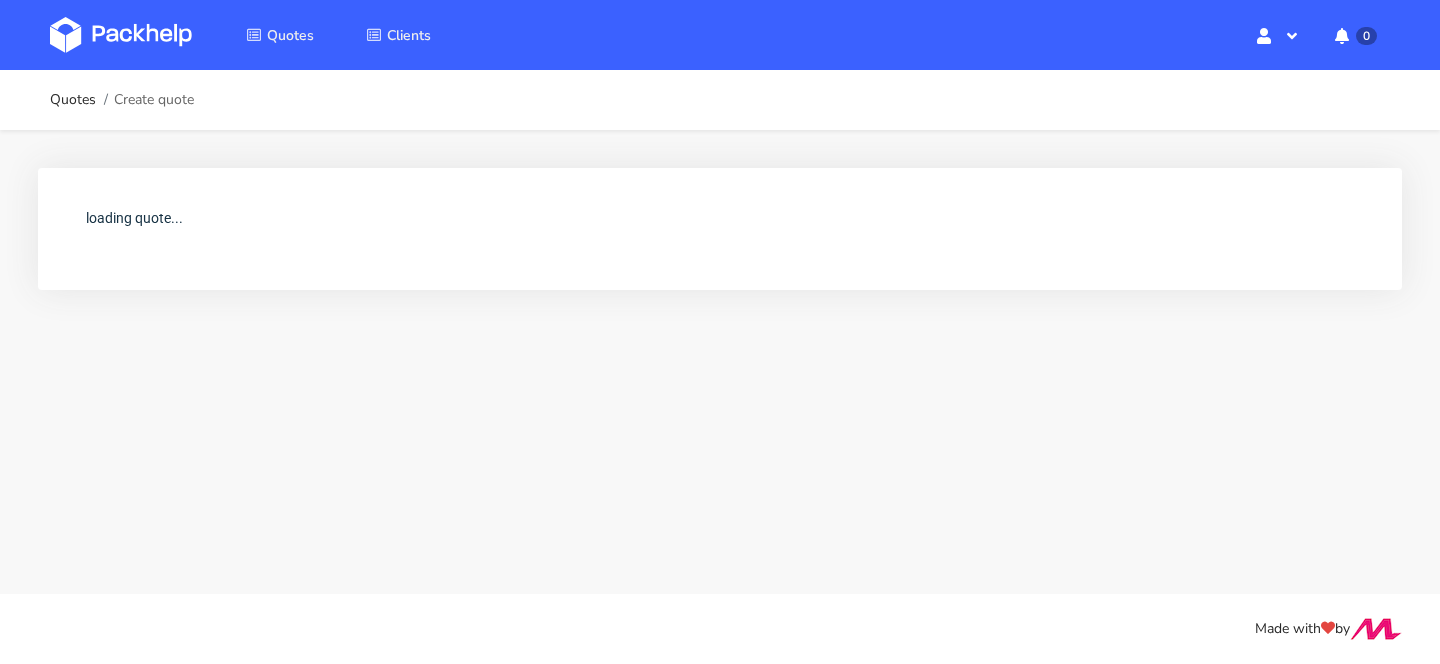 scroll, scrollTop: 0, scrollLeft: 0, axis: both 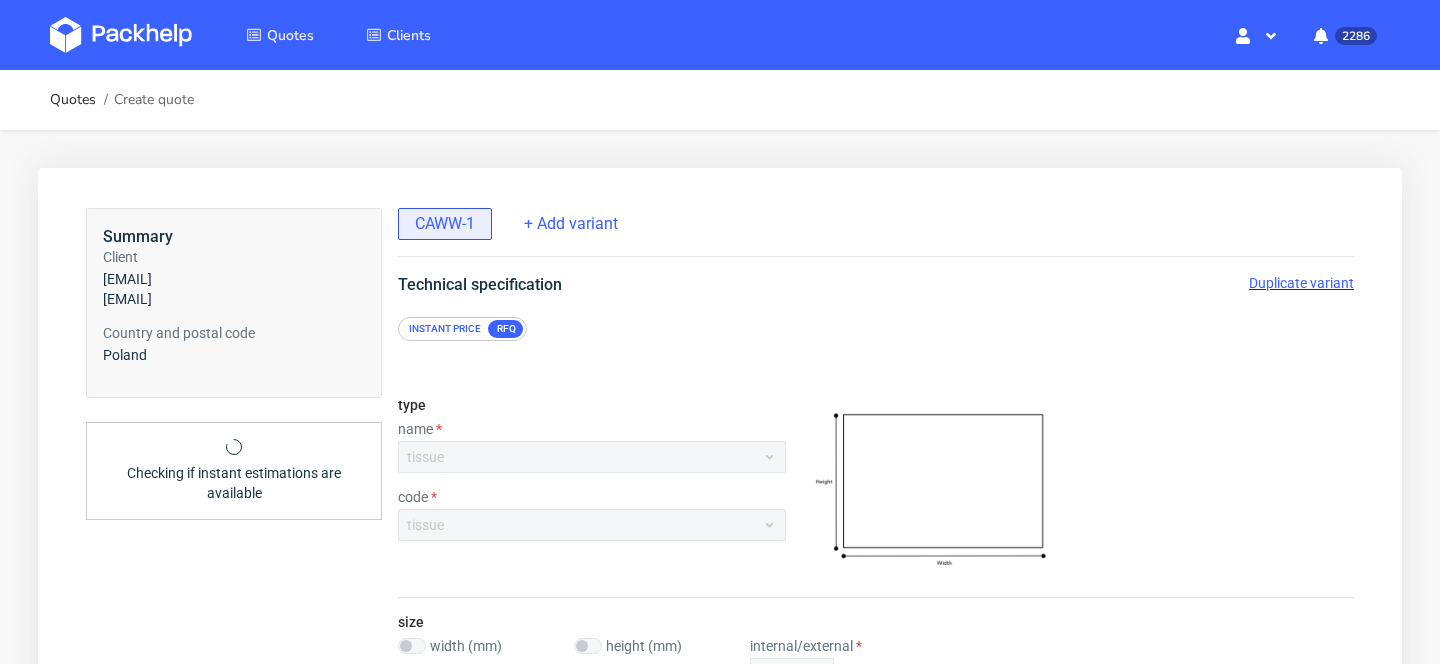 click on "Duplicate variant" at bounding box center [1301, 283] 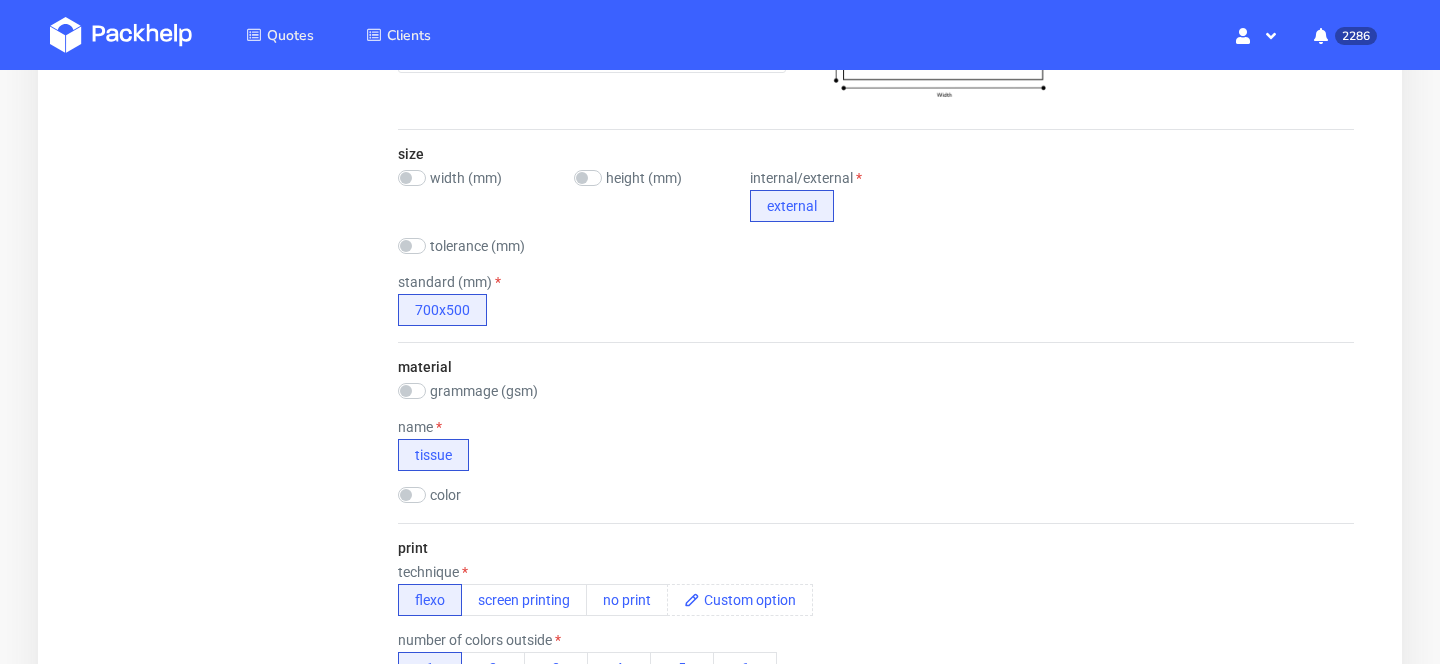 scroll, scrollTop: 464, scrollLeft: 0, axis: vertical 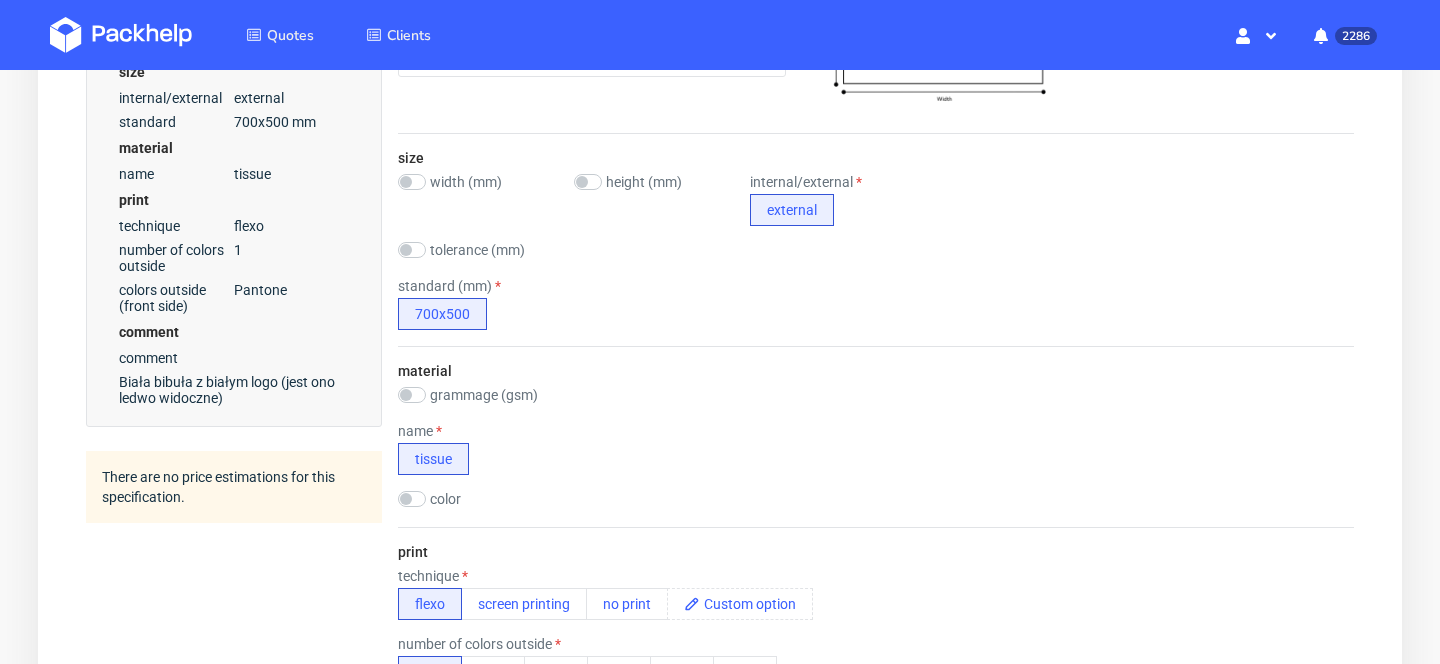 click on "tolerance (mm)" at bounding box center (478, 250) 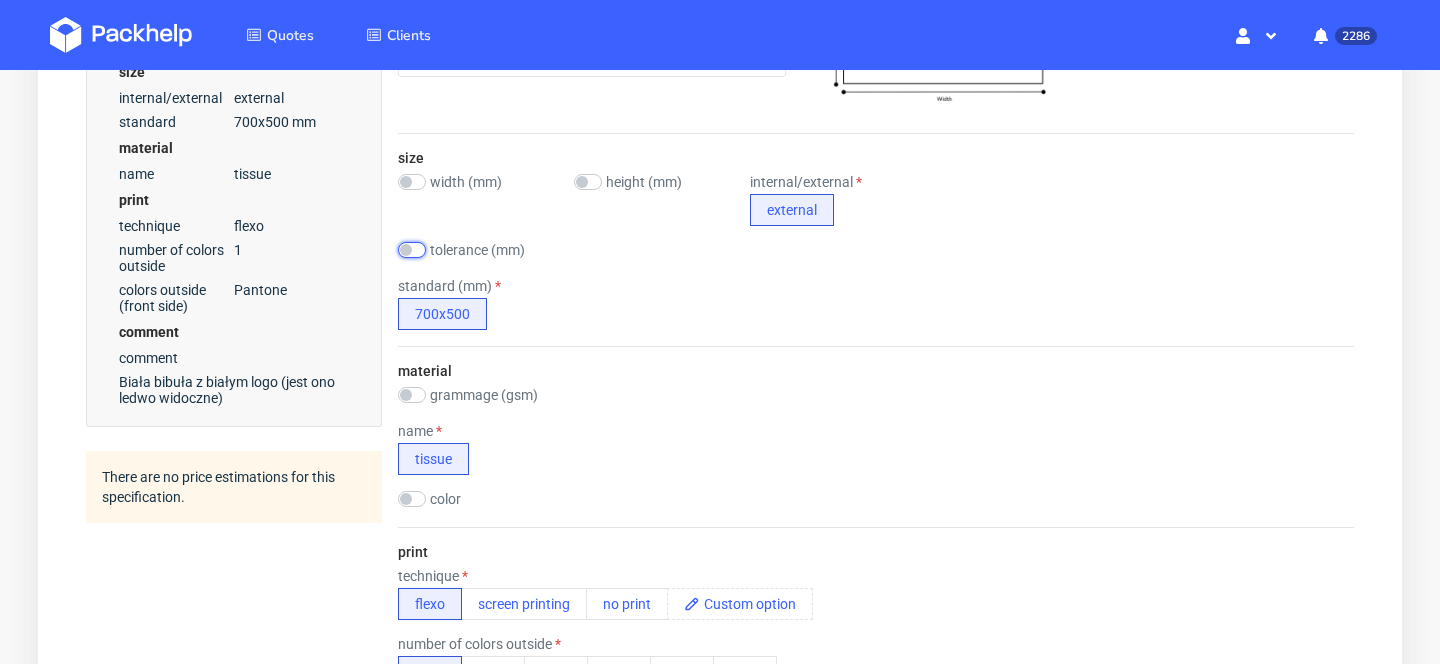 click at bounding box center [412, 250] 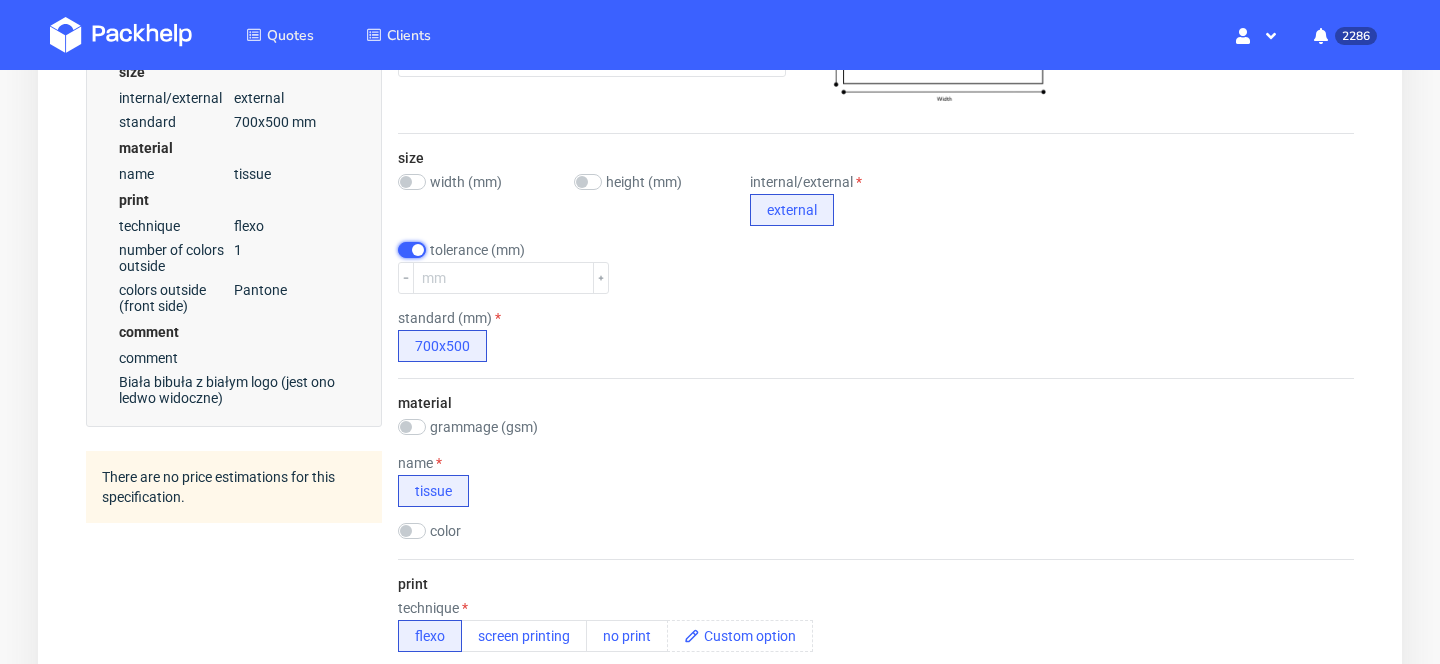 click at bounding box center [412, 250] 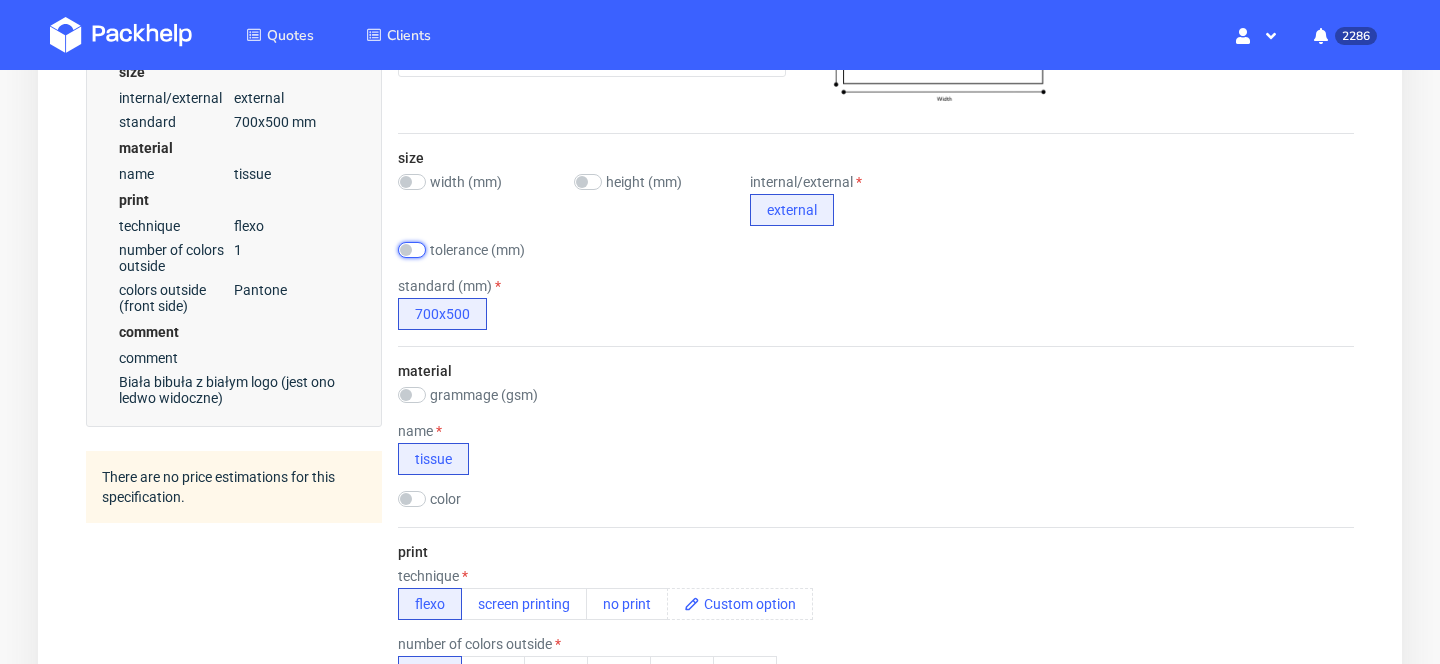 click at bounding box center (412, 250) 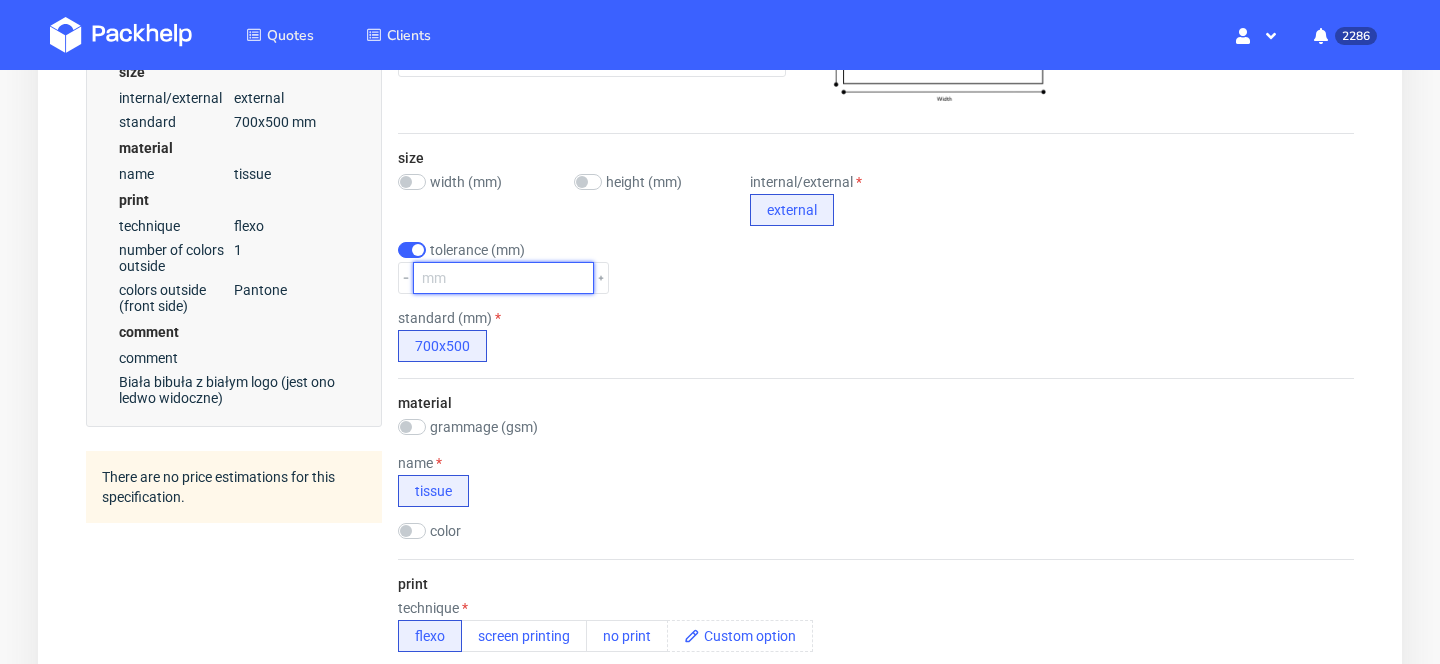 click at bounding box center (503, 278) 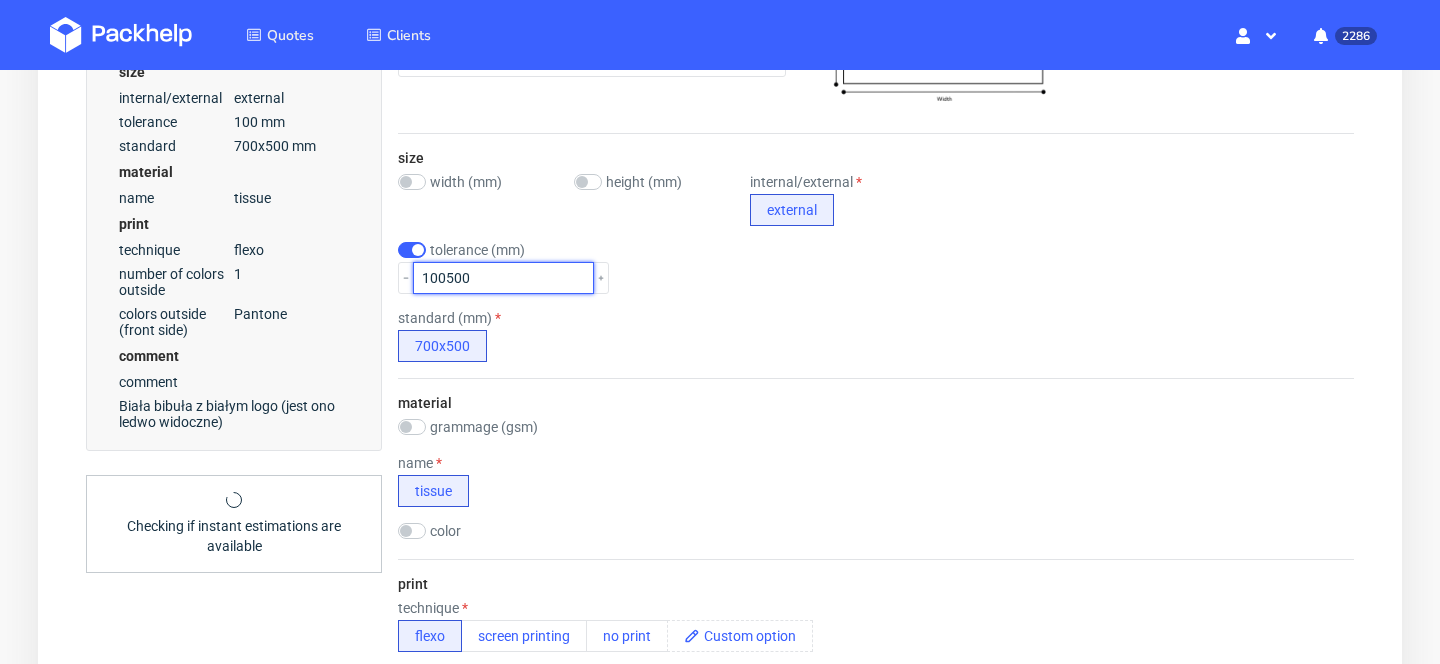 type on "100500" 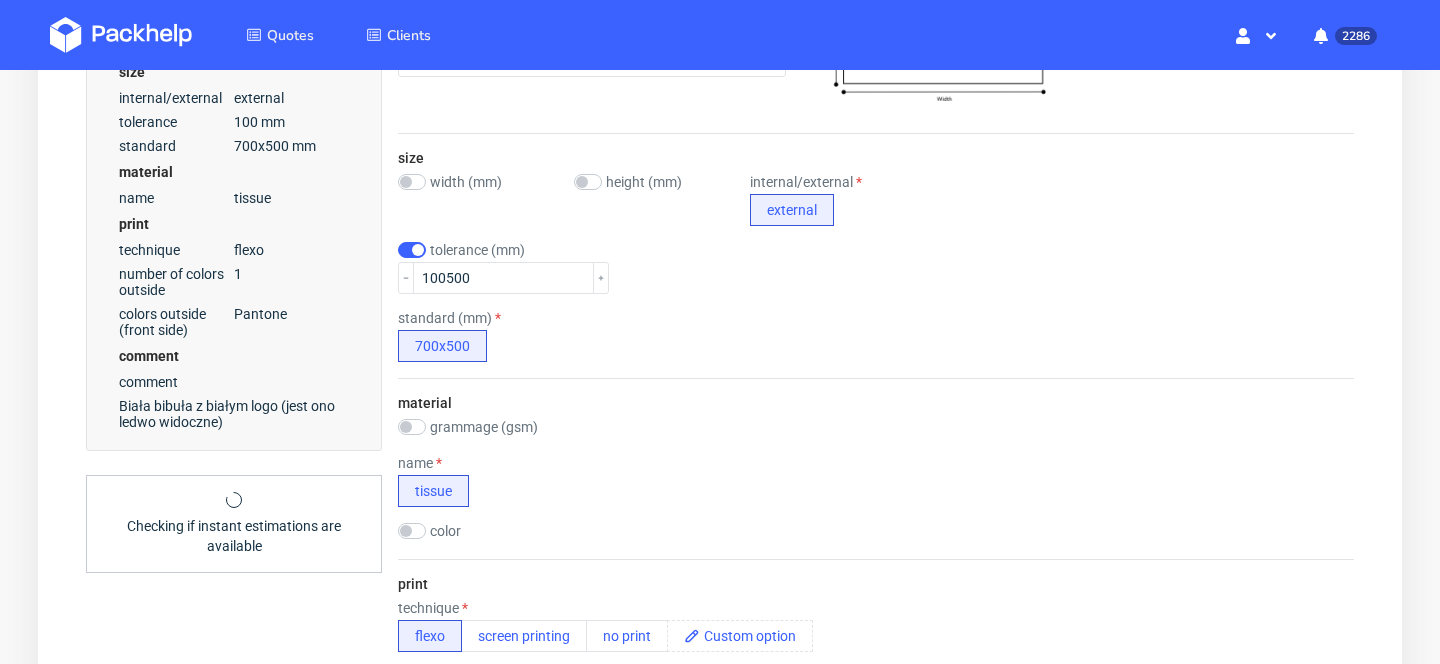 click on "size width (mm) height (mm) internal/external external tolerance (mm) 100500 standard (mm) 700x500" at bounding box center [876, 256] 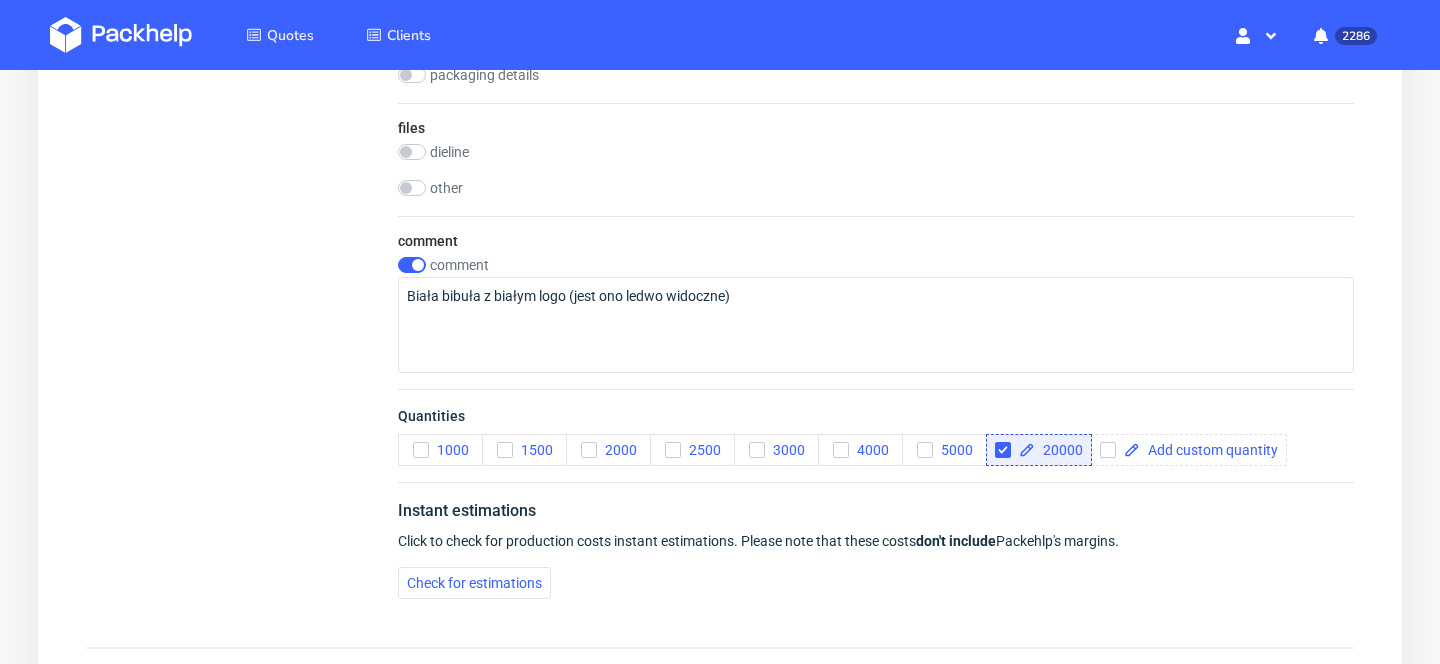 scroll, scrollTop: 1366, scrollLeft: 0, axis: vertical 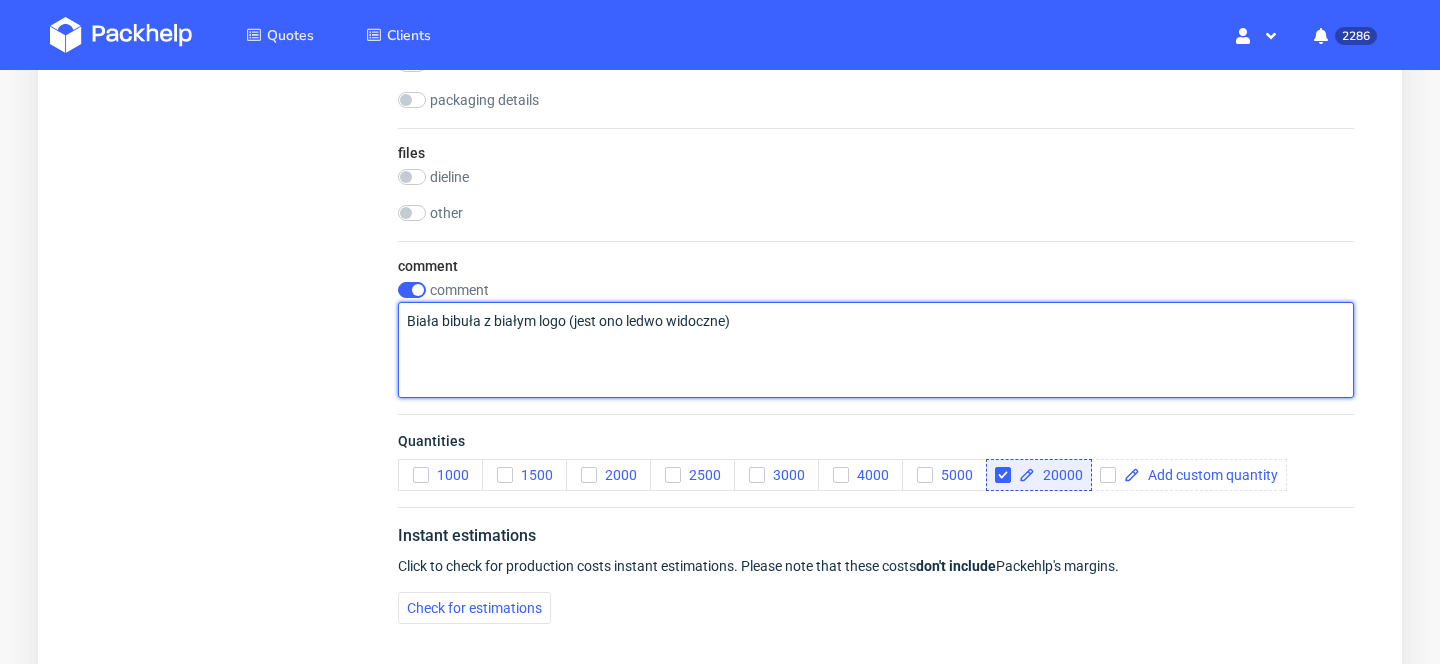click on "Biała bibuła z białym logo (jest ono ledwo widoczne)" at bounding box center (876, 350) 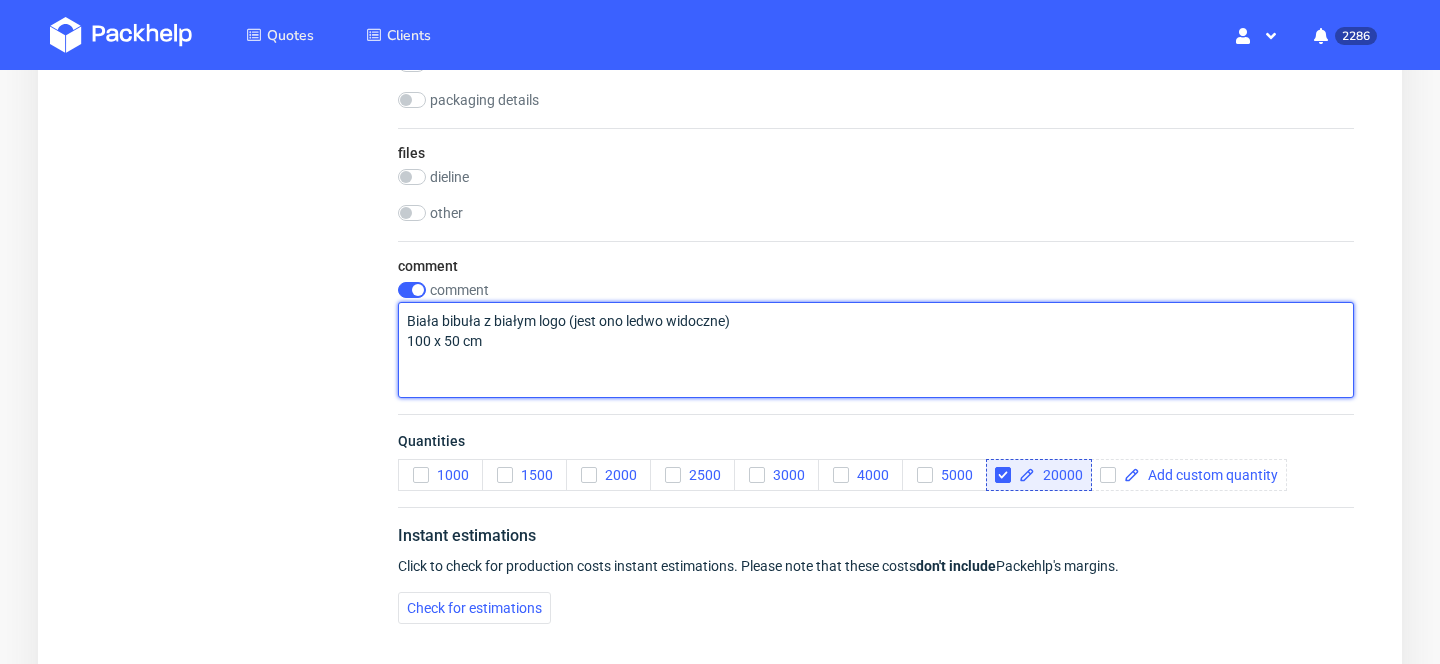 type on "Biała bibuła z białym logo (jest ono ledwo widoczne)
100 x 50 cm" 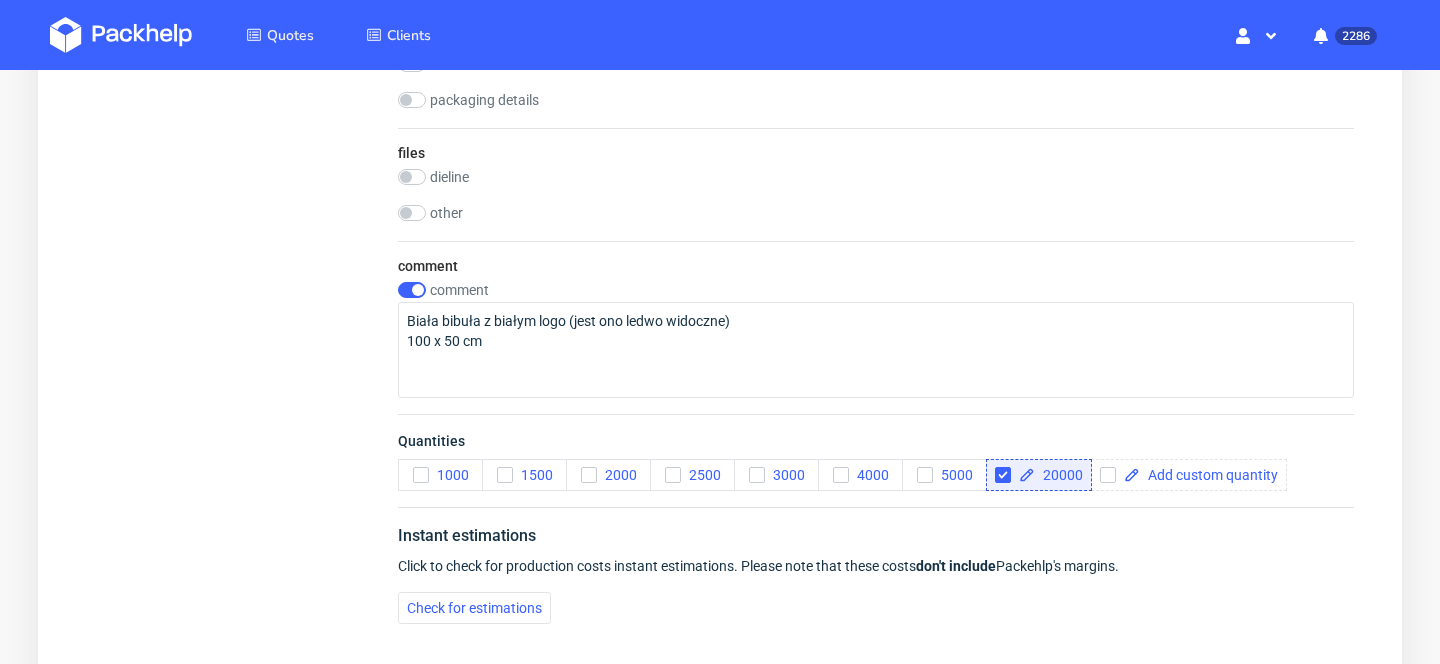 click on "Technical specification Duplicate variant Remove variant Instant price RFQ type name tissue code tissue size width (mm) height (mm) internal/external external tolerance (mm) 100500 standard (mm) 700x500 material grammage (gsm) 20 38 name tissue color white print technique flexo screen printing no print number of colors outside 1 2 3 4 5 6 artwork drop colors outside (front side) Pantone structural design description other certificates FSC packaging details files dieline drop other drop comment comment Biała bibuła z białym logo (jest ono ledwo widoczne)
100 x 50 cm  Quantities 1000 1500 2000 2500 3000 4000 5000 20000 Instant estimations Click to check for production costs instant estimations. Please note that these costs  don't include  Packehlp's margins. Check for estimations" at bounding box center (876, -227) 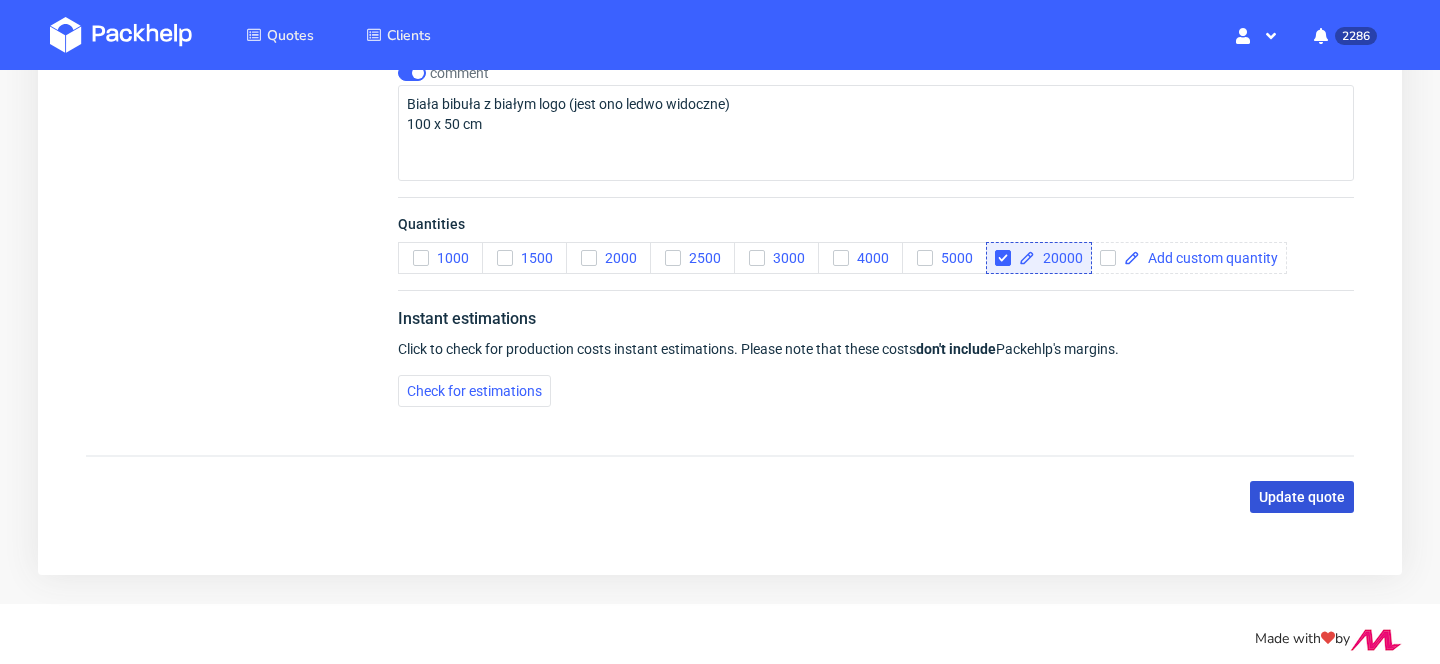 click on "Update quote" at bounding box center [1302, 497] 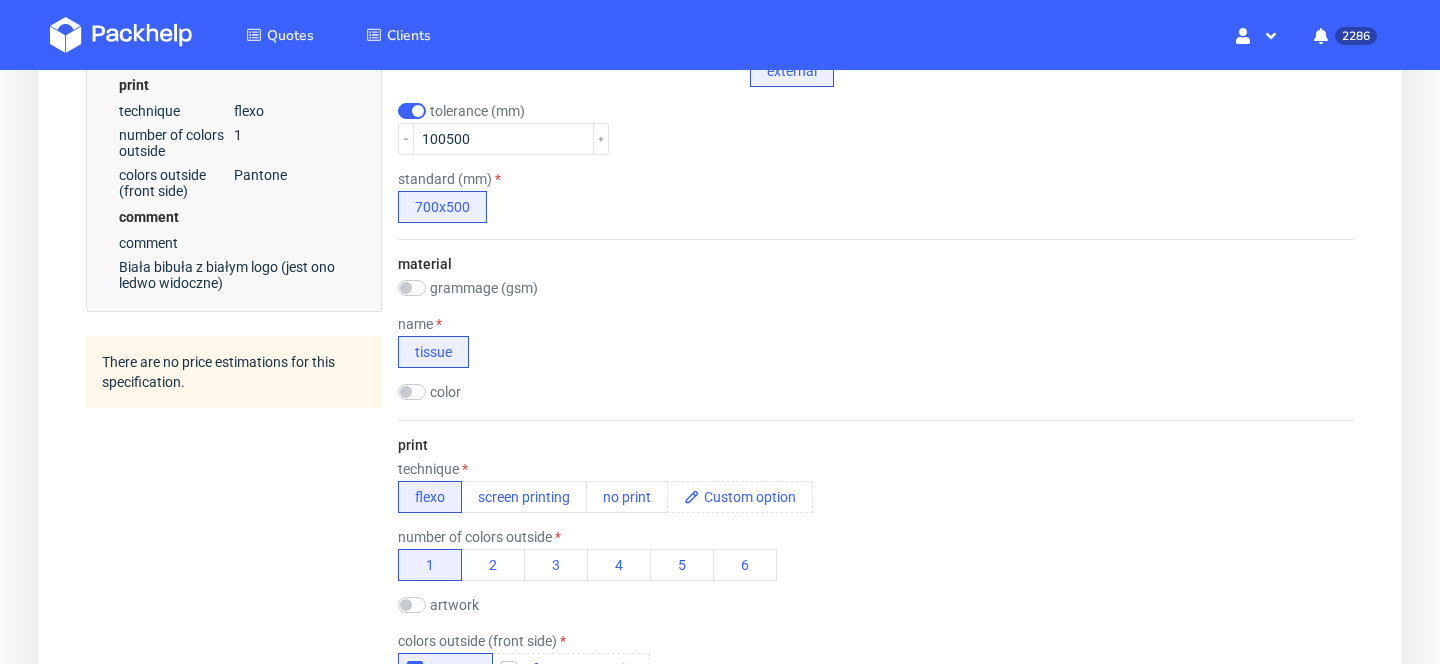 scroll, scrollTop: 0, scrollLeft: 0, axis: both 